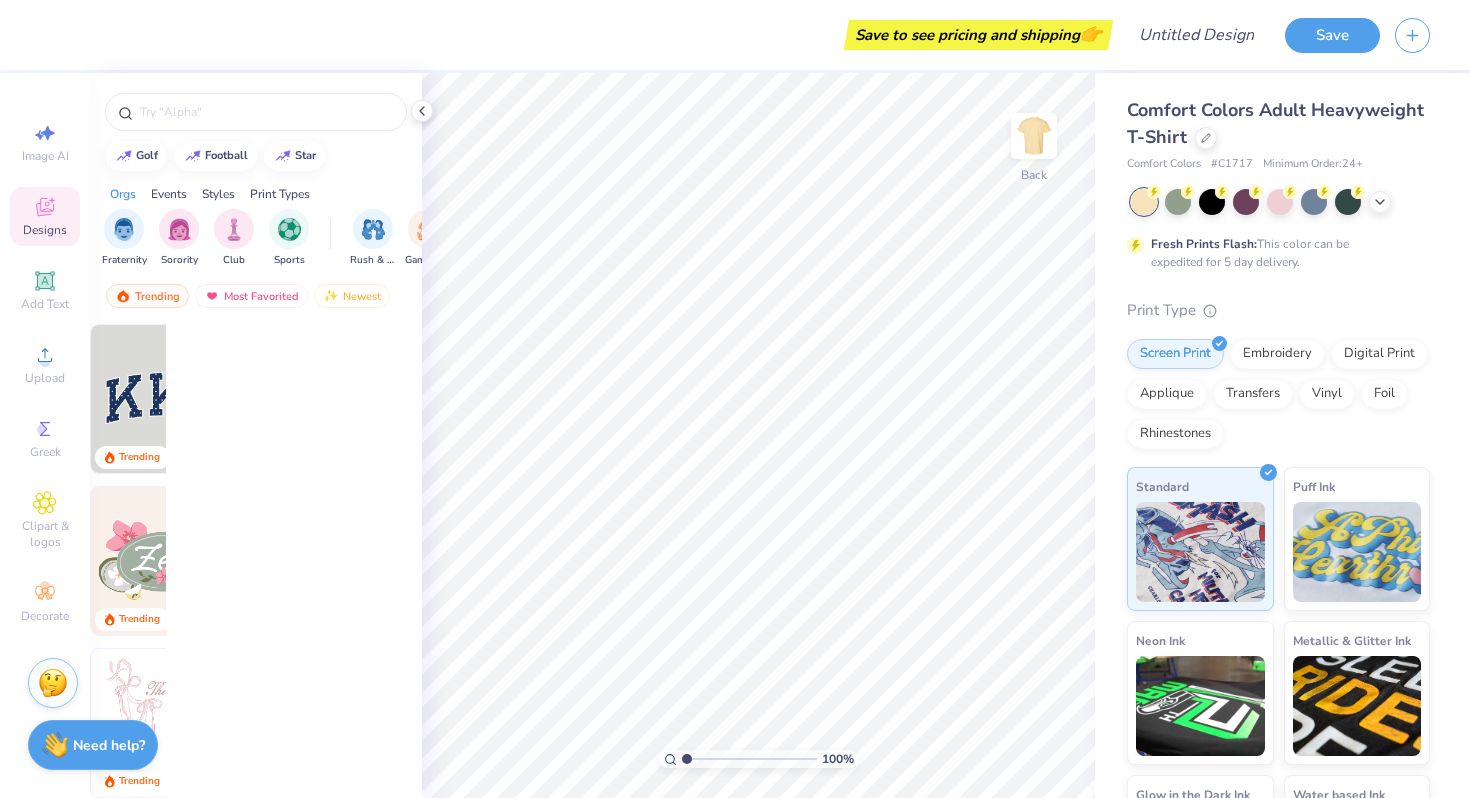 scroll, scrollTop: 0, scrollLeft: 0, axis: both 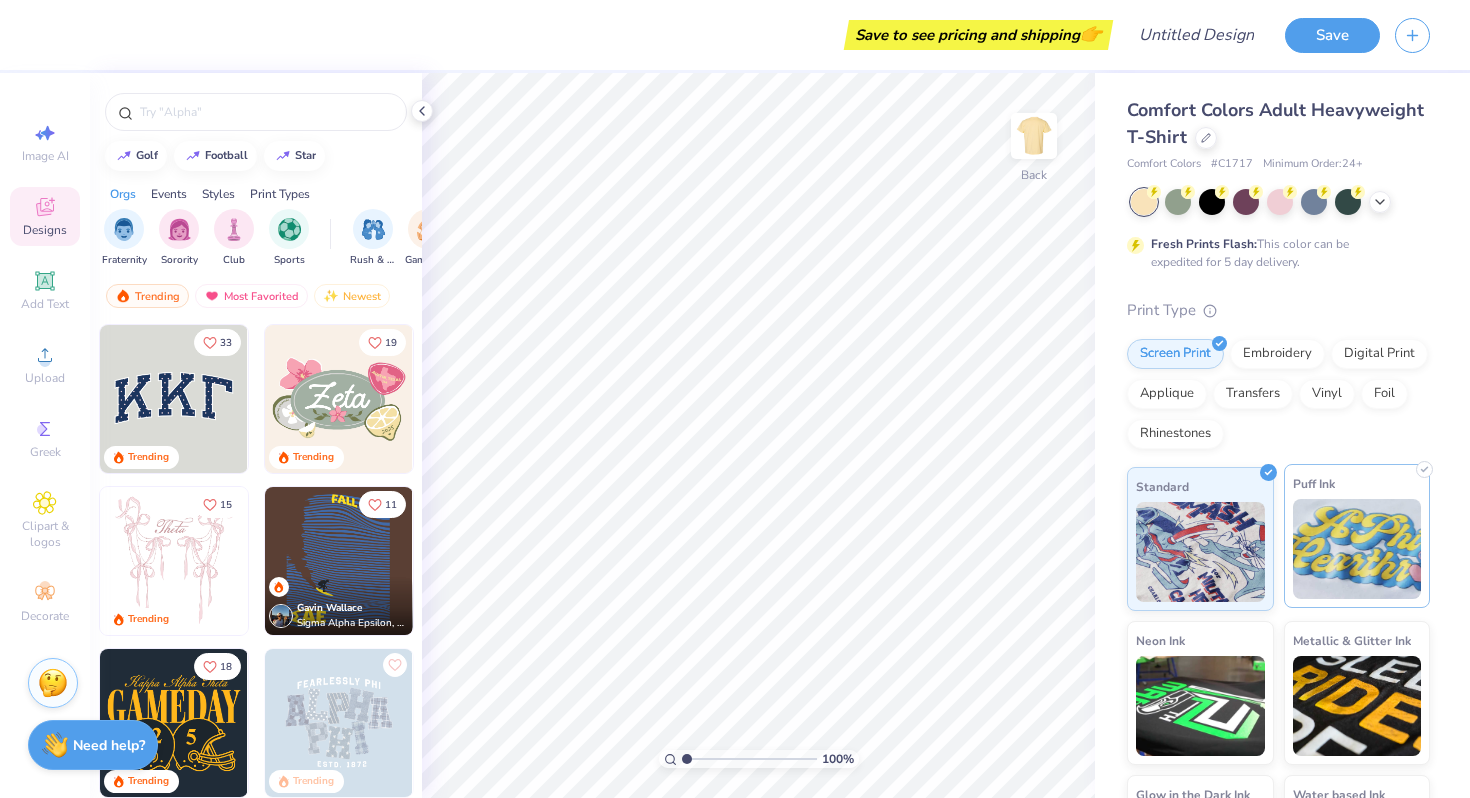 click at bounding box center [1357, 549] 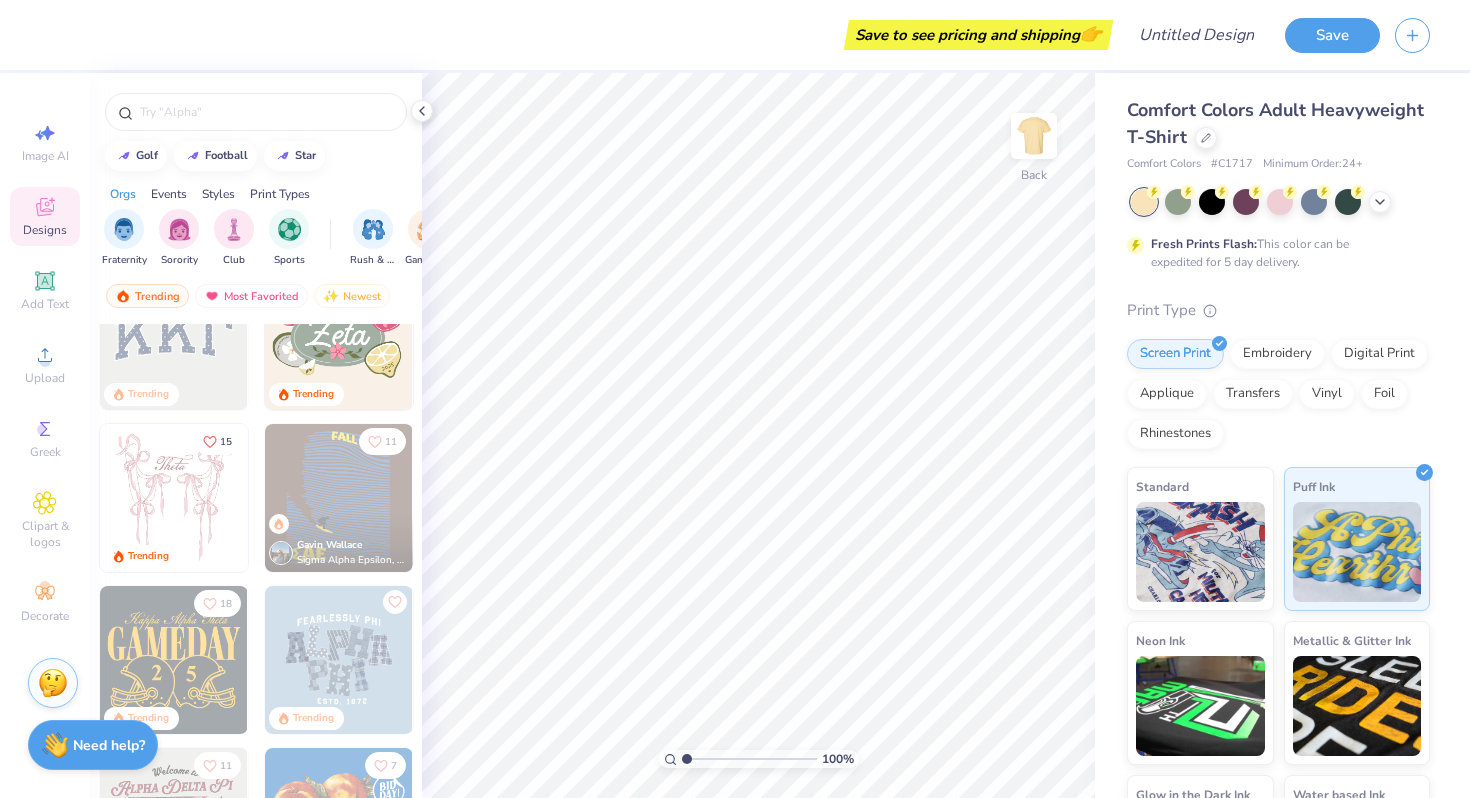 scroll, scrollTop: 68, scrollLeft: 0, axis: vertical 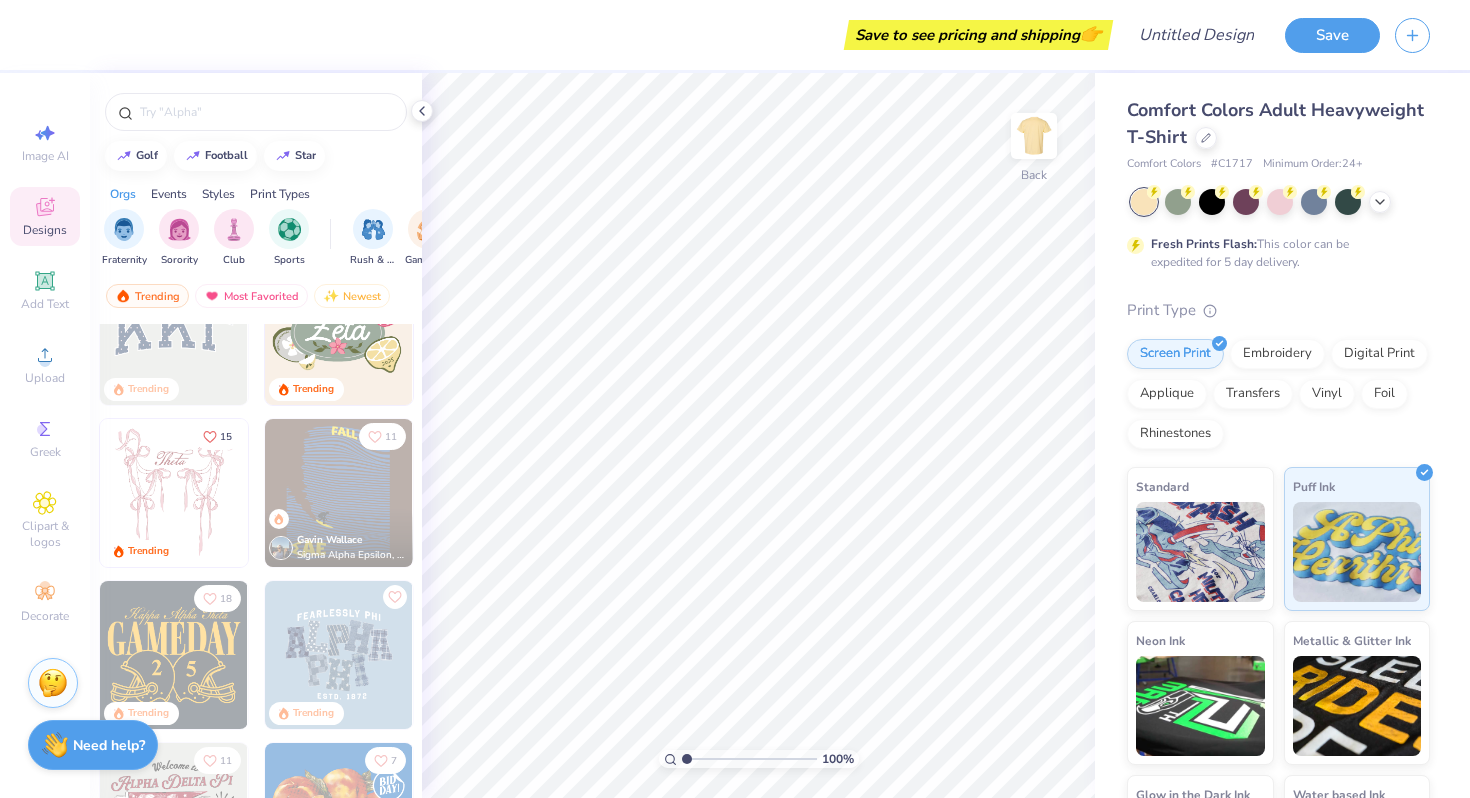 click at bounding box center (339, 493) 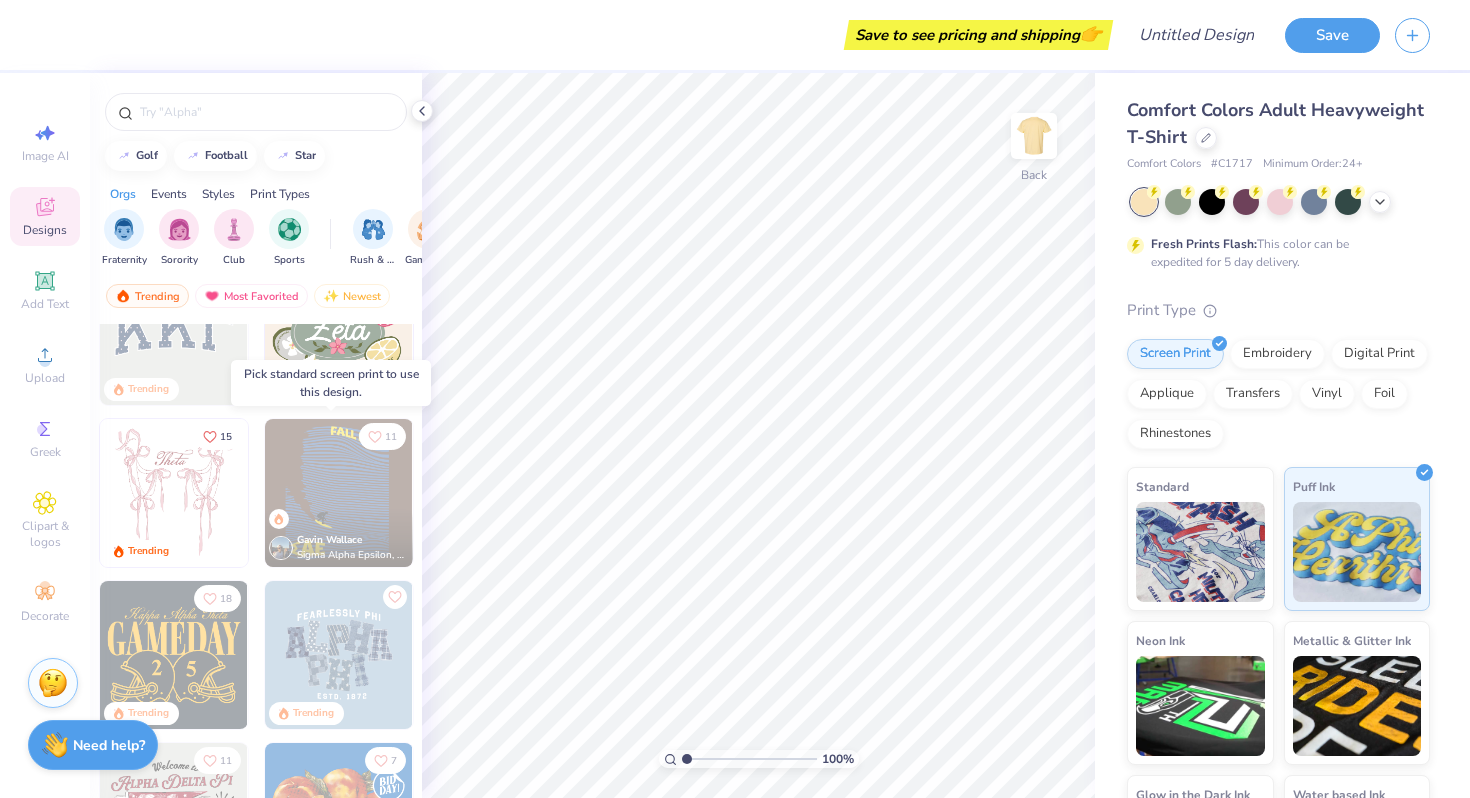 click at bounding box center [190, 493] 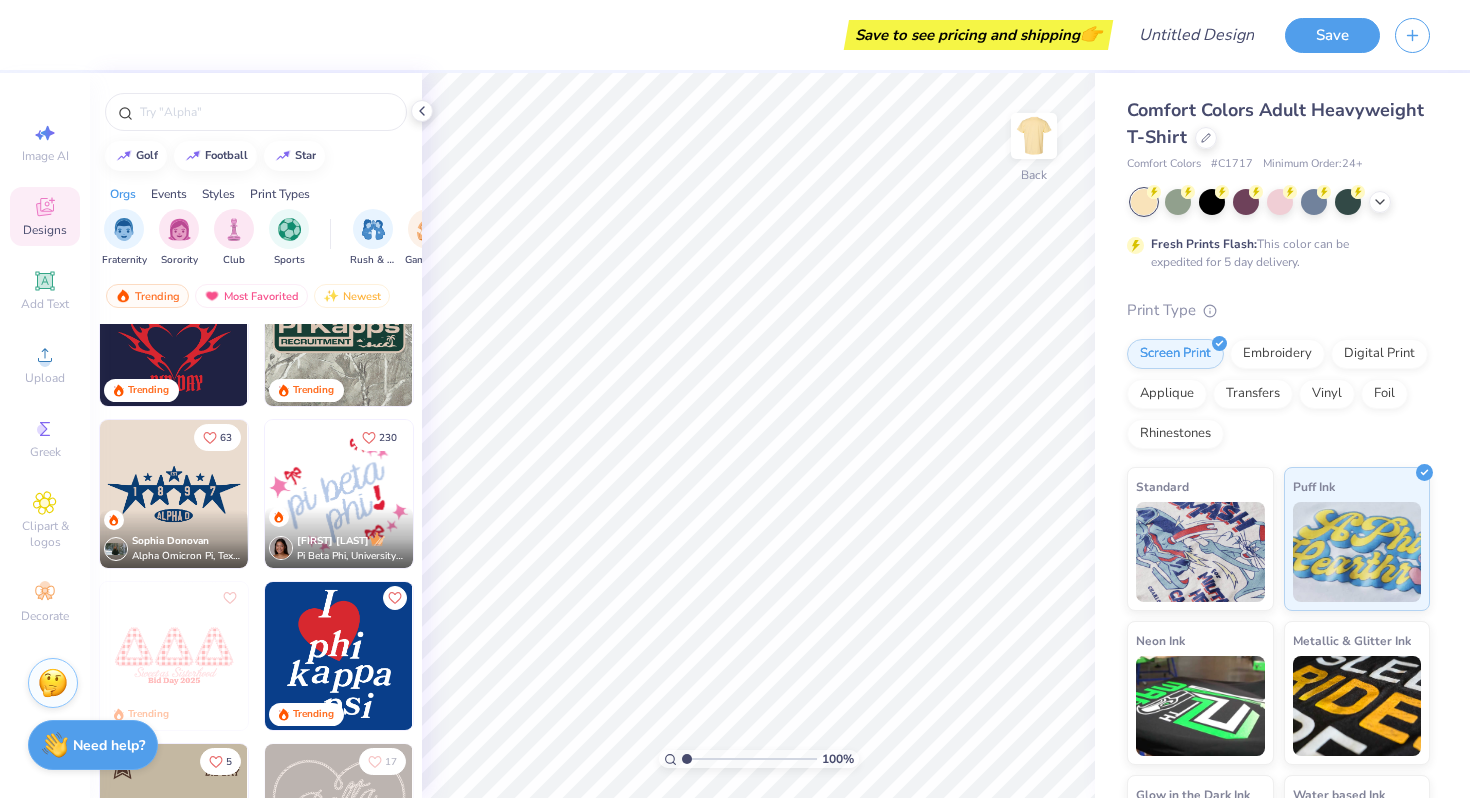 scroll, scrollTop: 1766, scrollLeft: 0, axis: vertical 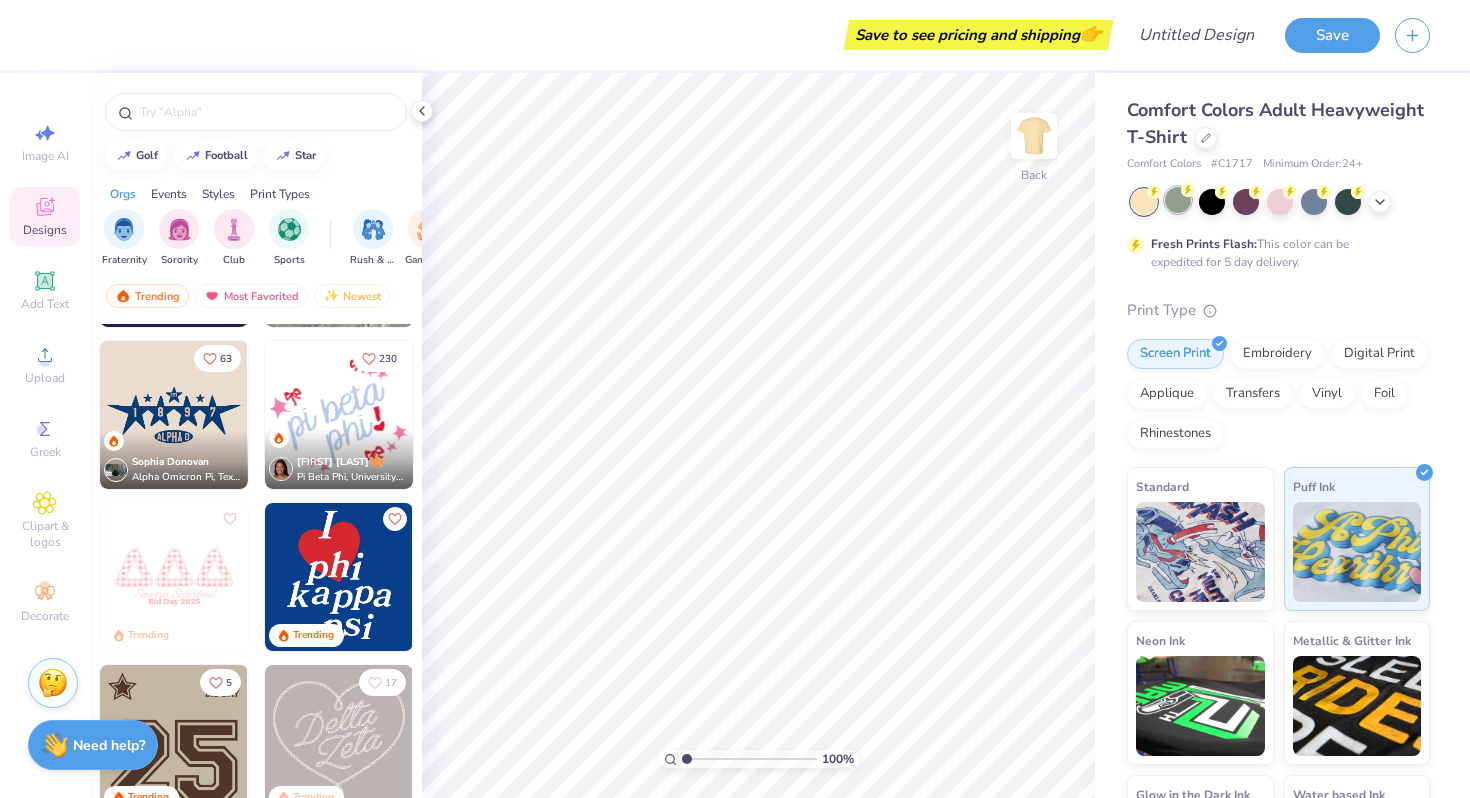 click at bounding box center [1178, 200] 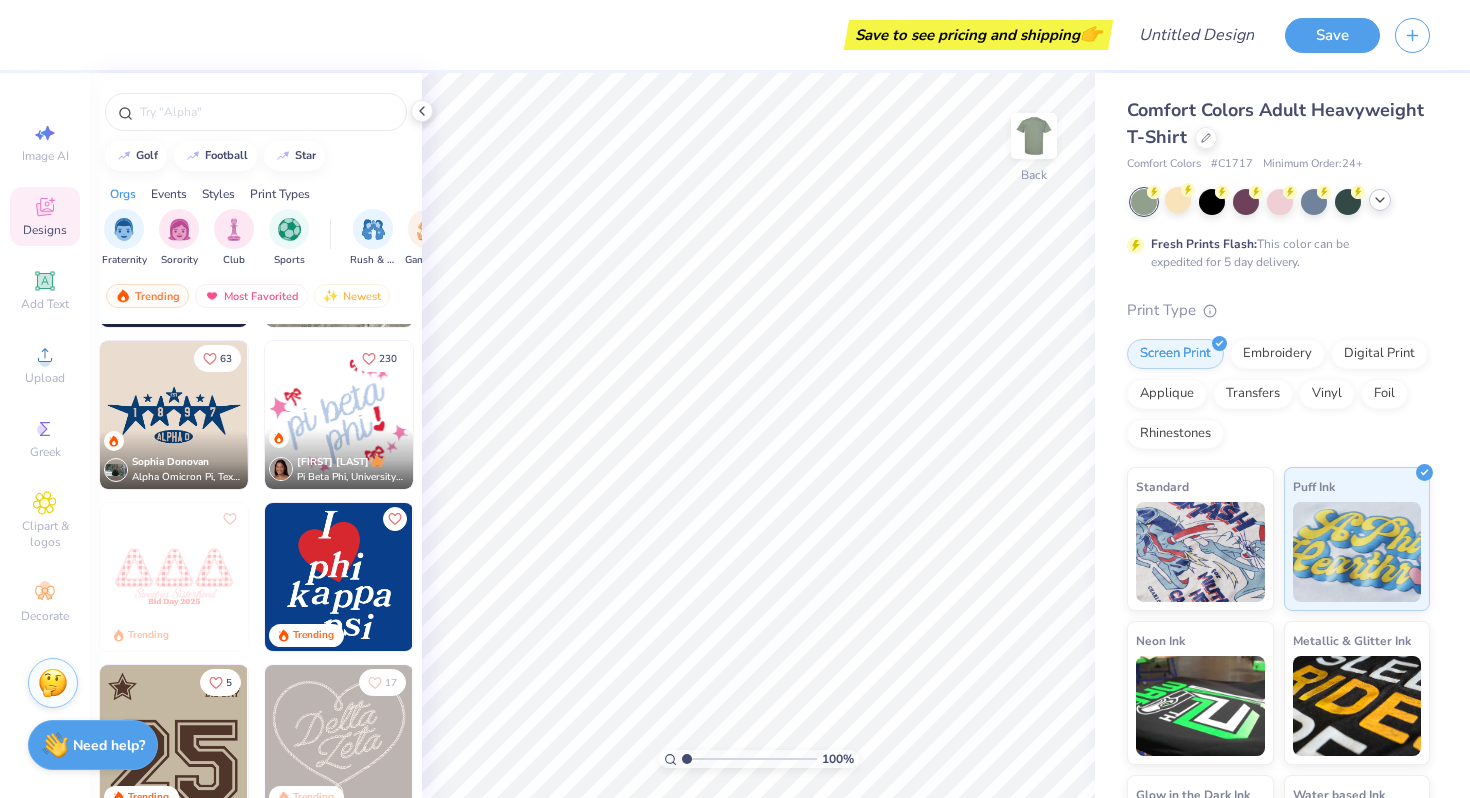 click 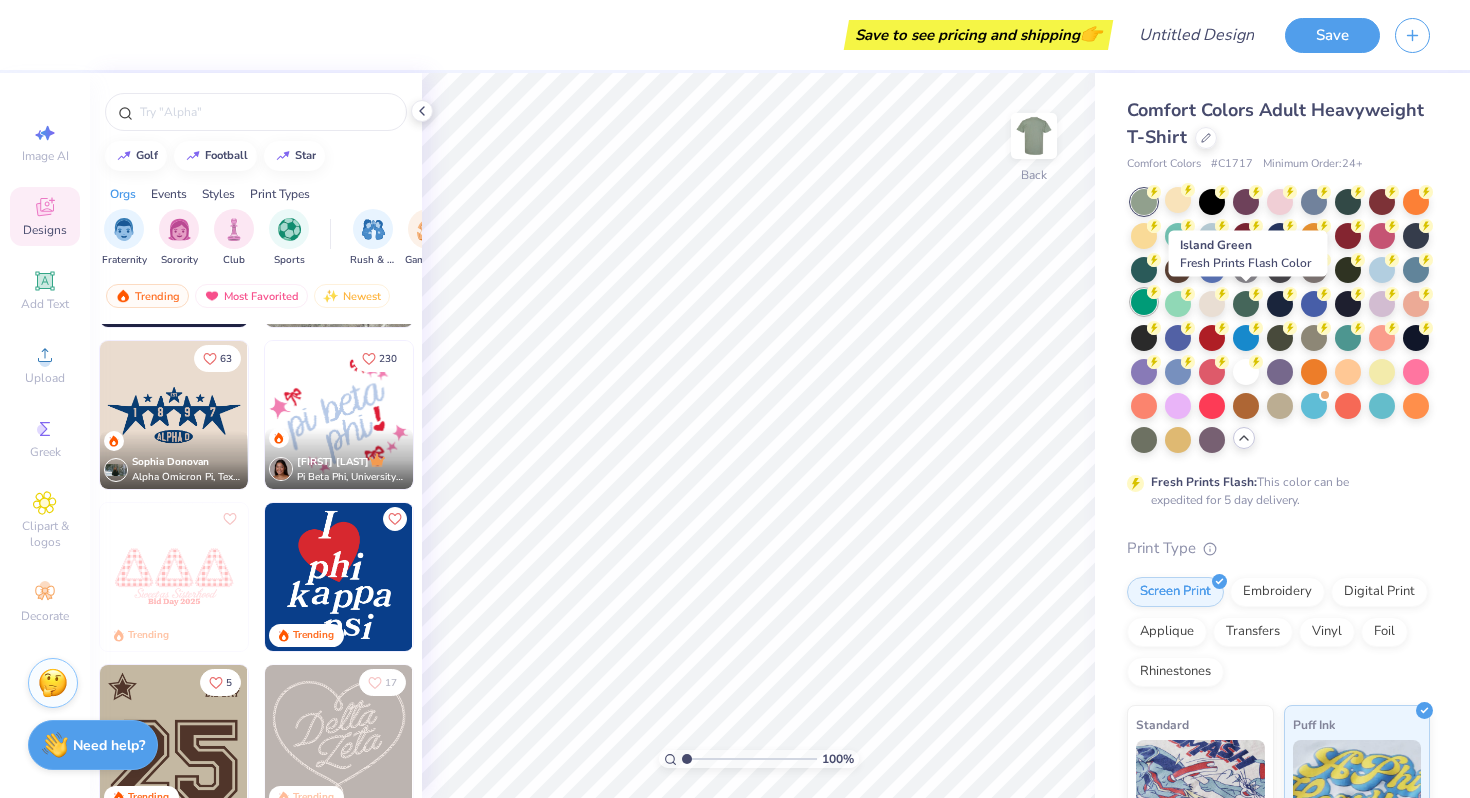click at bounding box center [1144, 302] 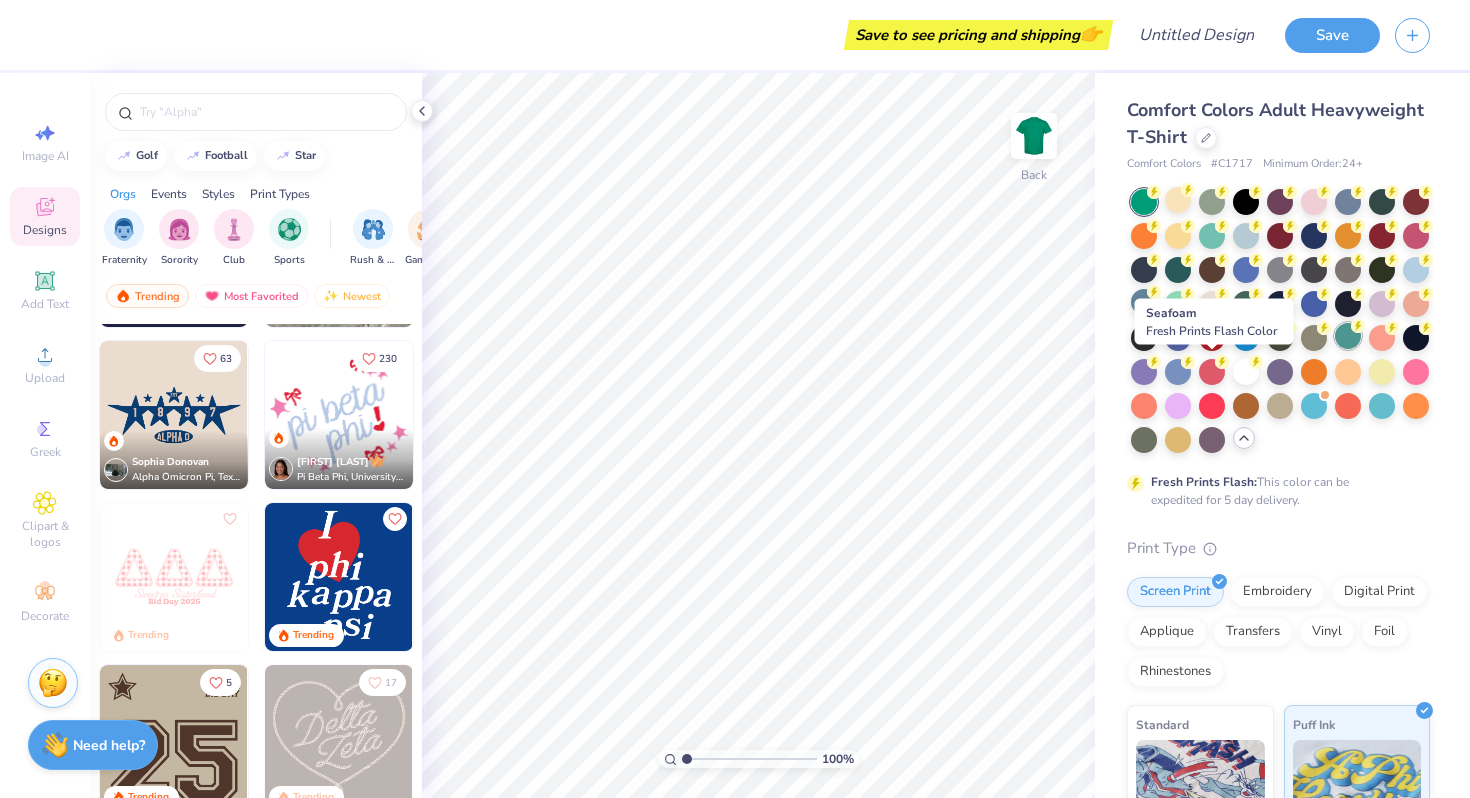 click at bounding box center [1348, 336] 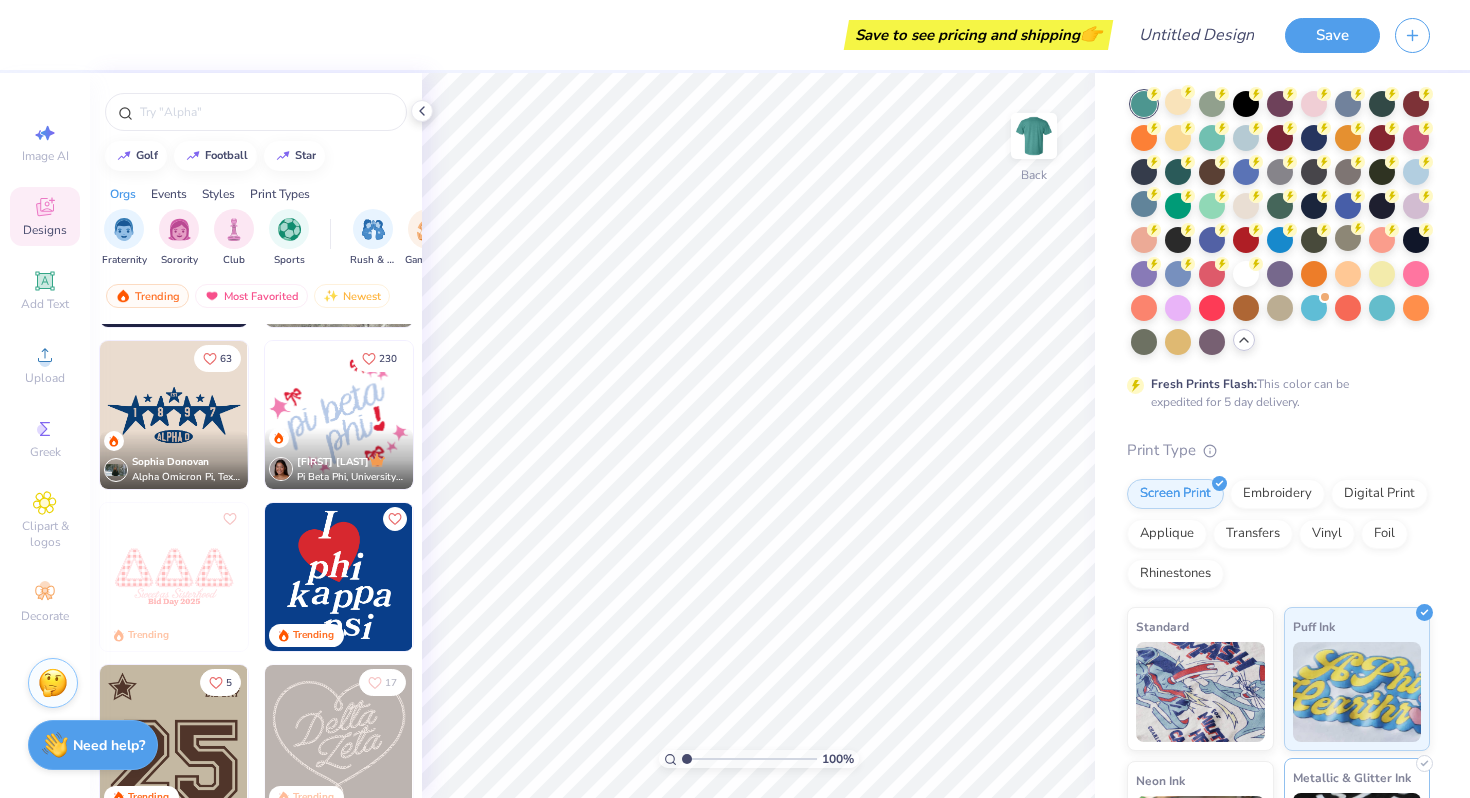 scroll, scrollTop: 0, scrollLeft: 0, axis: both 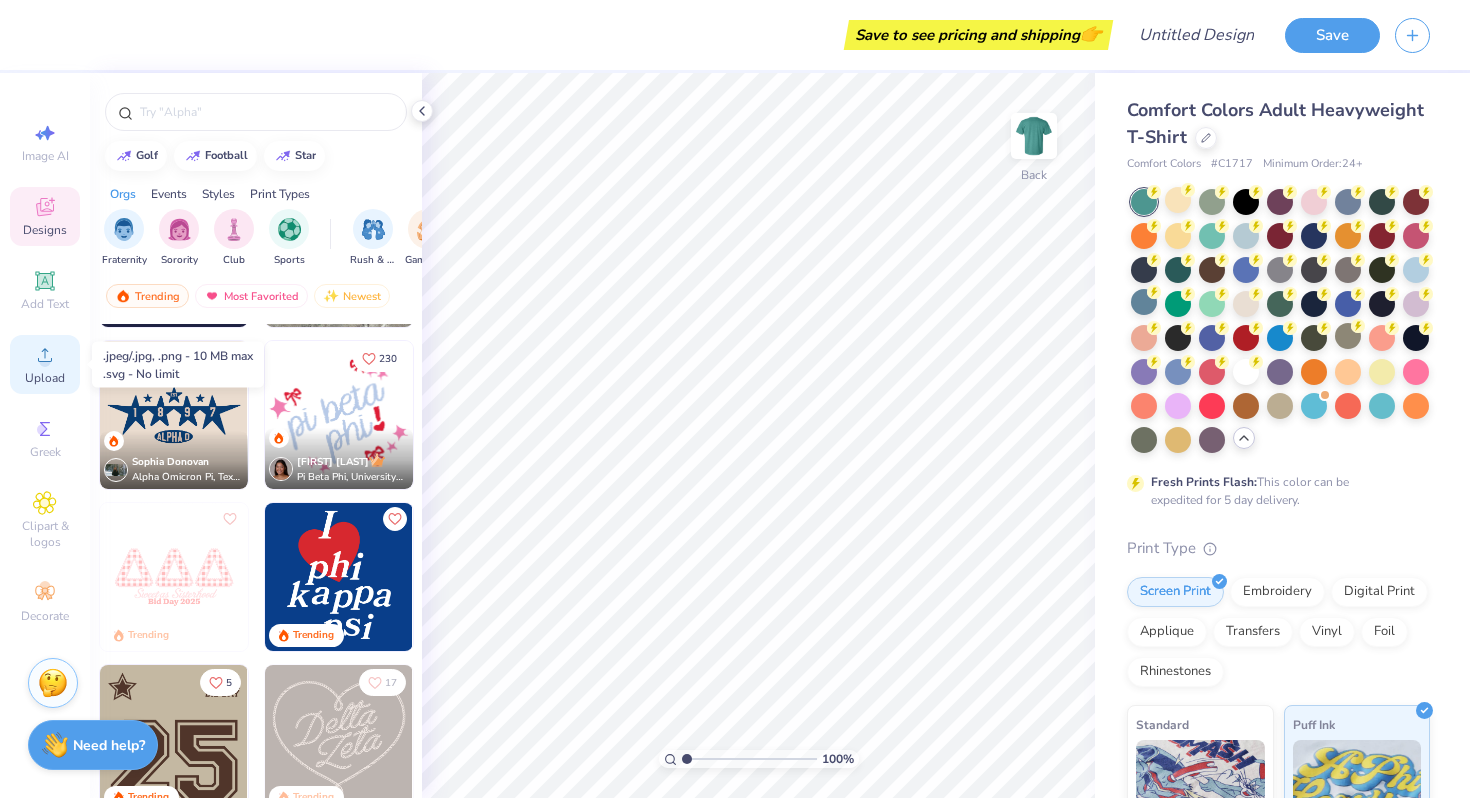 click on "Upload" at bounding box center (45, 364) 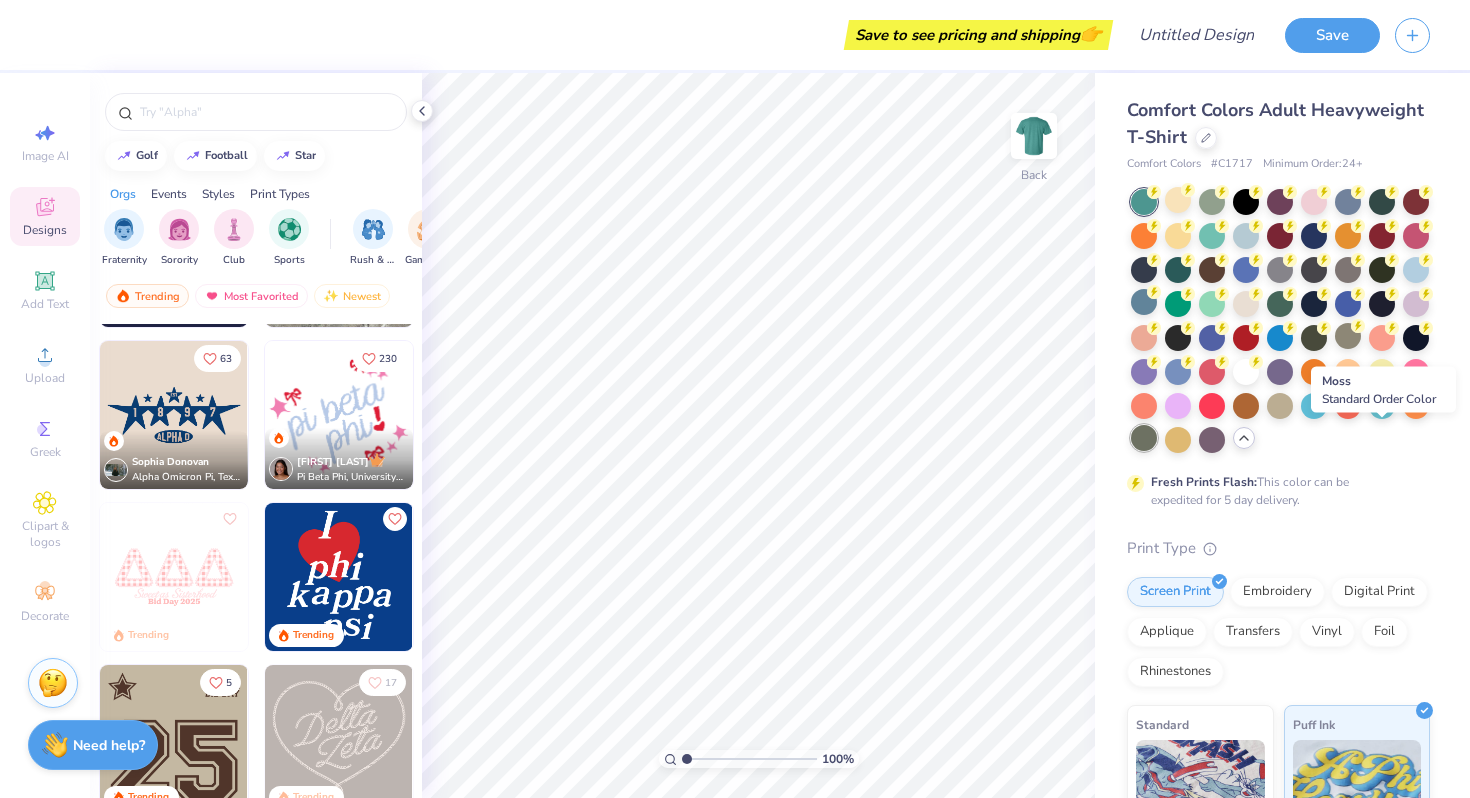 click at bounding box center [1144, 438] 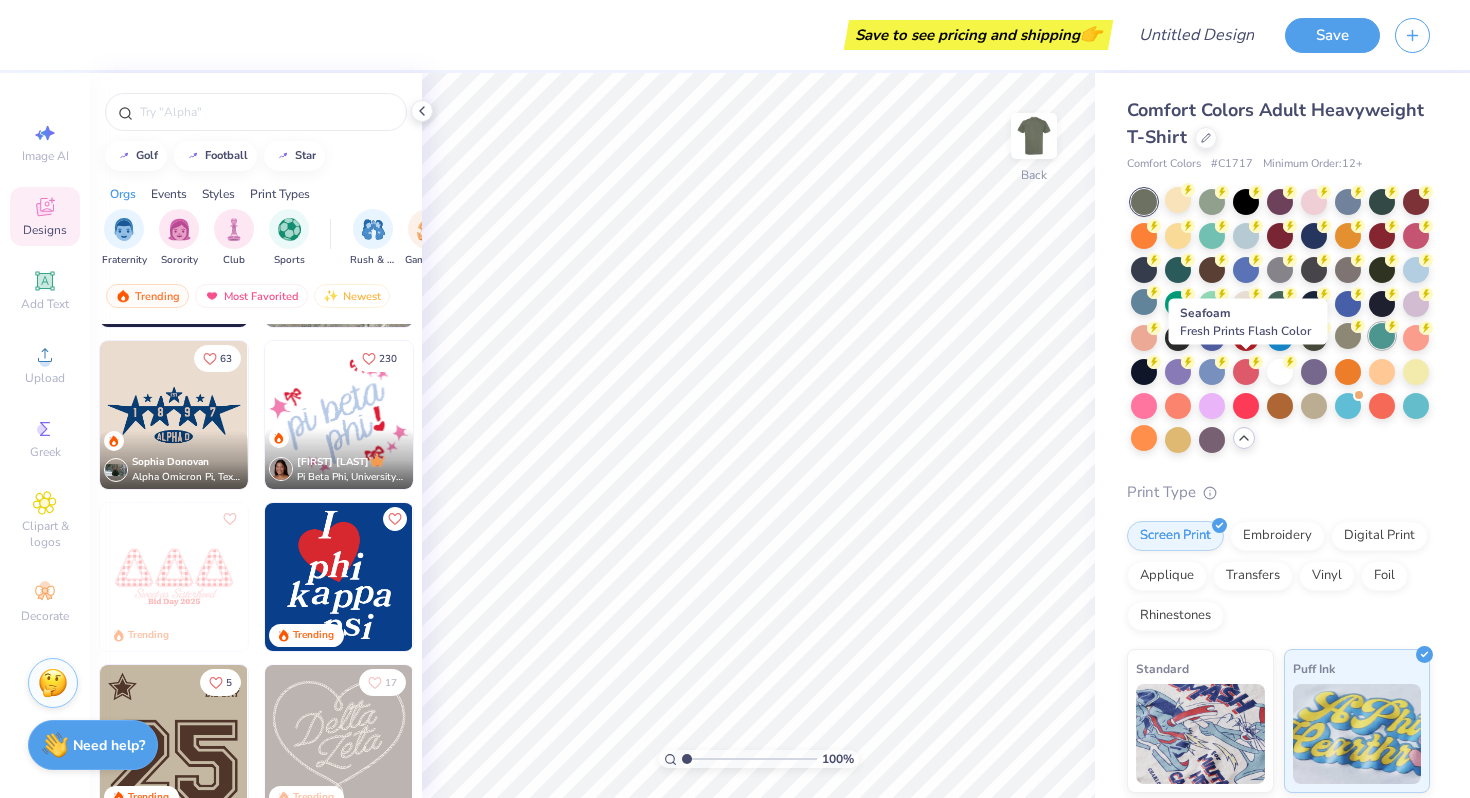 click at bounding box center (1382, 336) 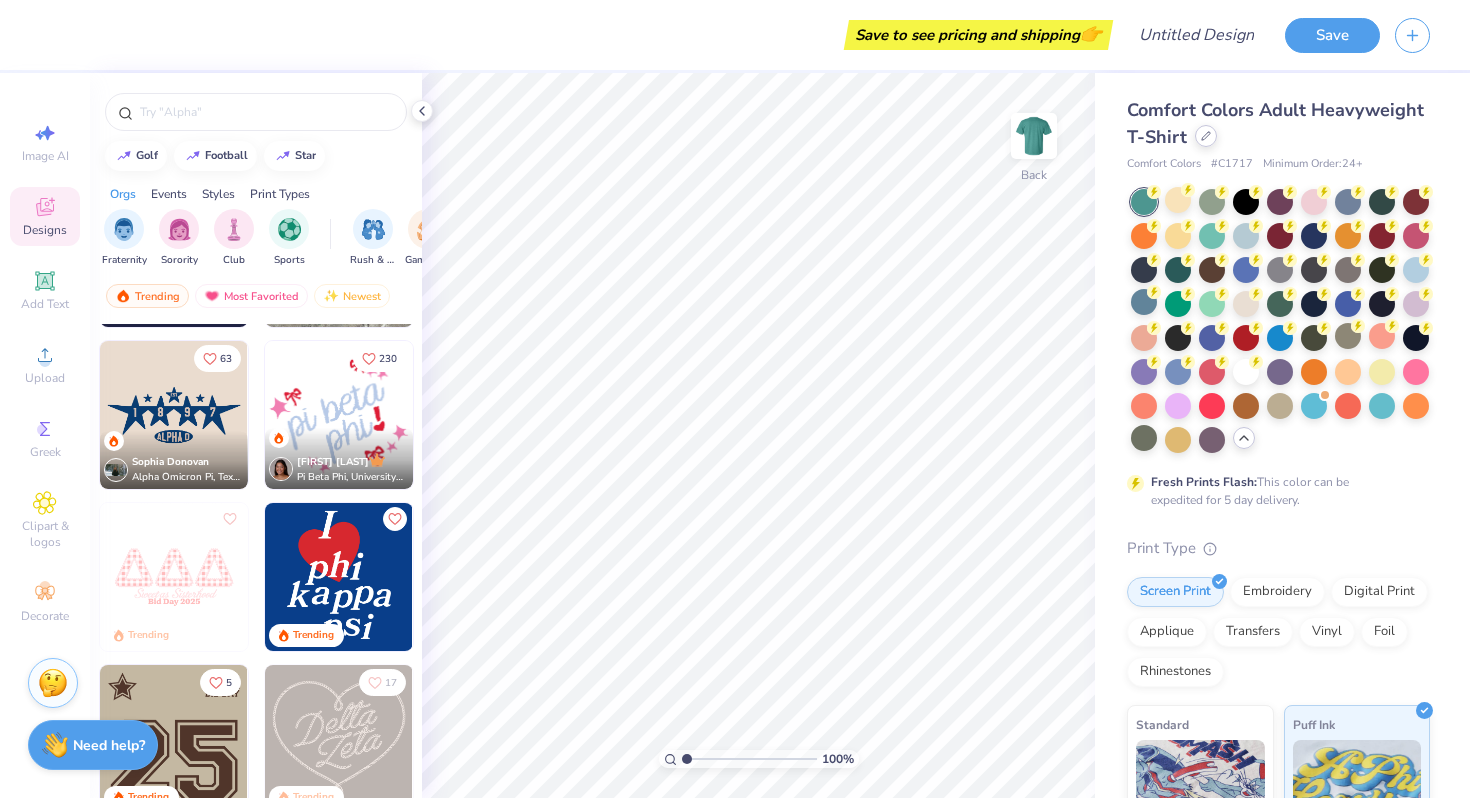 click 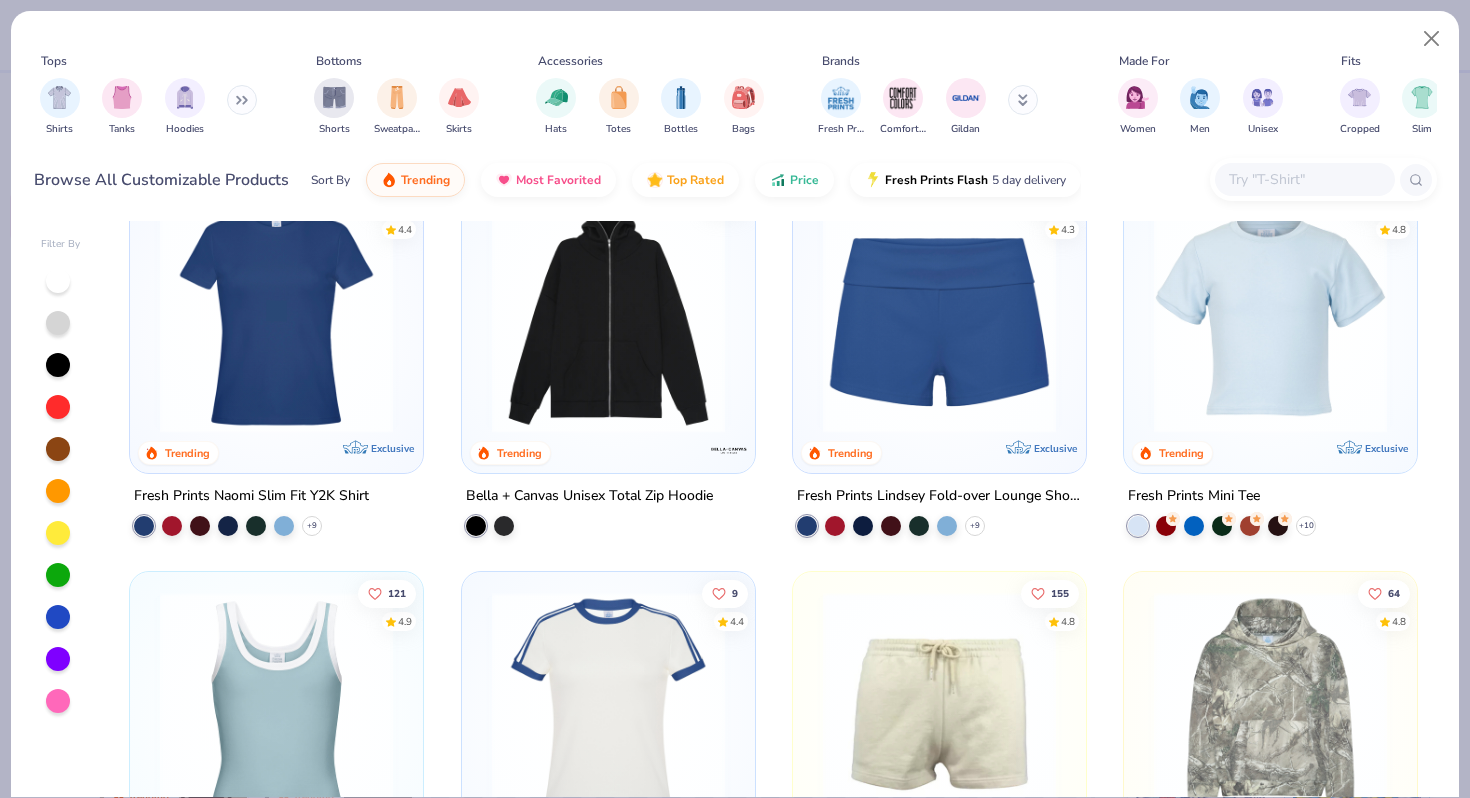 scroll, scrollTop: 1626, scrollLeft: 0, axis: vertical 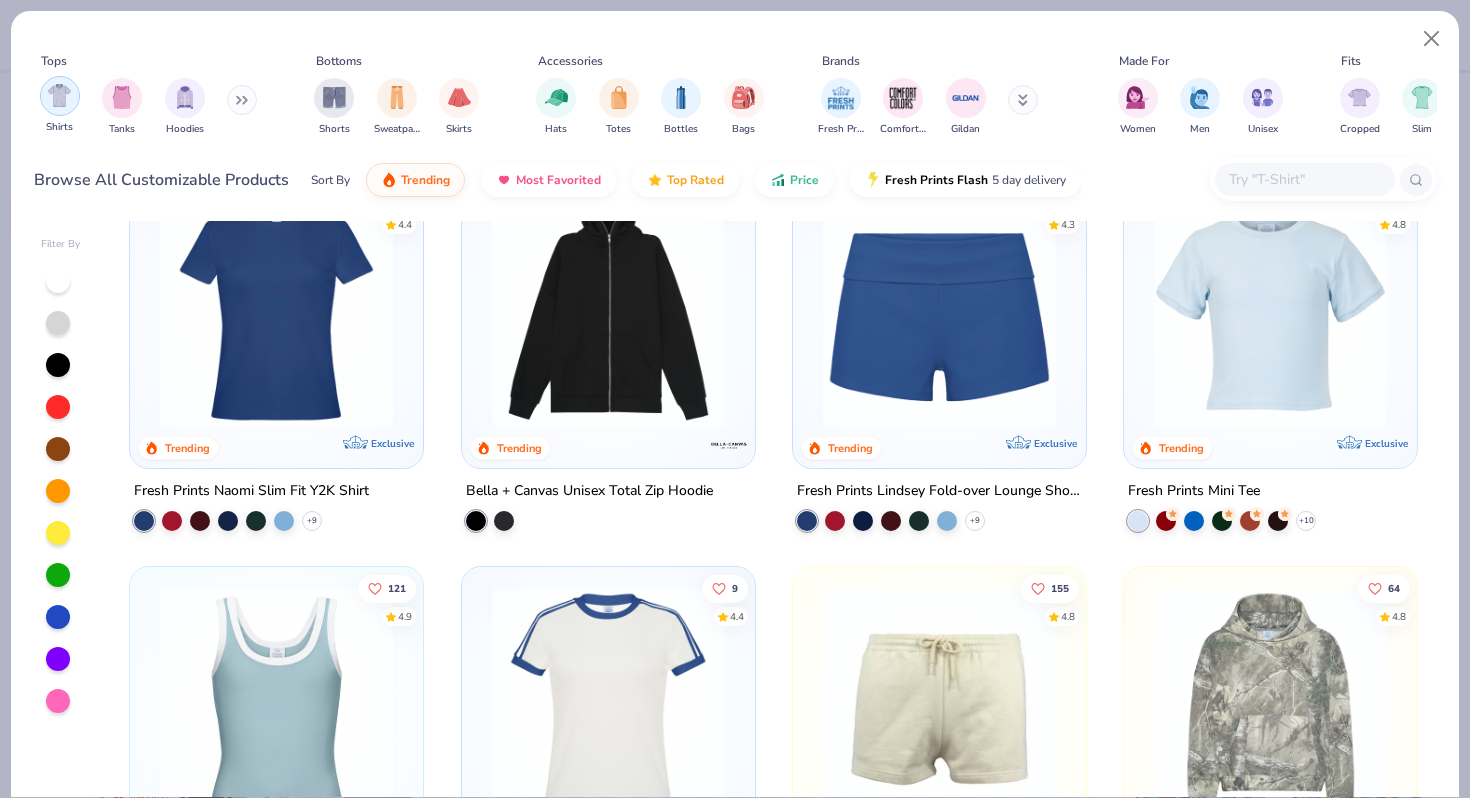 click at bounding box center (59, 95) 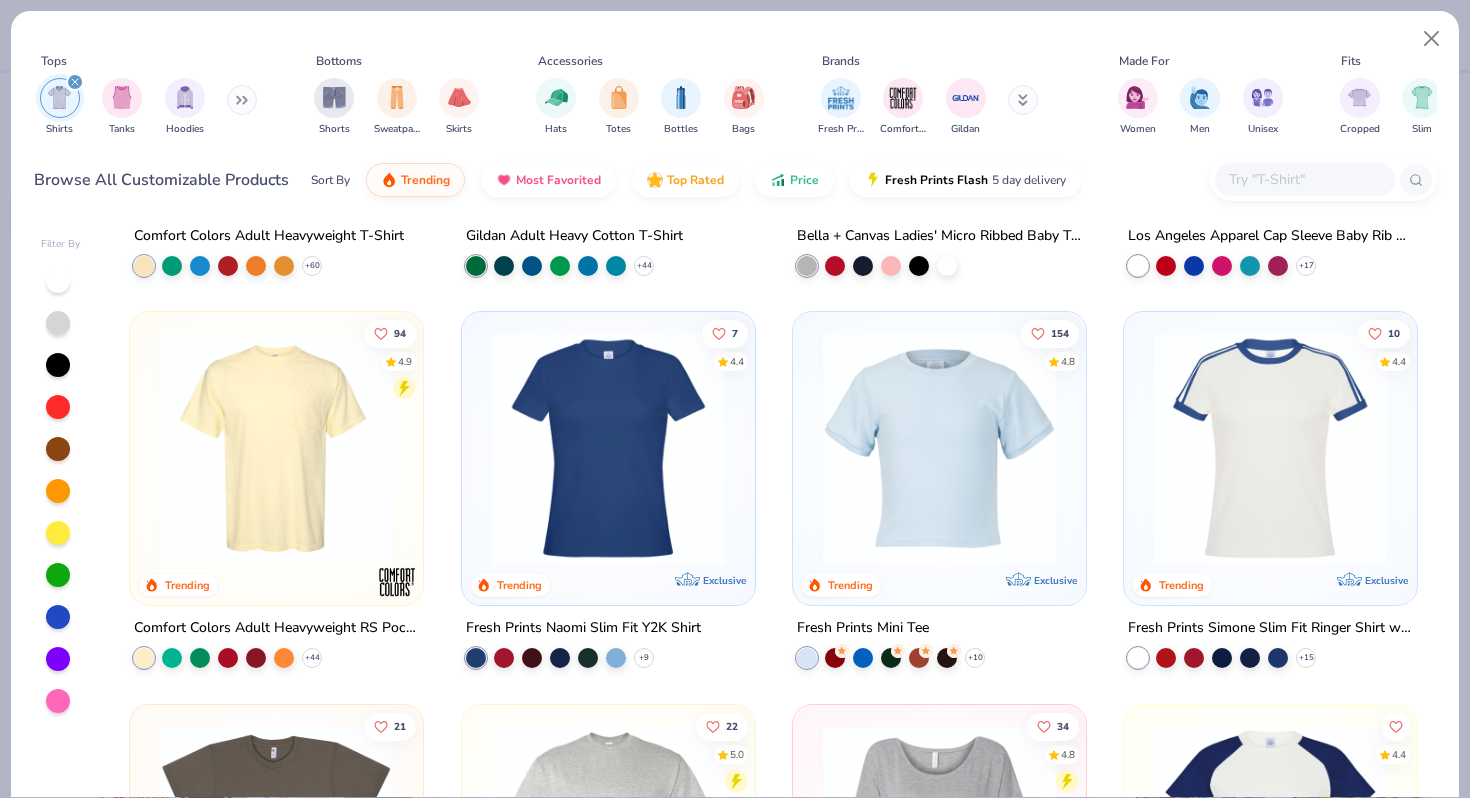 scroll, scrollTop: 313, scrollLeft: 0, axis: vertical 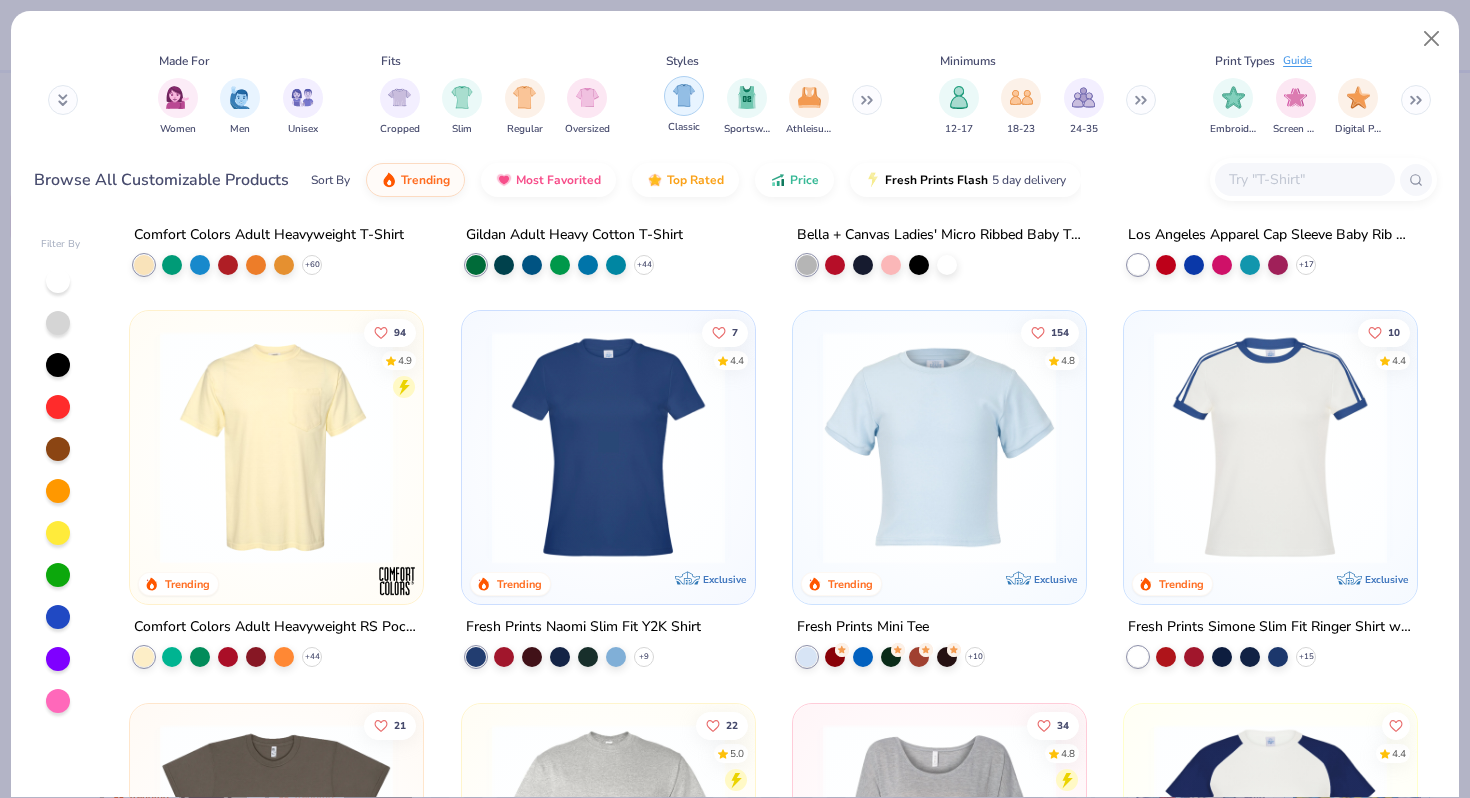 click at bounding box center [684, 95] 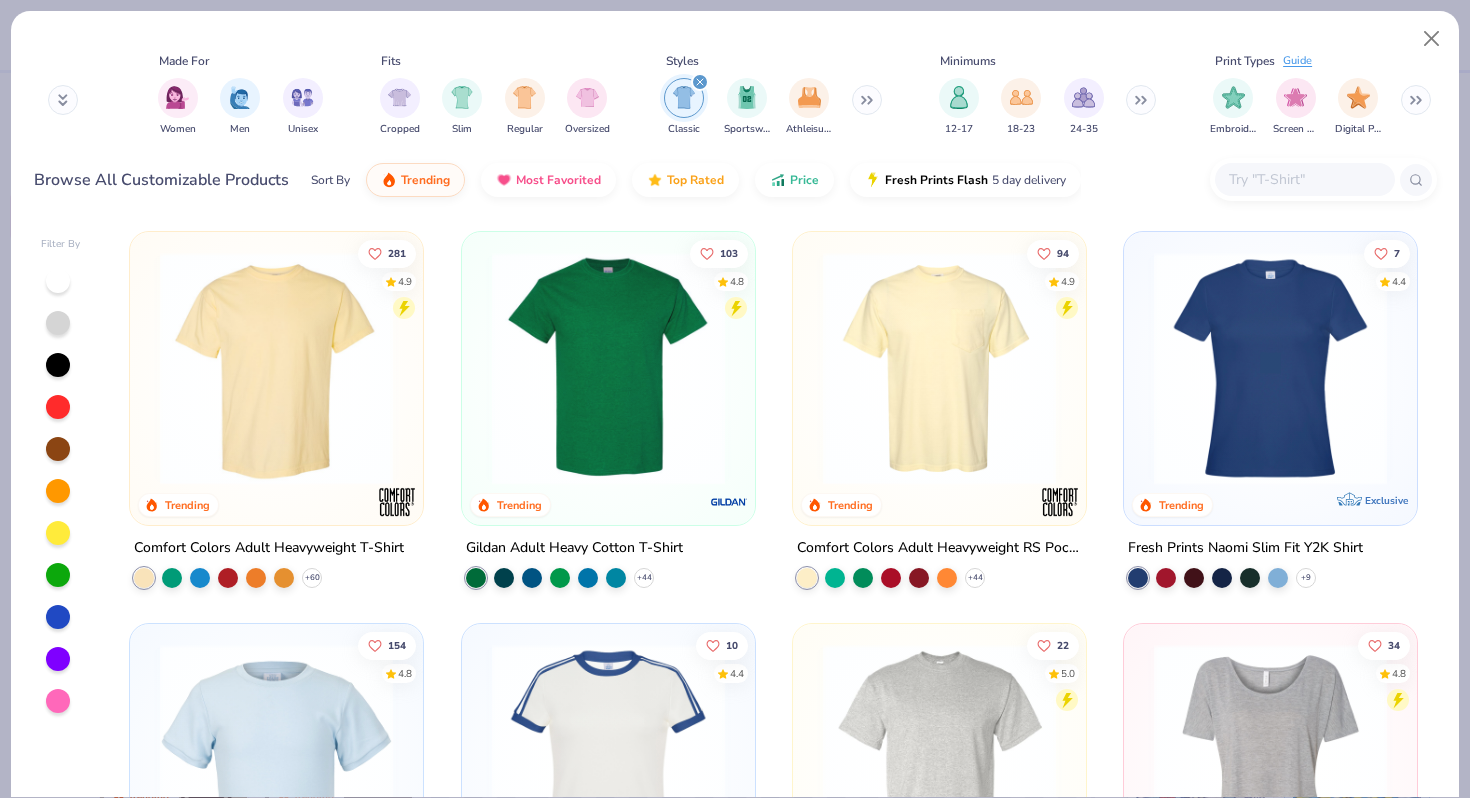 click at bounding box center [867, 100] 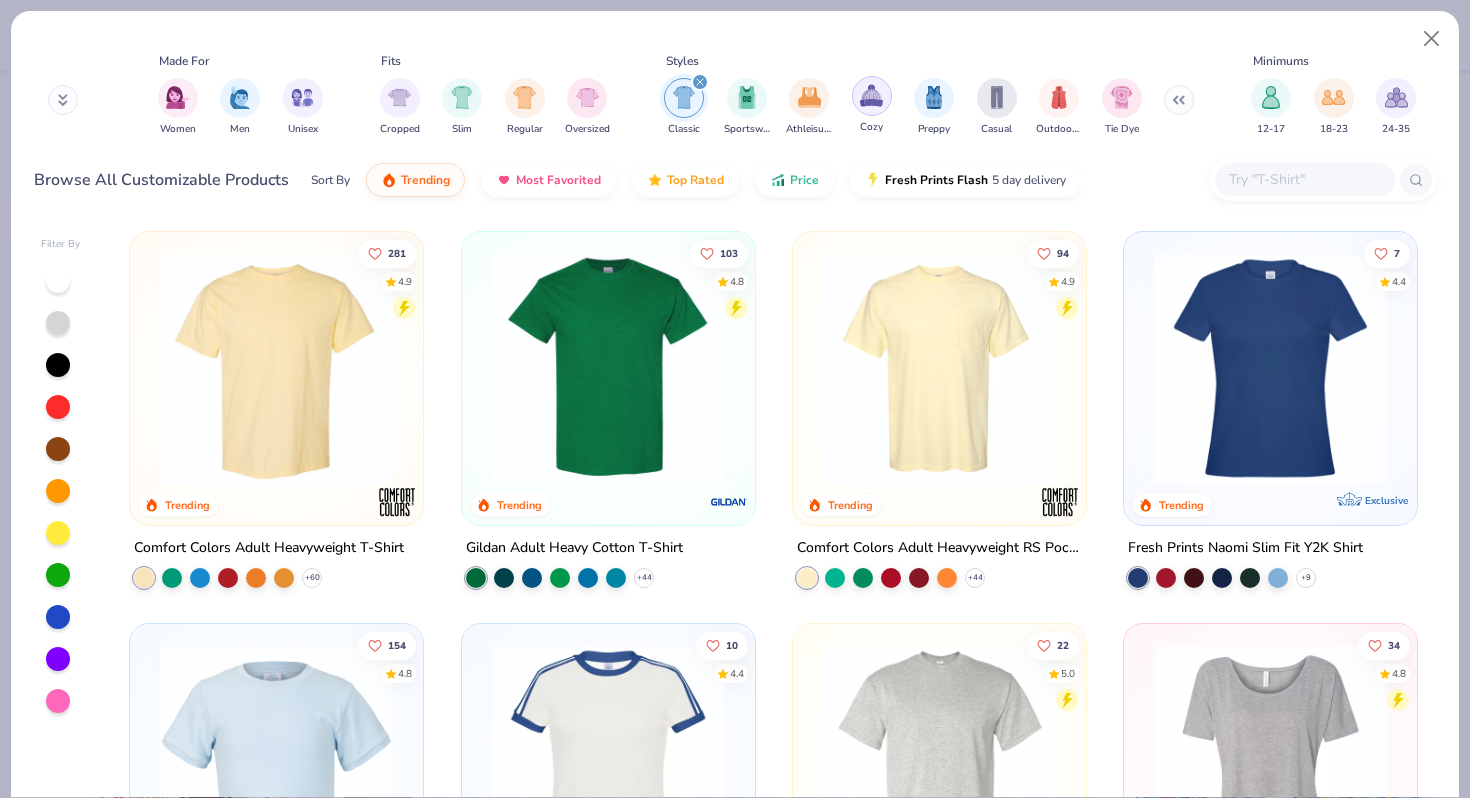 click at bounding box center [871, 95] 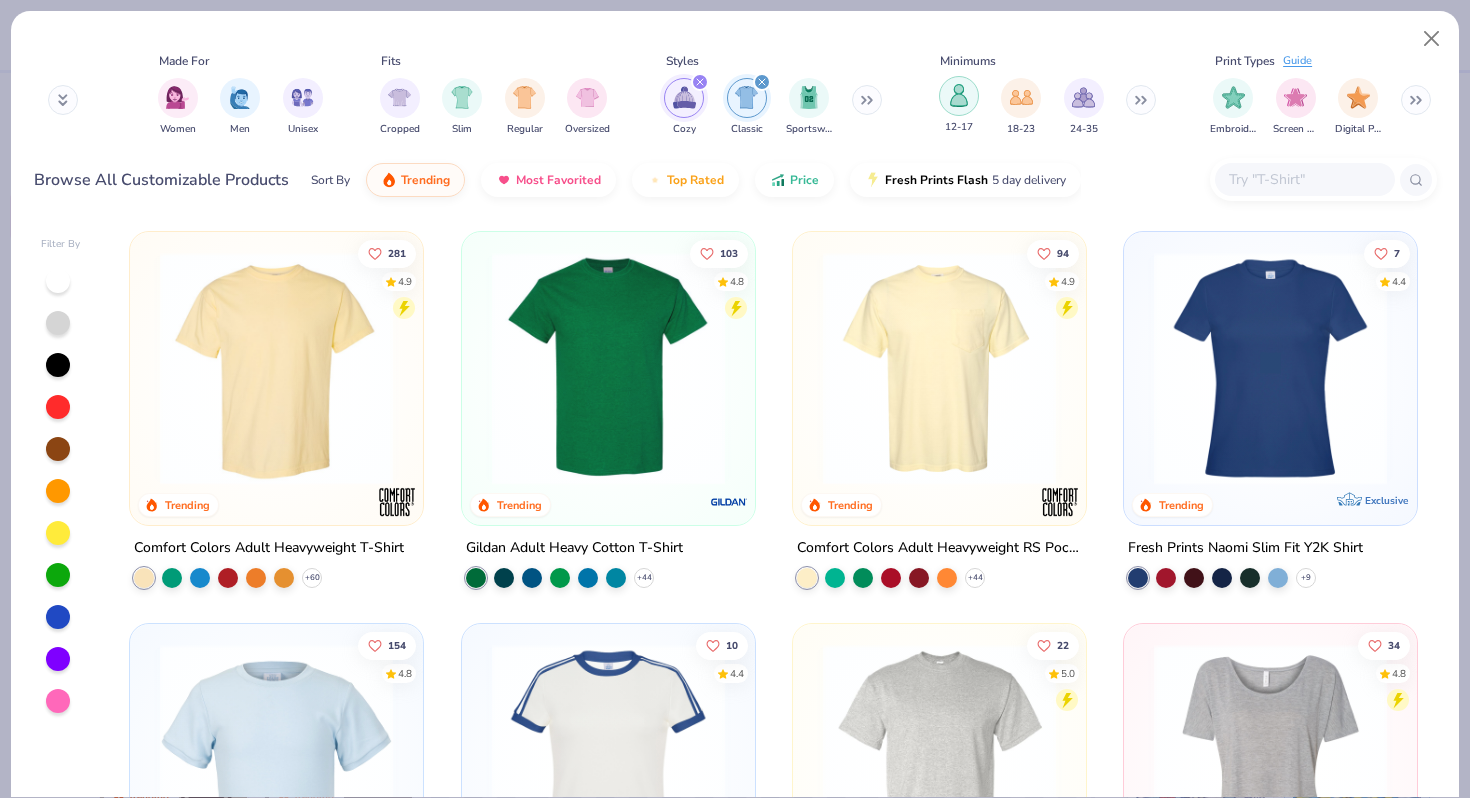 click at bounding box center (959, 96) 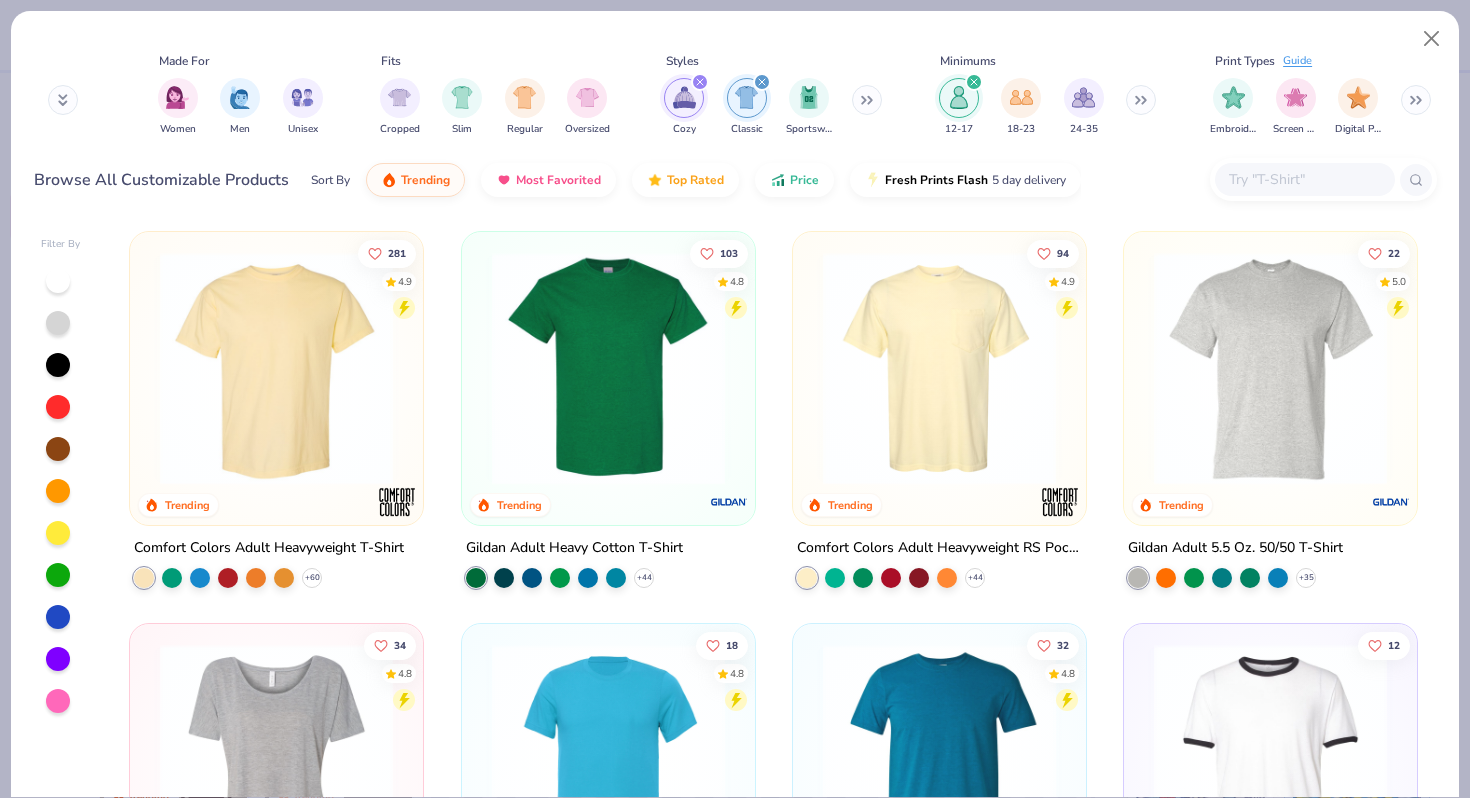 click at bounding box center [1416, 100] 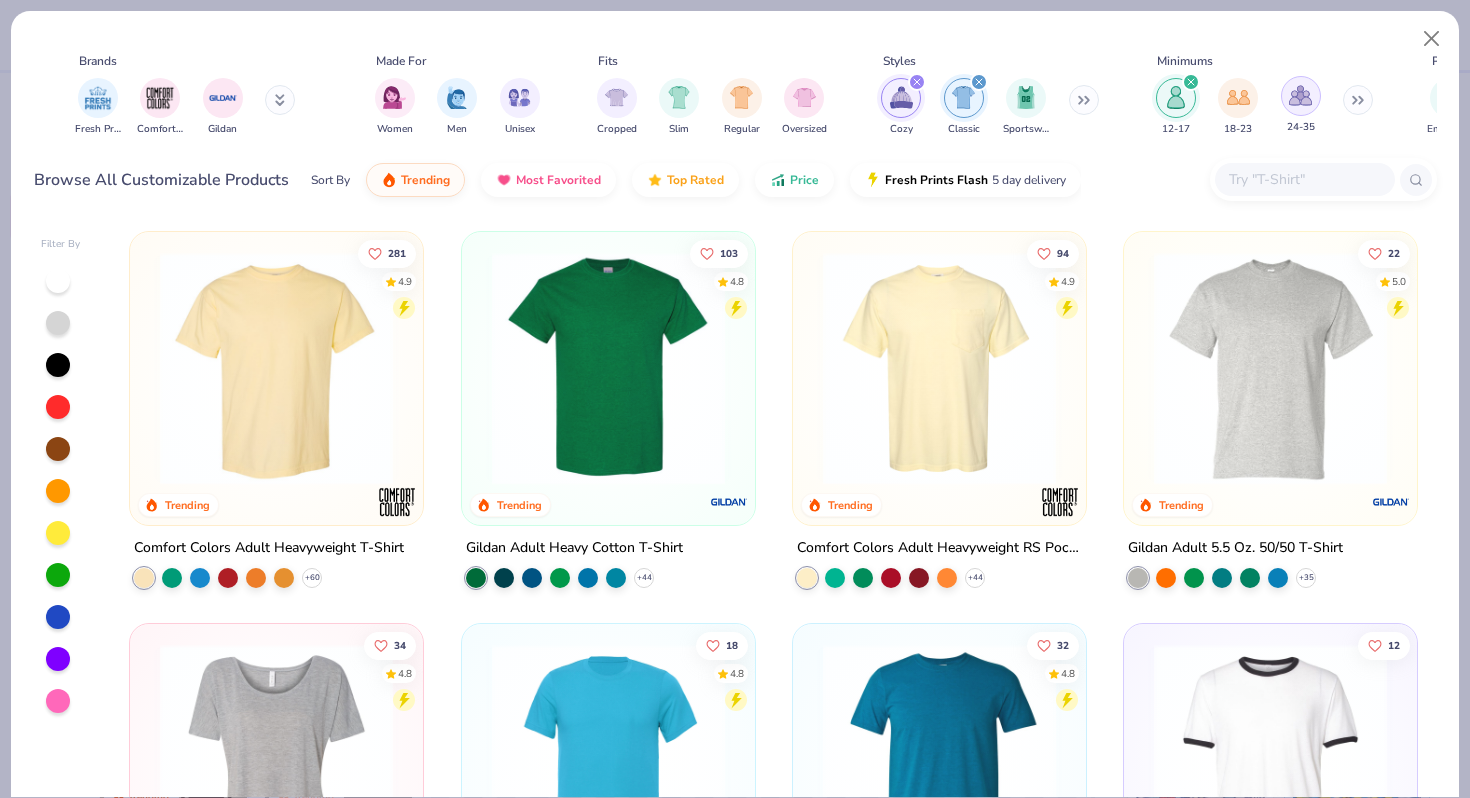 scroll, scrollTop: 0, scrollLeft: 741, axis: horizontal 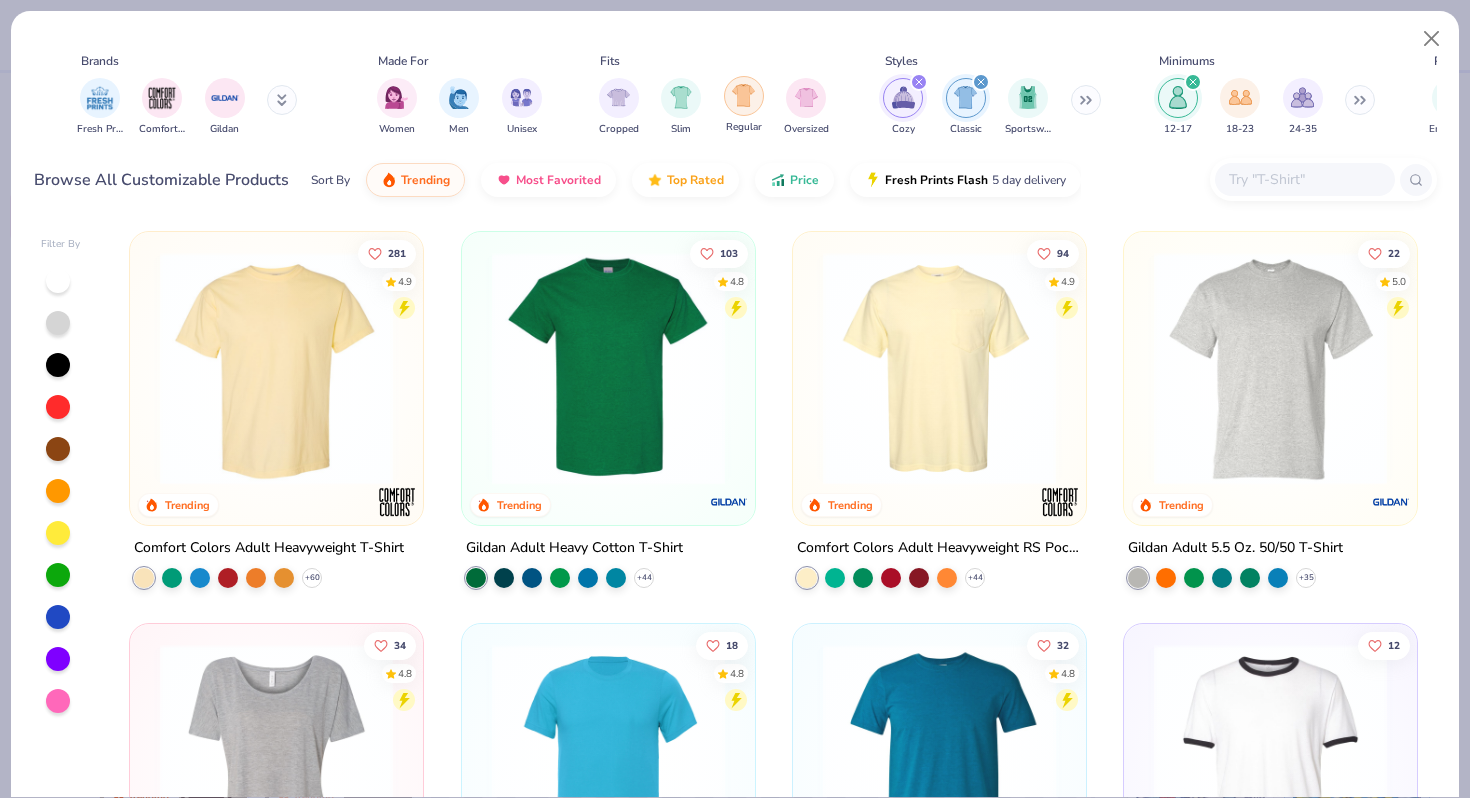 click at bounding box center (743, 95) 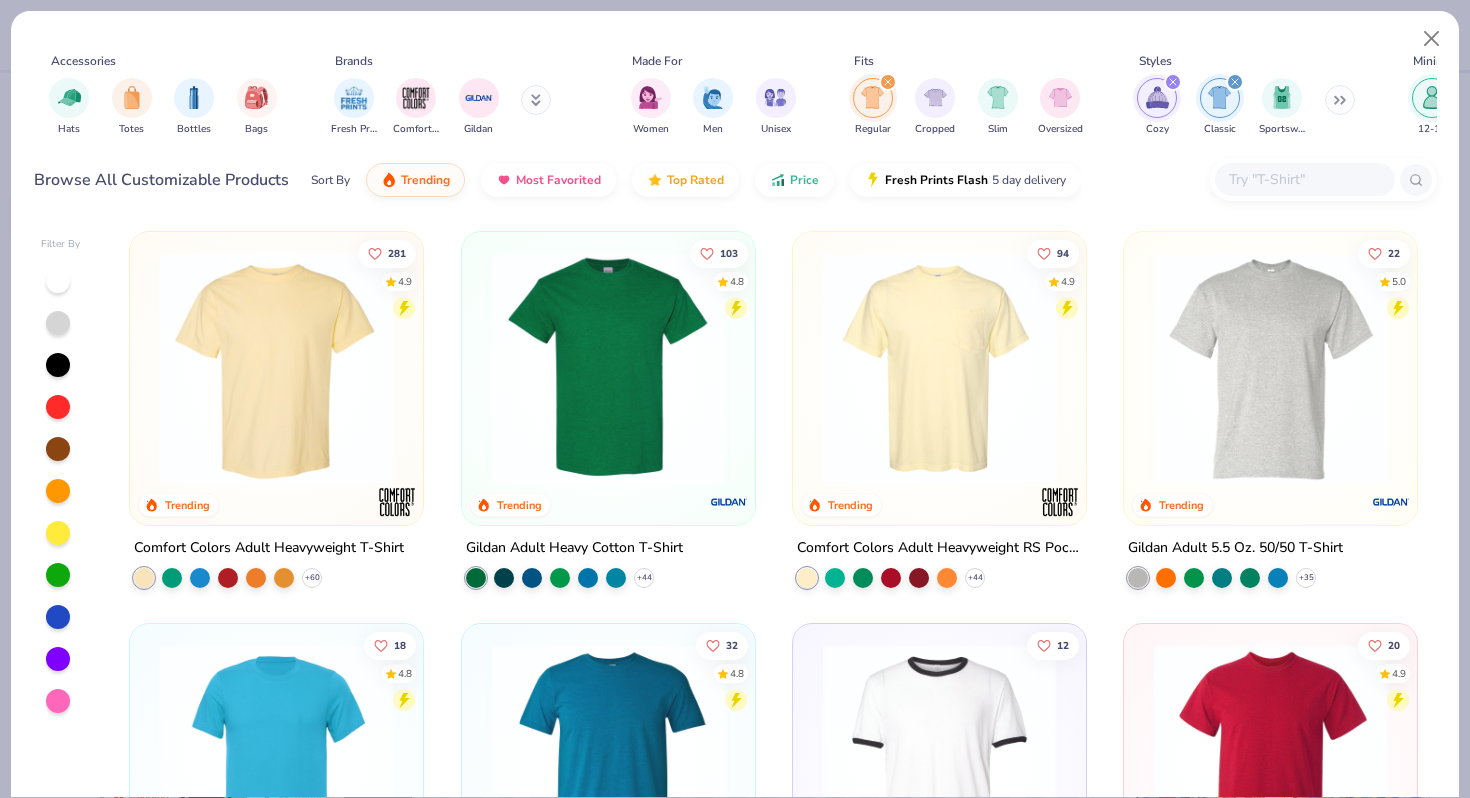 scroll, scrollTop: 0, scrollLeft: 475, axis: horizontal 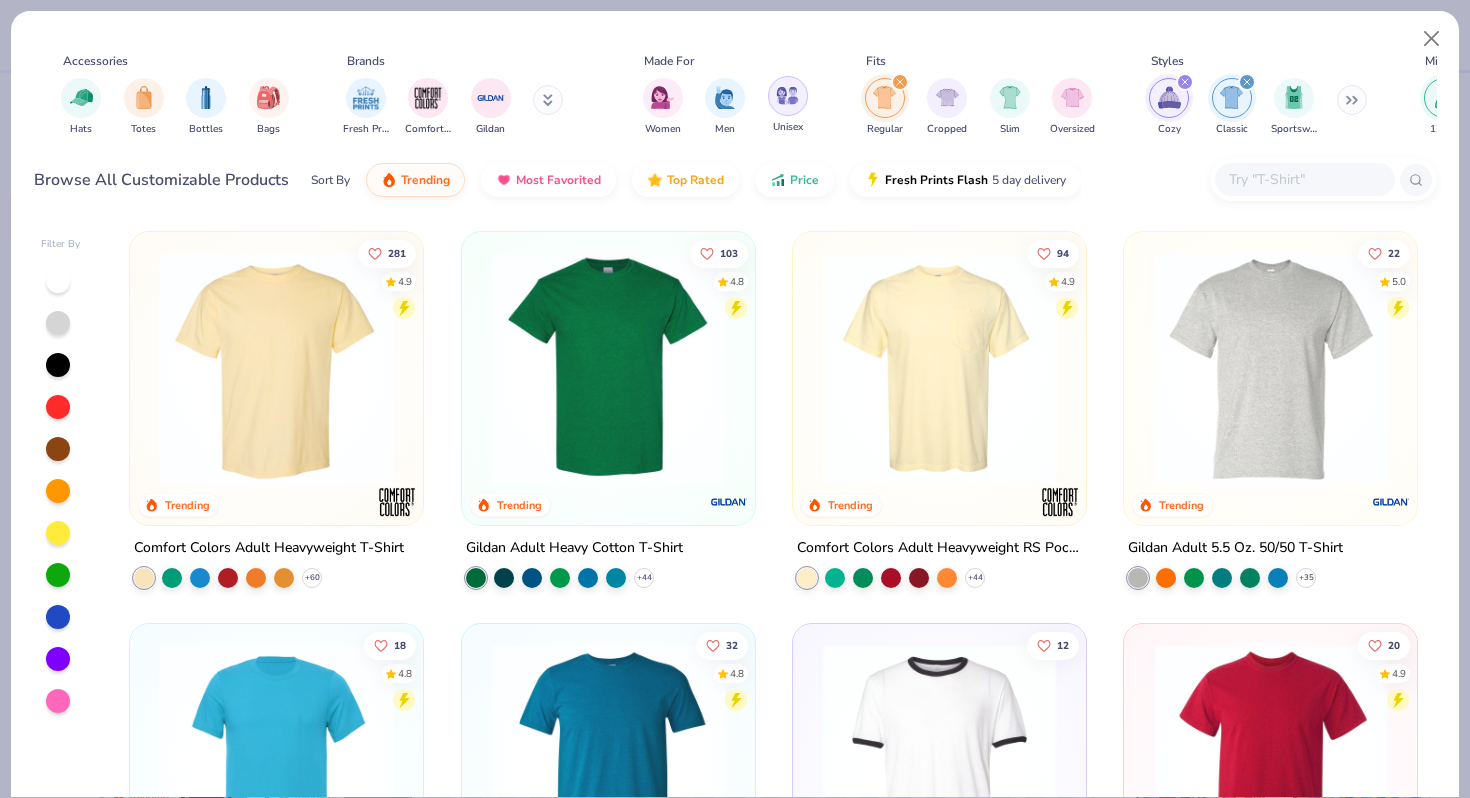 click at bounding box center [788, 96] 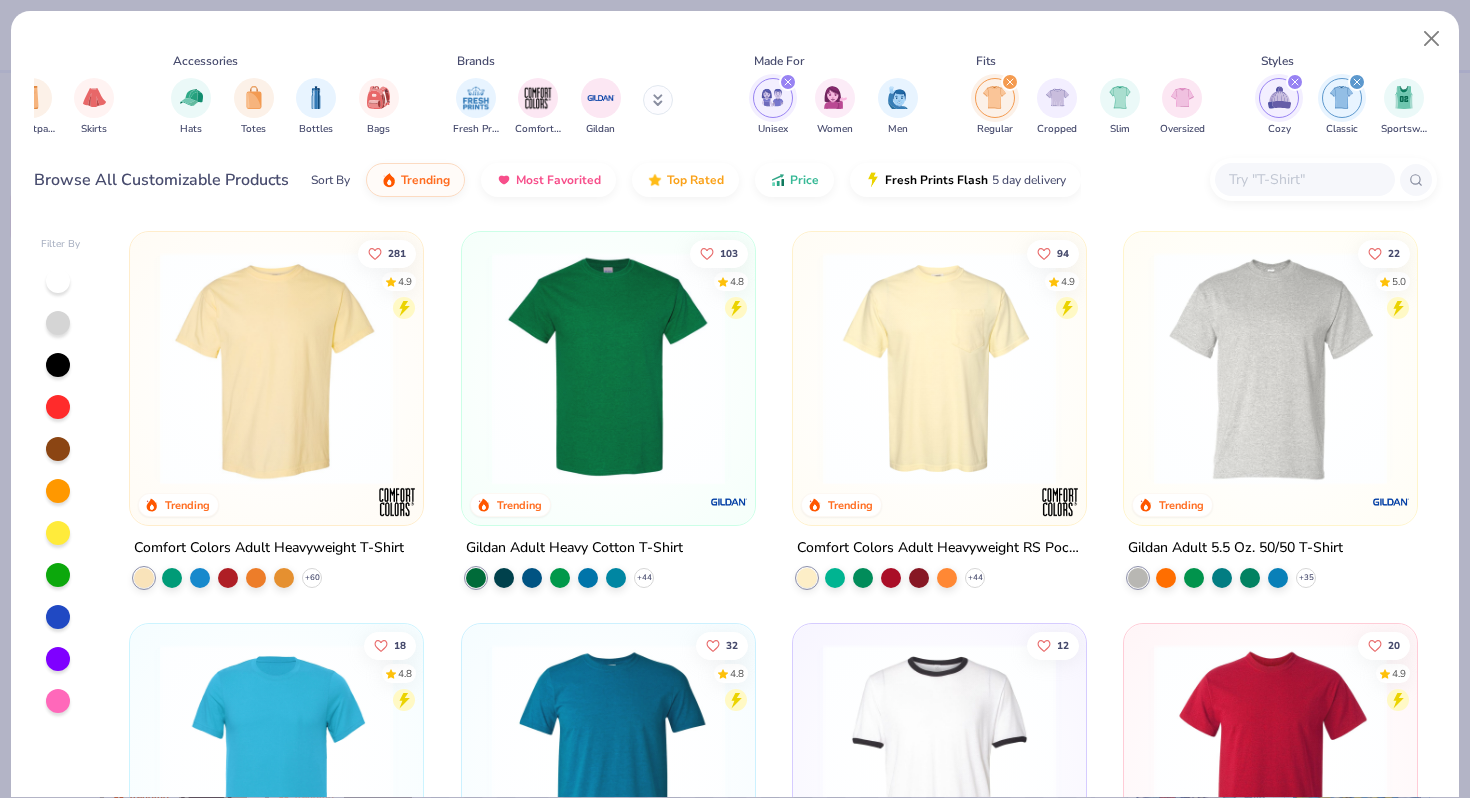 scroll, scrollTop: 0, scrollLeft: 356, axis: horizontal 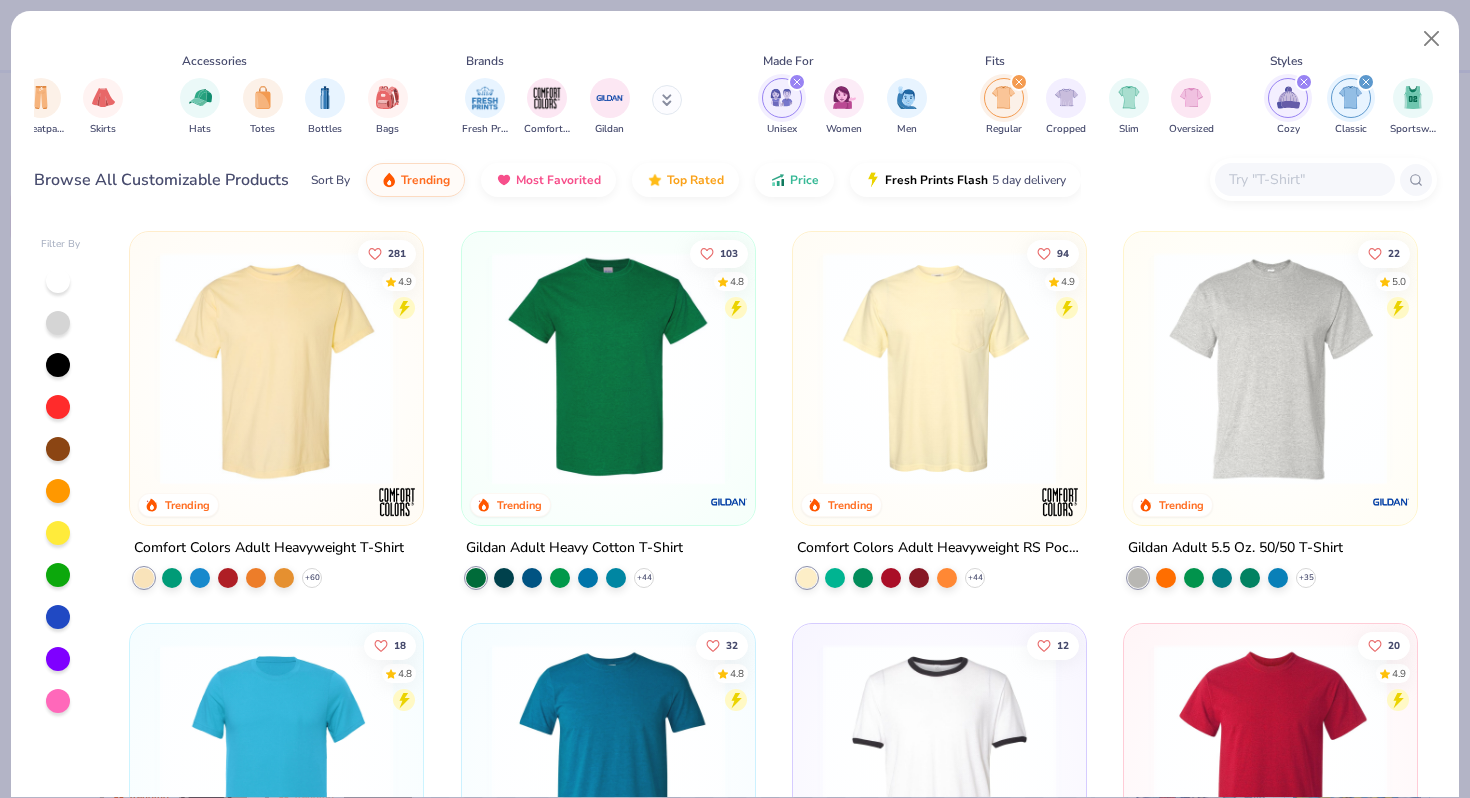 click at bounding box center [667, 100] 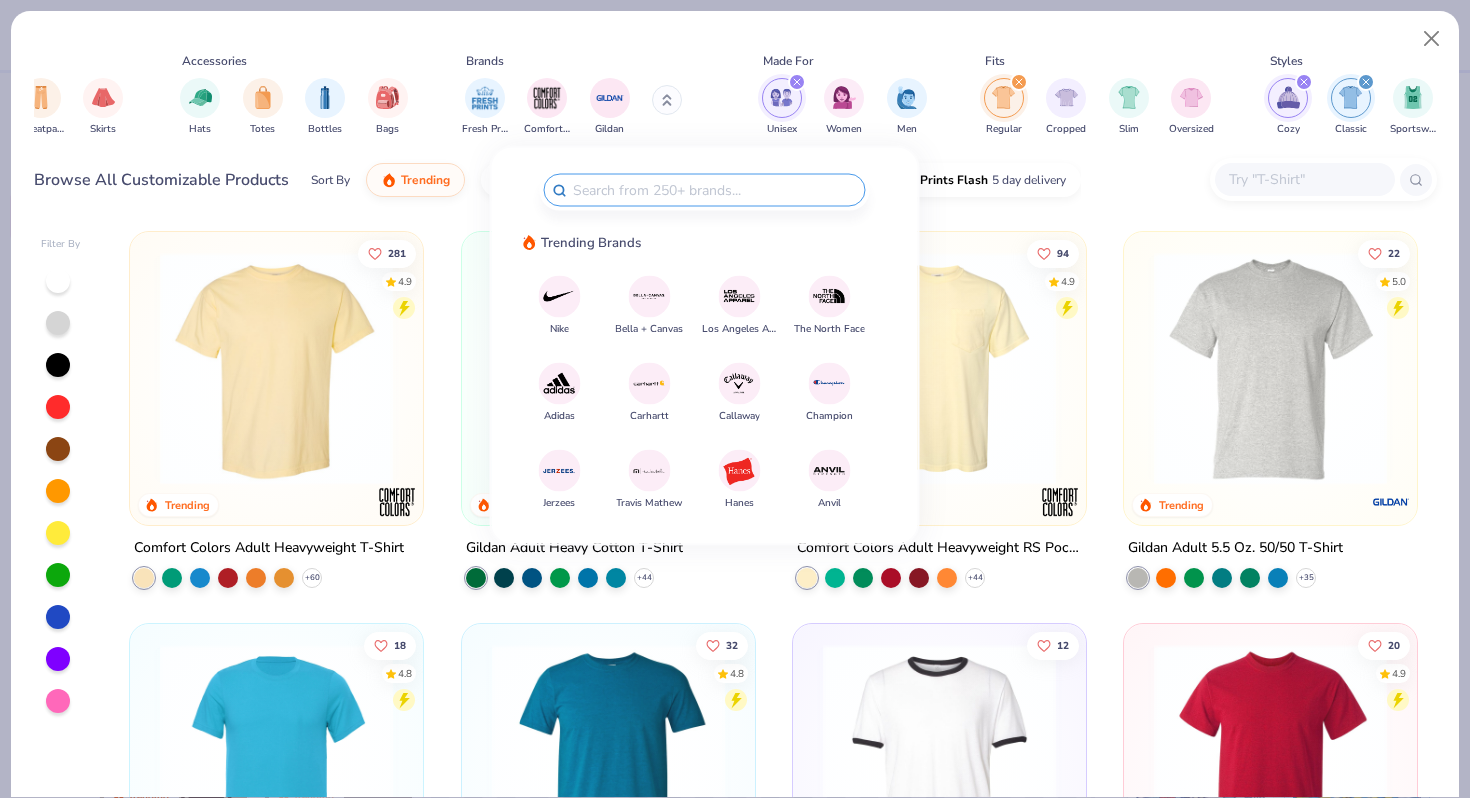 click at bounding box center (649, 296) 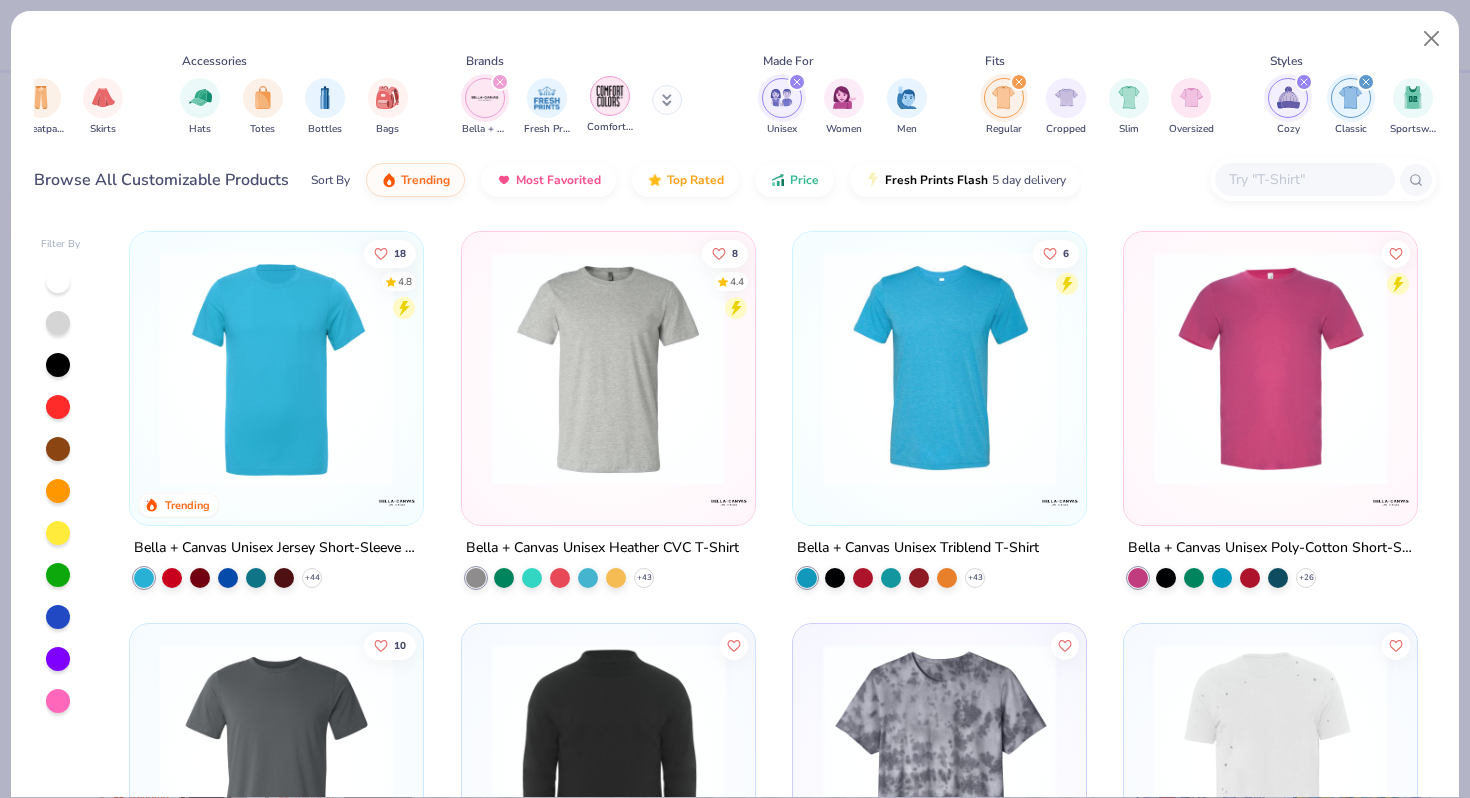 click at bounding box center (610, 96) 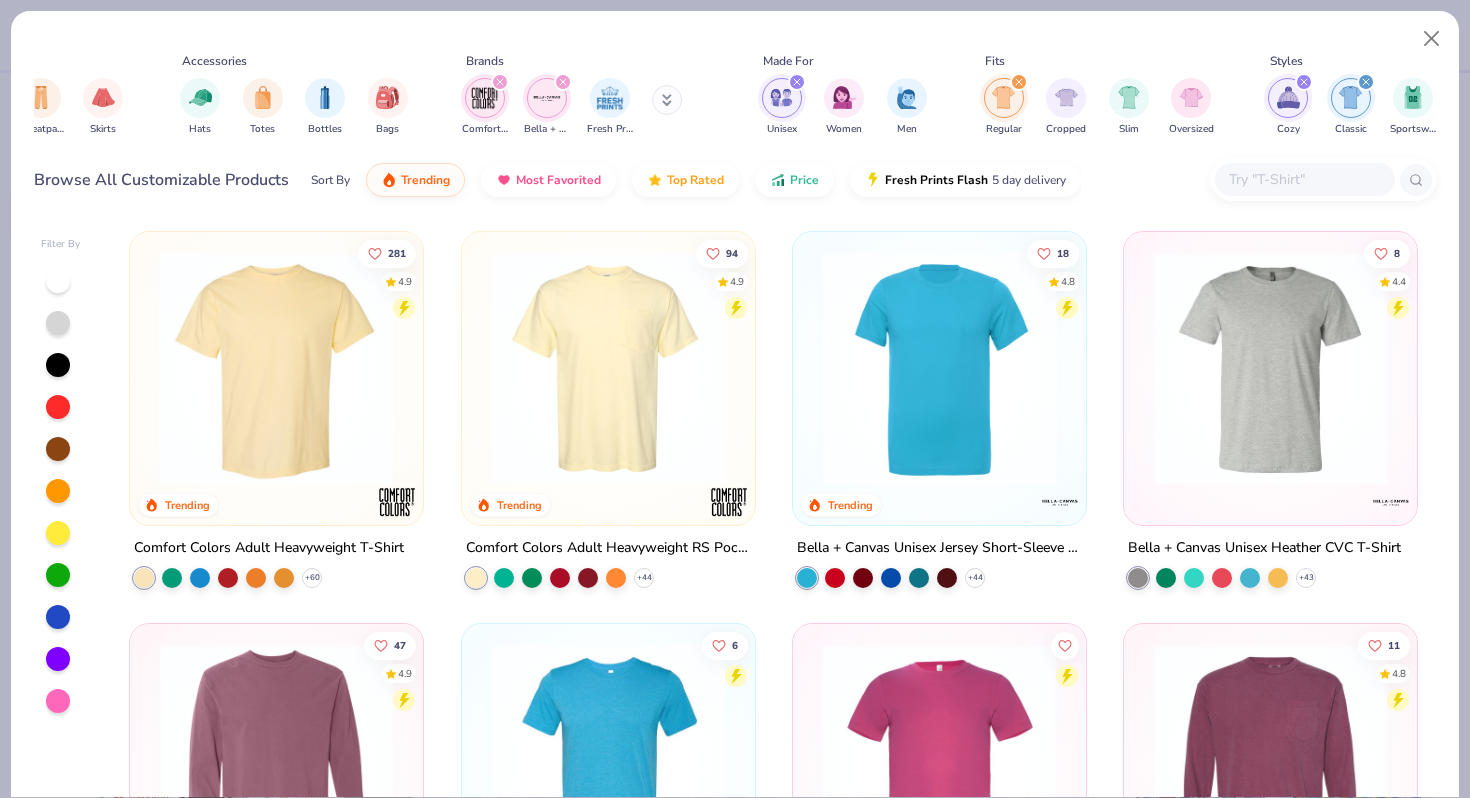 click 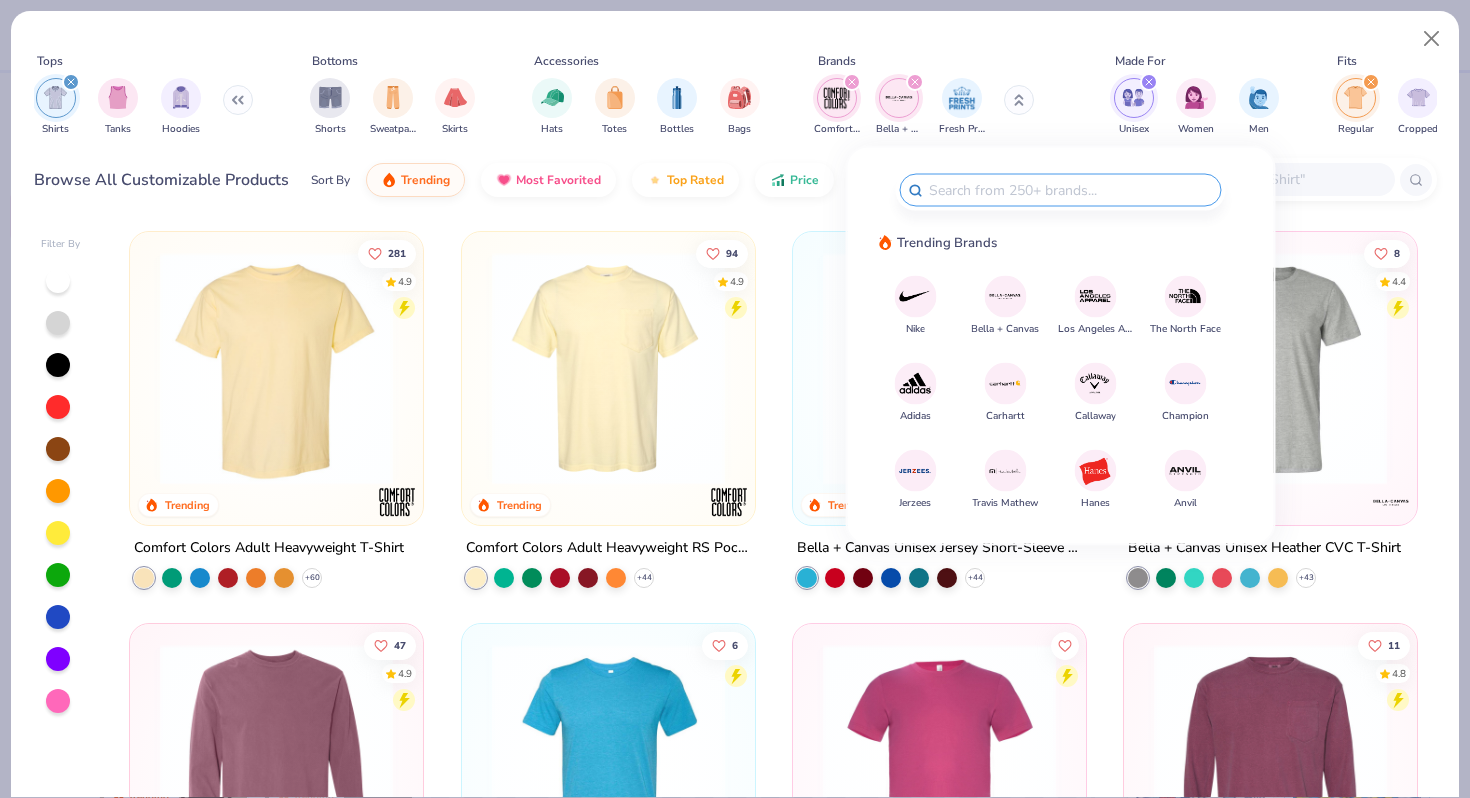 scroll, scrollTop: 0, scrollLeft: 0, axis: both 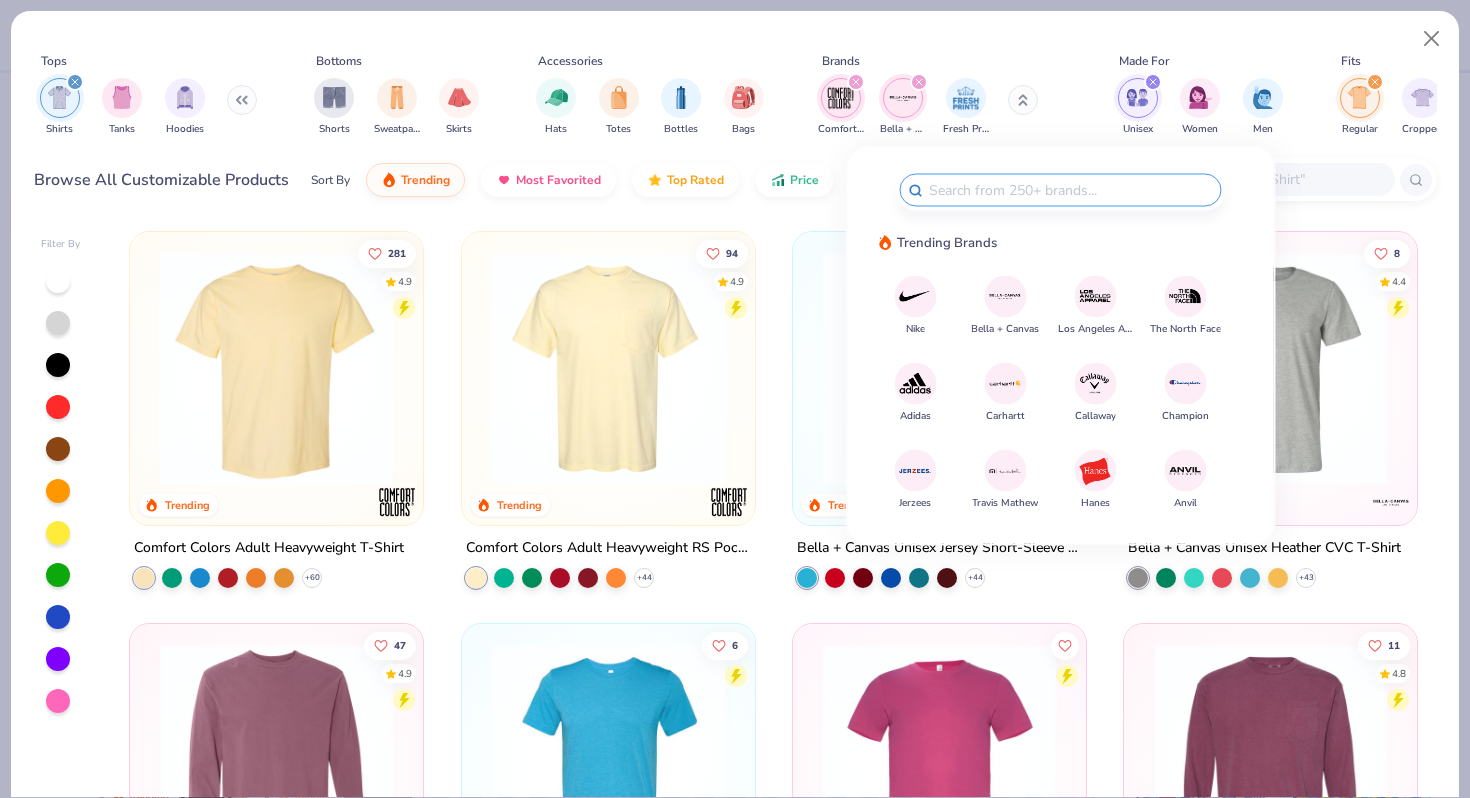 click on "Tops Shirts Tanks Hoodies Bottoms Shorts Sweatpants Skirts Accessories Hats Totes Bottles Bags Brands Comfort Colors Bella + Canvas Fresh Prints Made For Unisex Women Men Fits Regular Cropped Slim Oversized Styles Cozy Classic Sportswear Minimums 12-17 18-23 24-35 Print Types Guide Embroidery Screen Print Digital Print Patches Transfers Vinyl Applique" at bounding box center (735, 93) 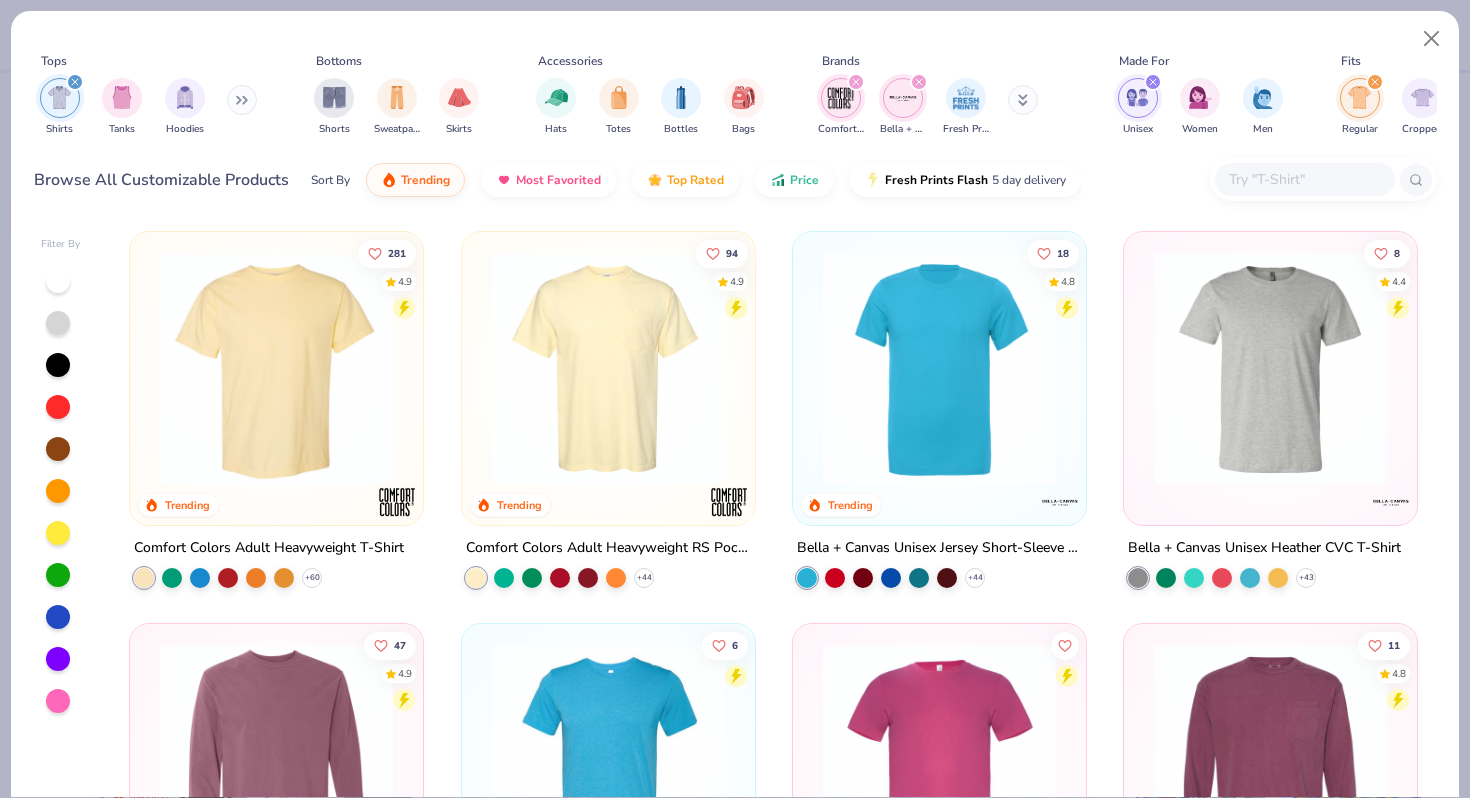 click at bounding box center (242, 100) 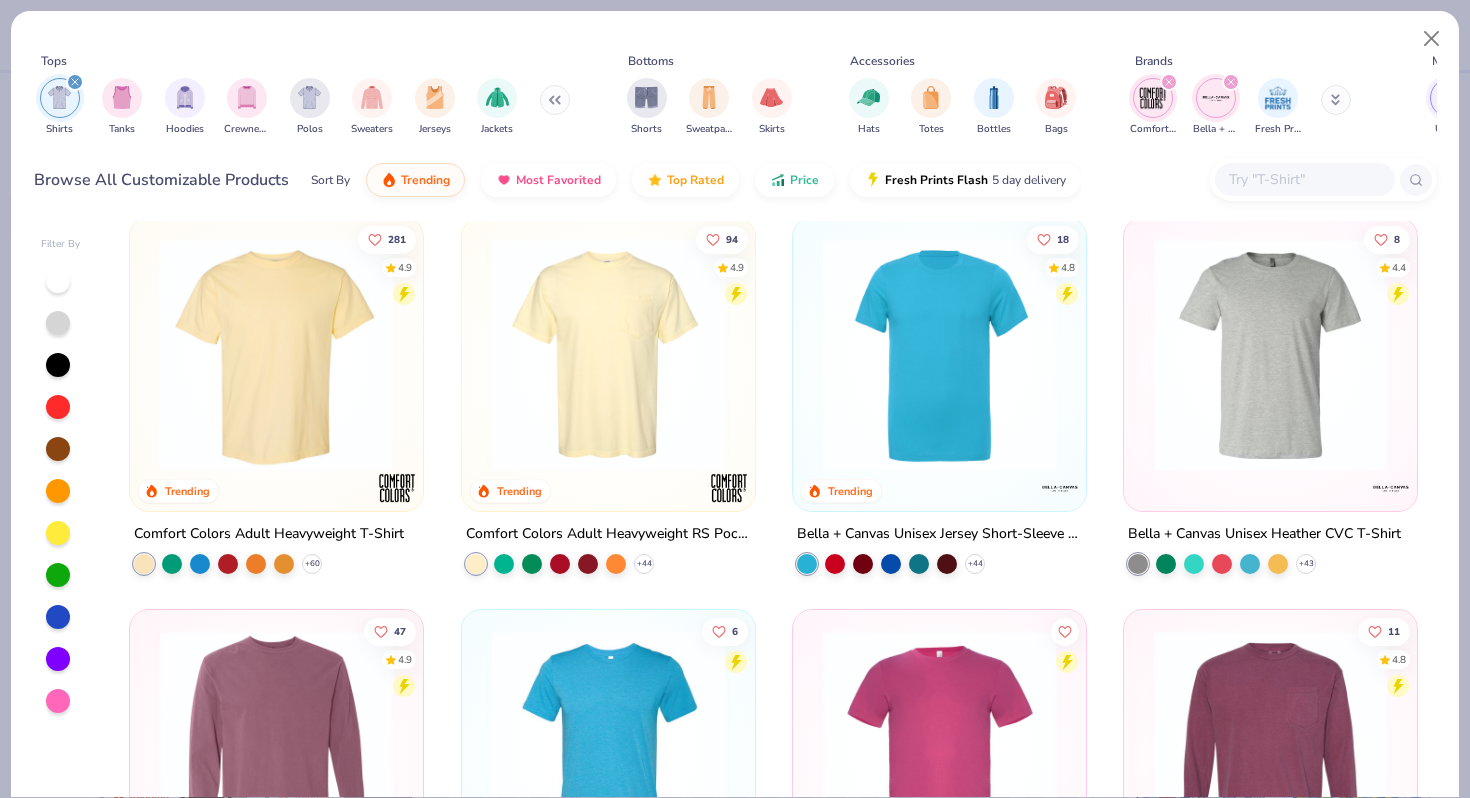 scroll, scrollTop: 0, scrollLeft: 0, axis: both 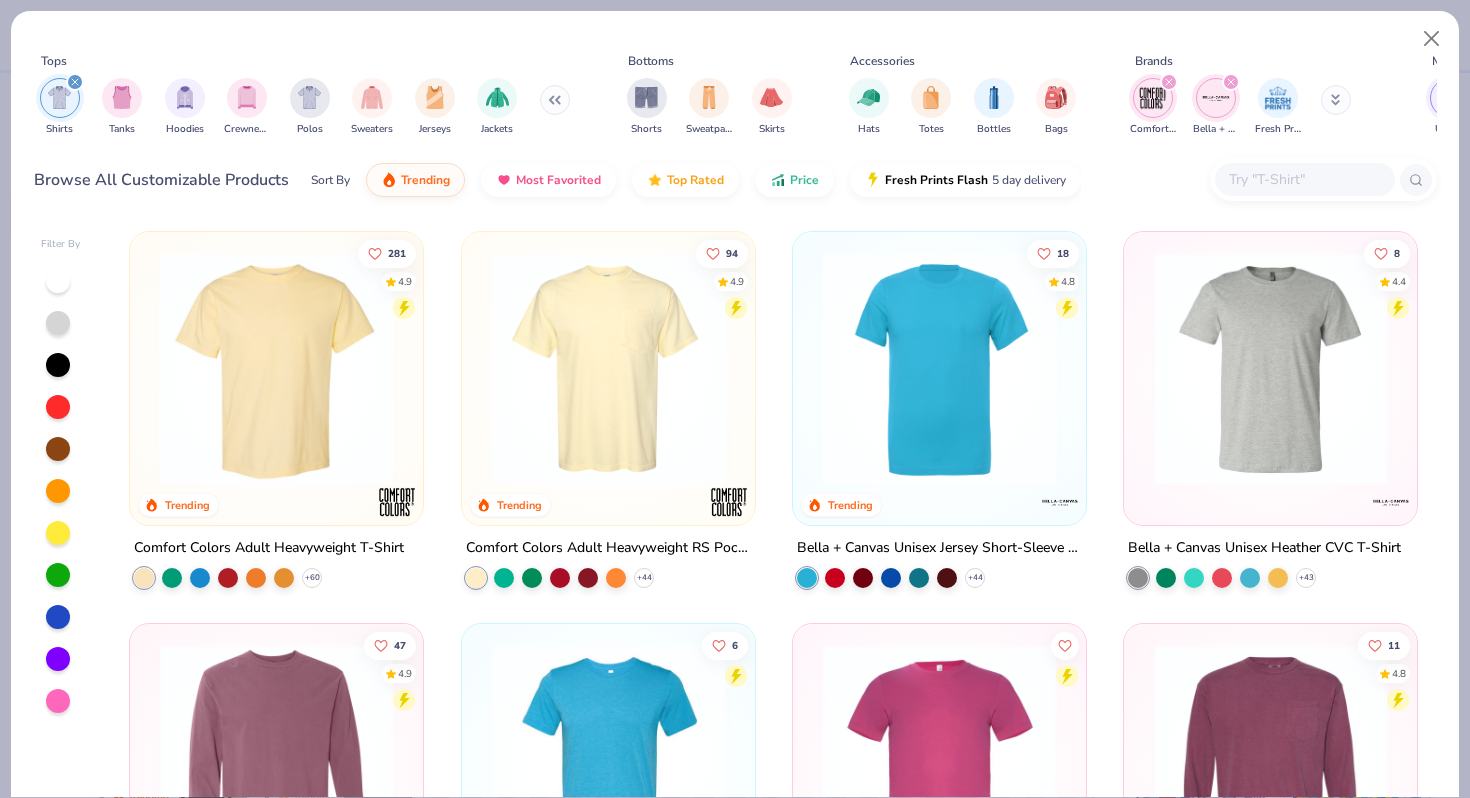 click on "Bella + Canvas Unisex Heather CVC T-Shirt" at bounding box center (1264, 548) 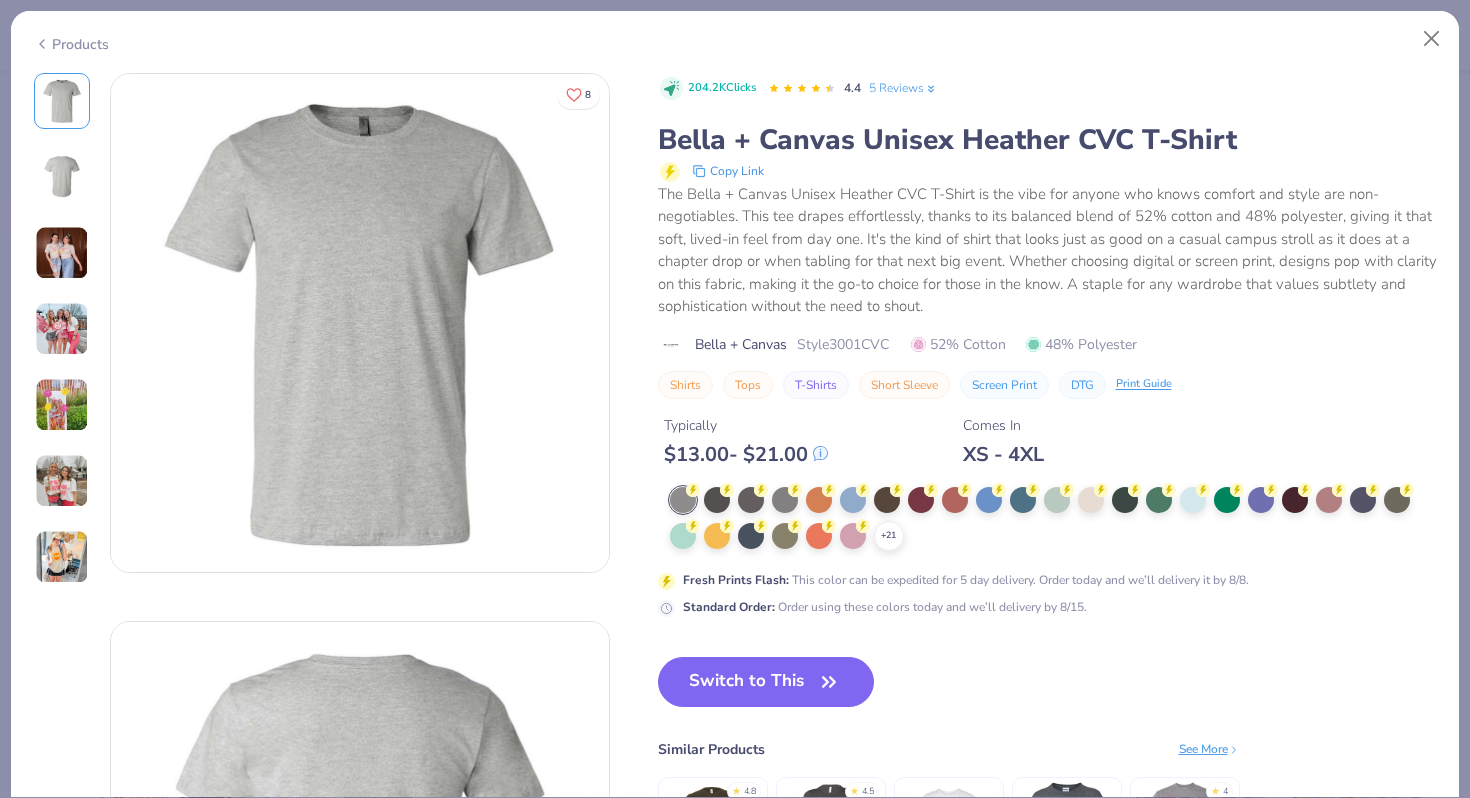click at bounding box center [62, 253] 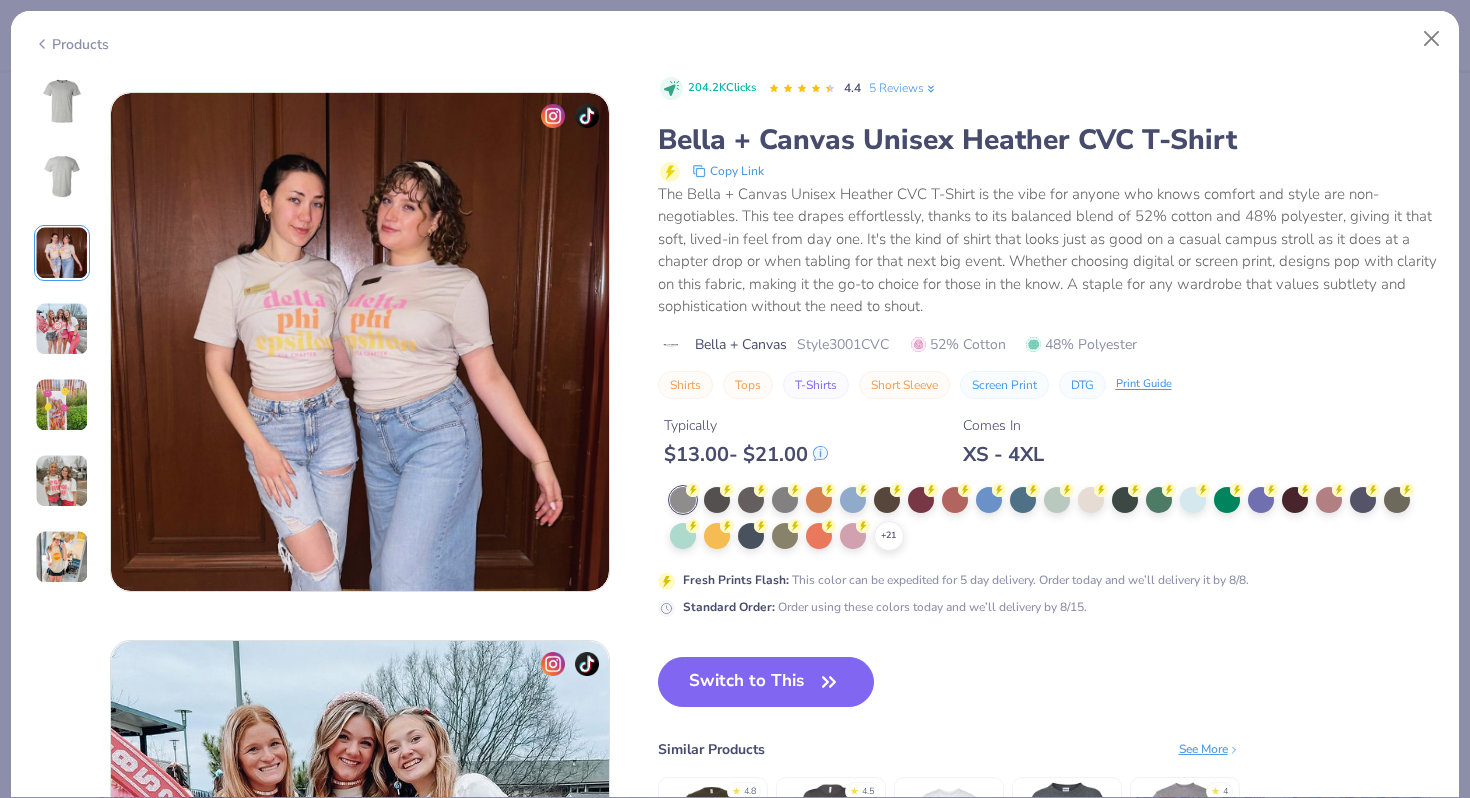 scroll, scrollTop: 1096, scrollLeft: 0, axis: vertical 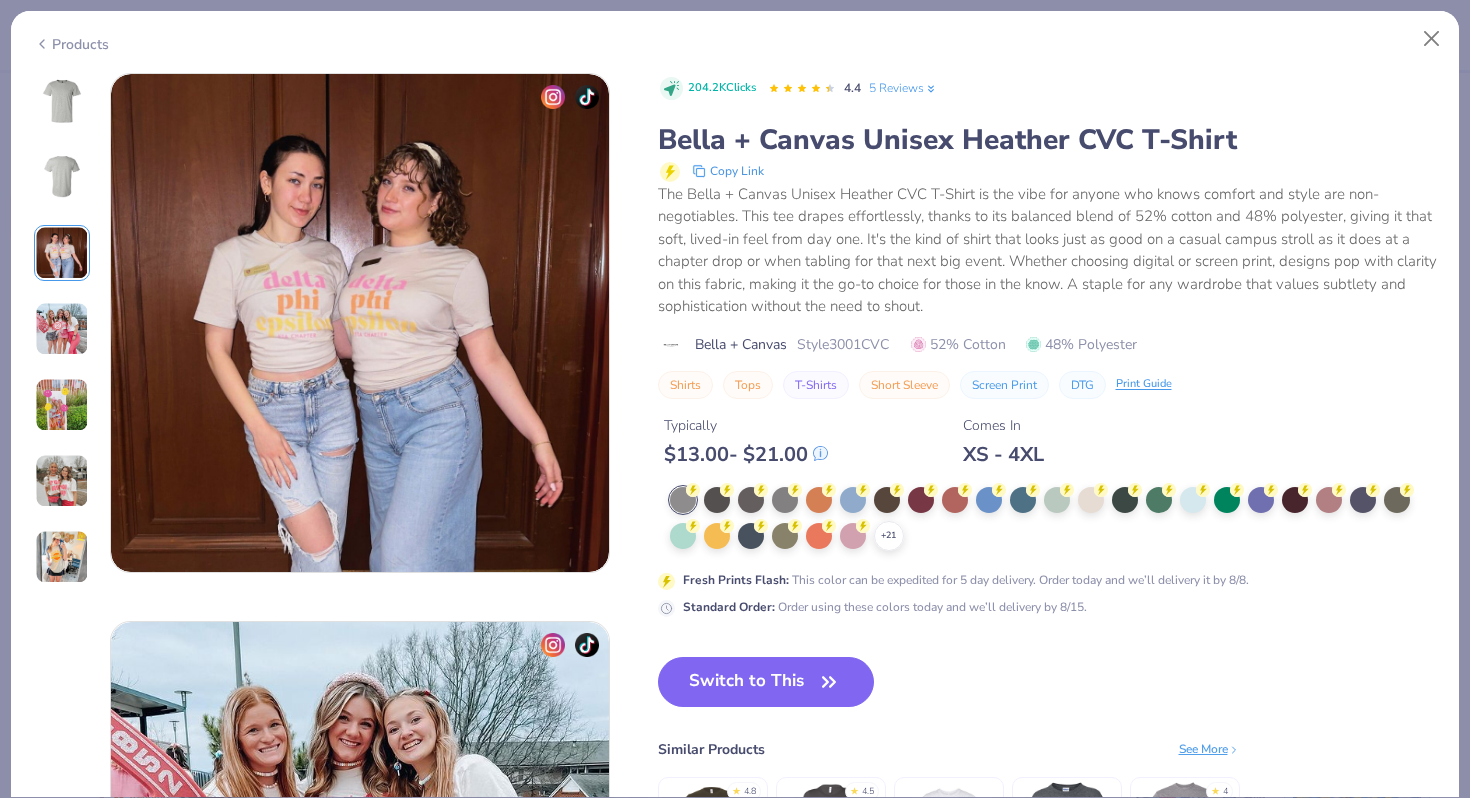 click at bounding box center [62, 329] 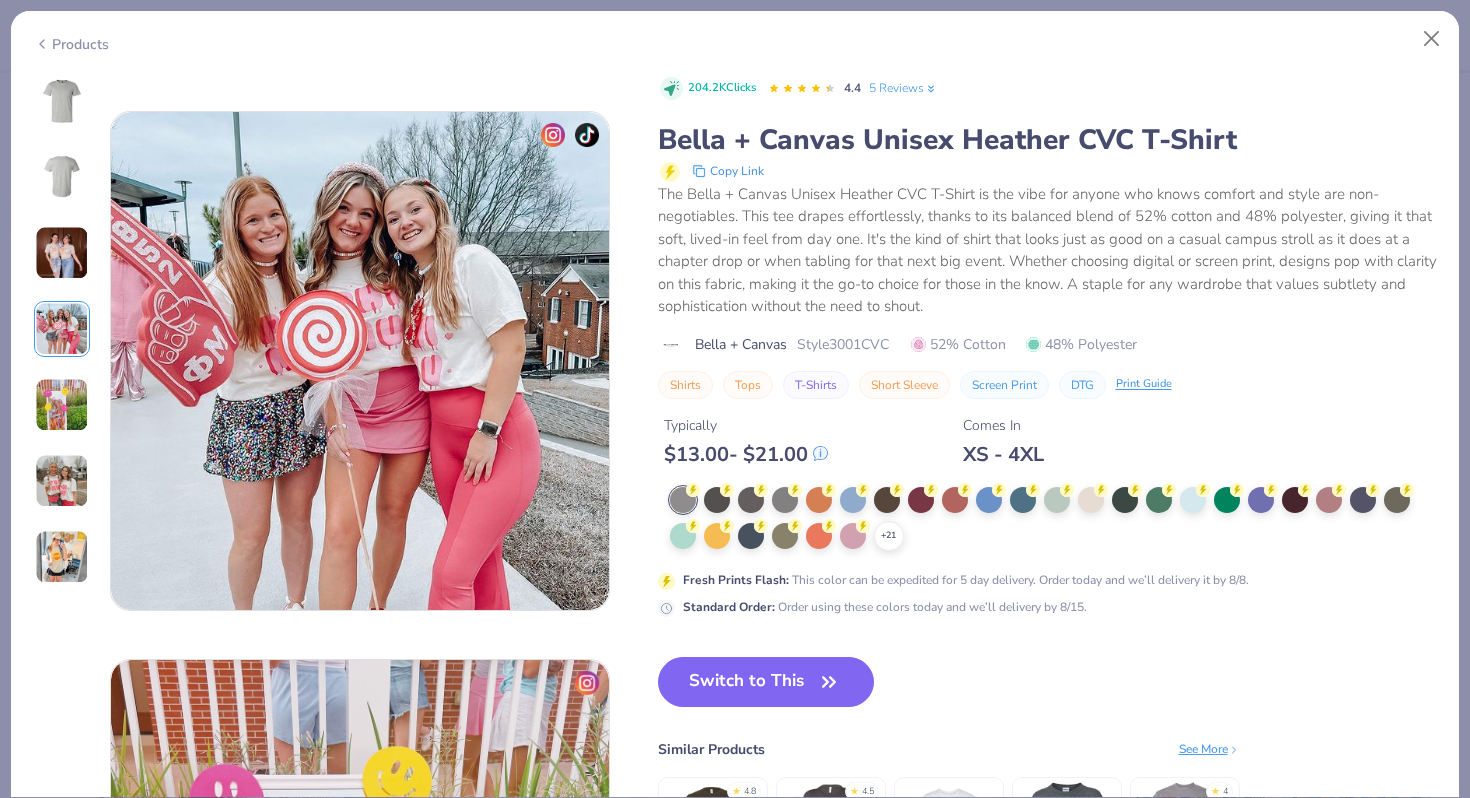 scroll, scrollTop: 1644, scrollLeft: 0, axis: vertical 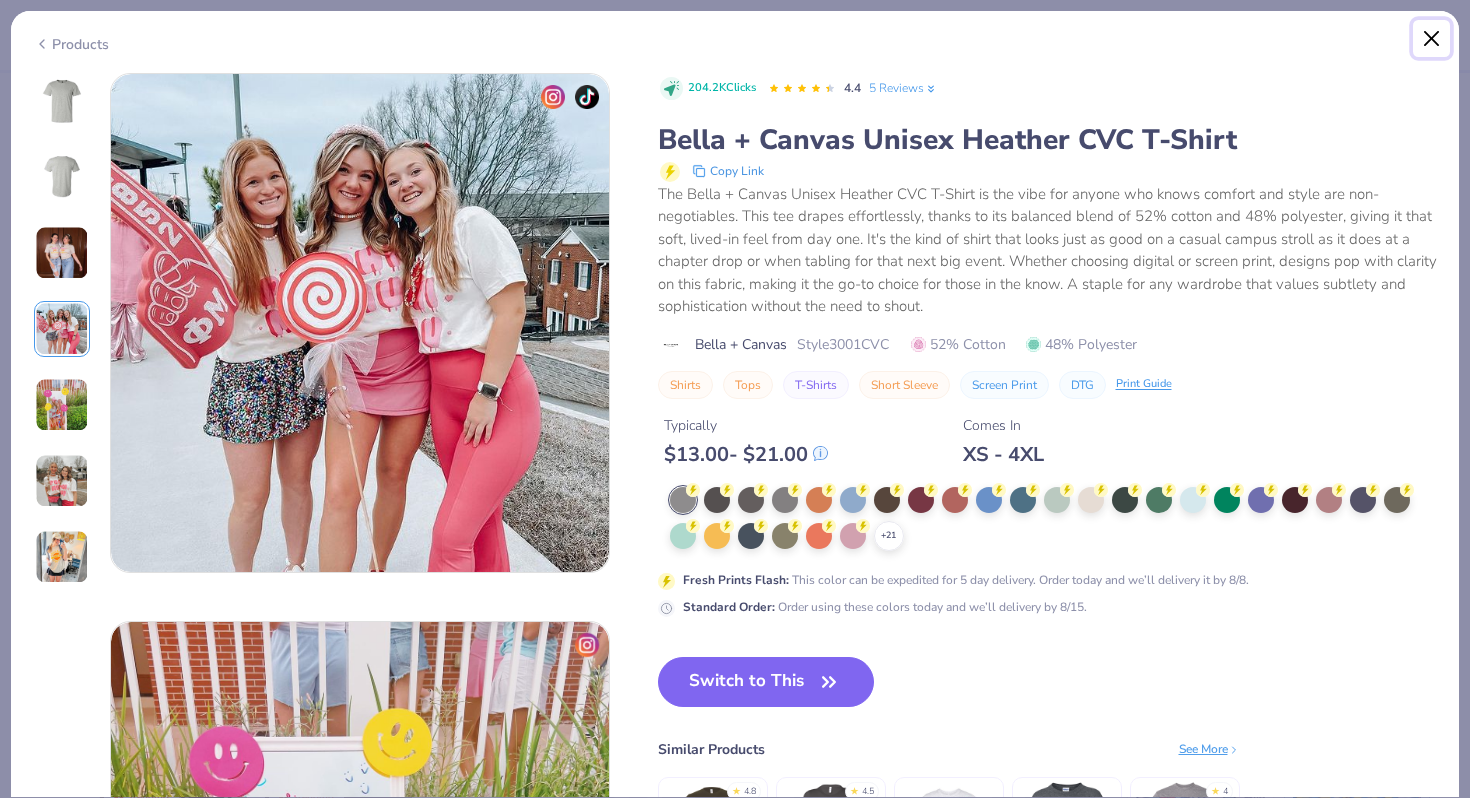 click at bounding box center (1432, 39) 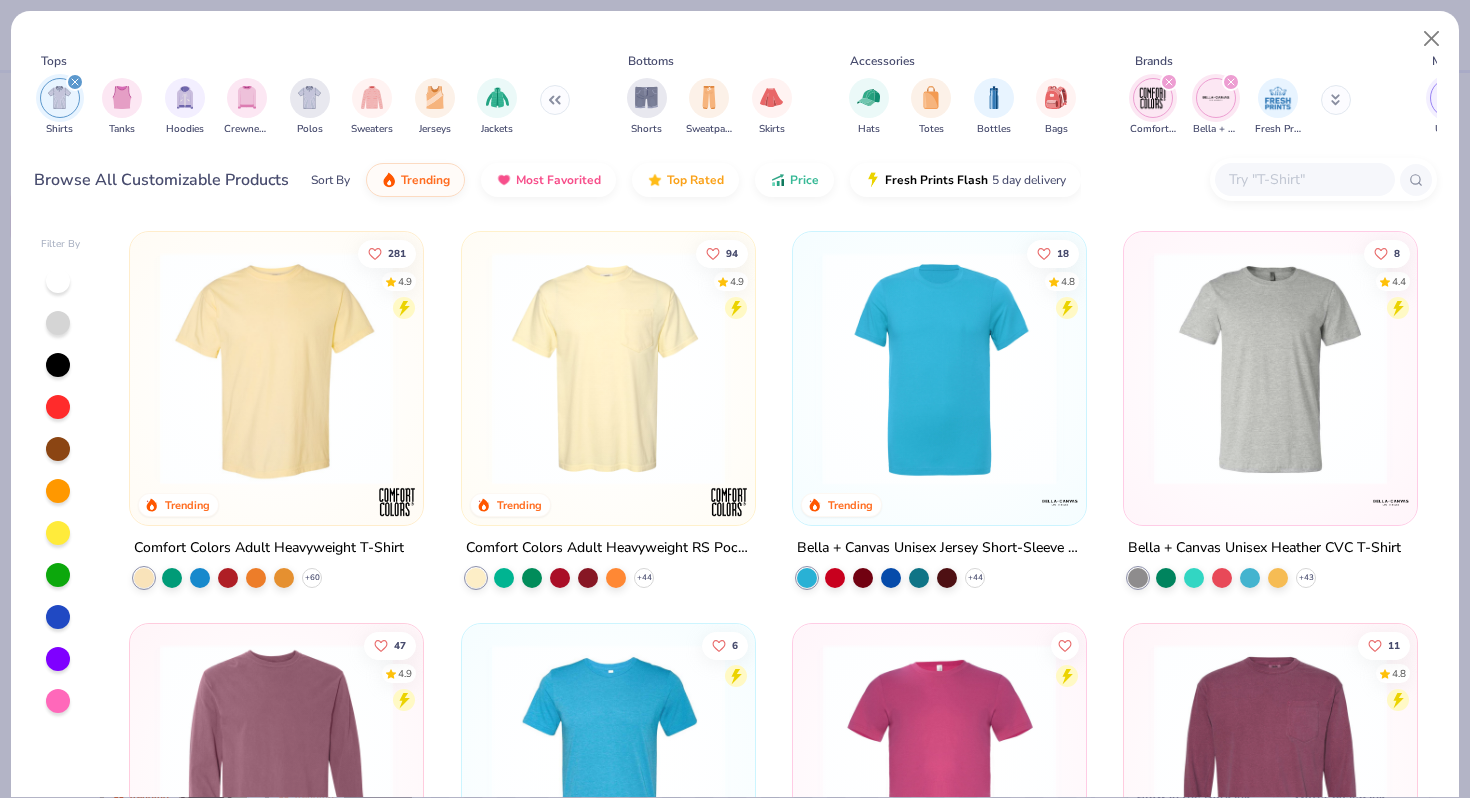 click at bounding box center (686, 368) 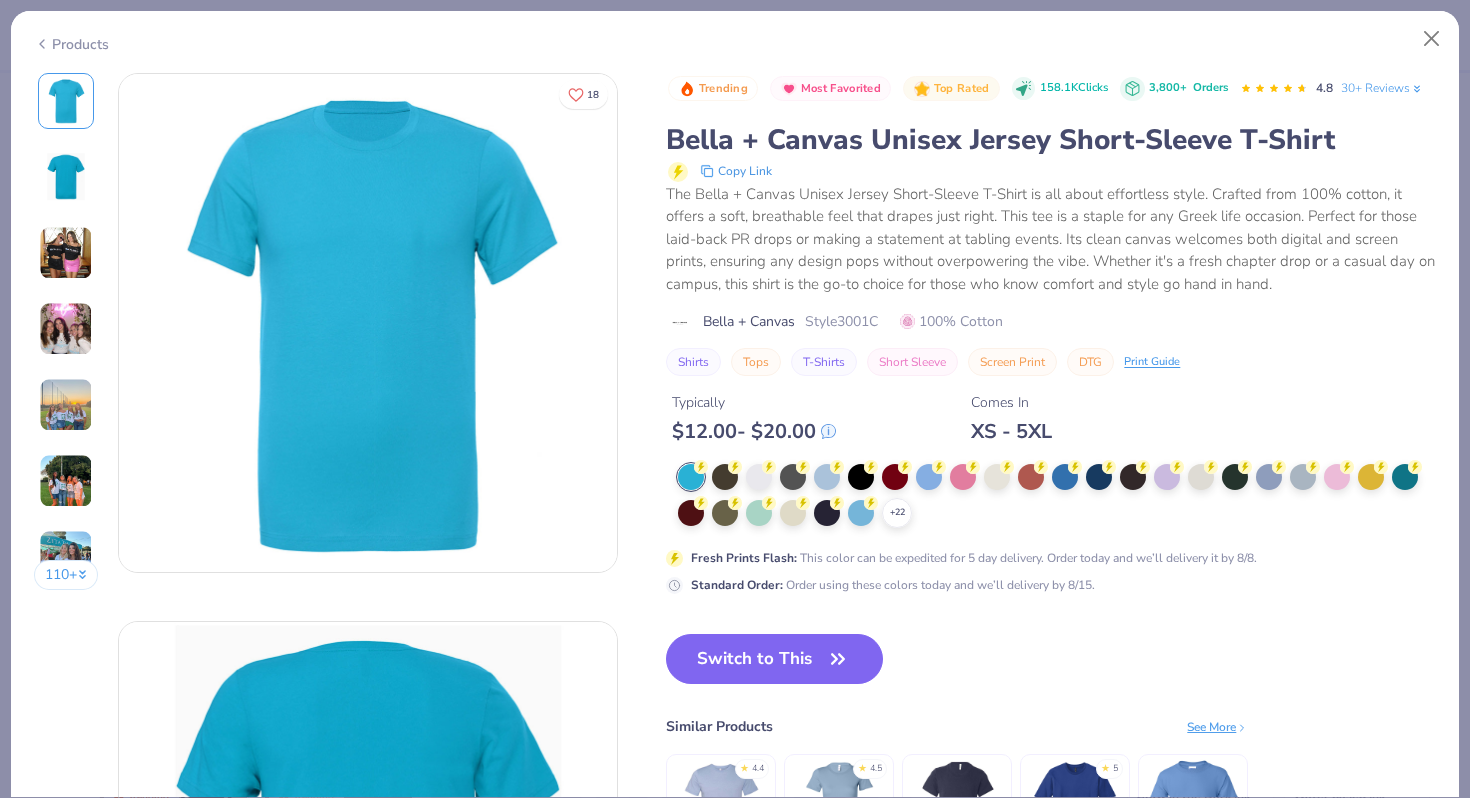 click at bounding box center [66, 253] 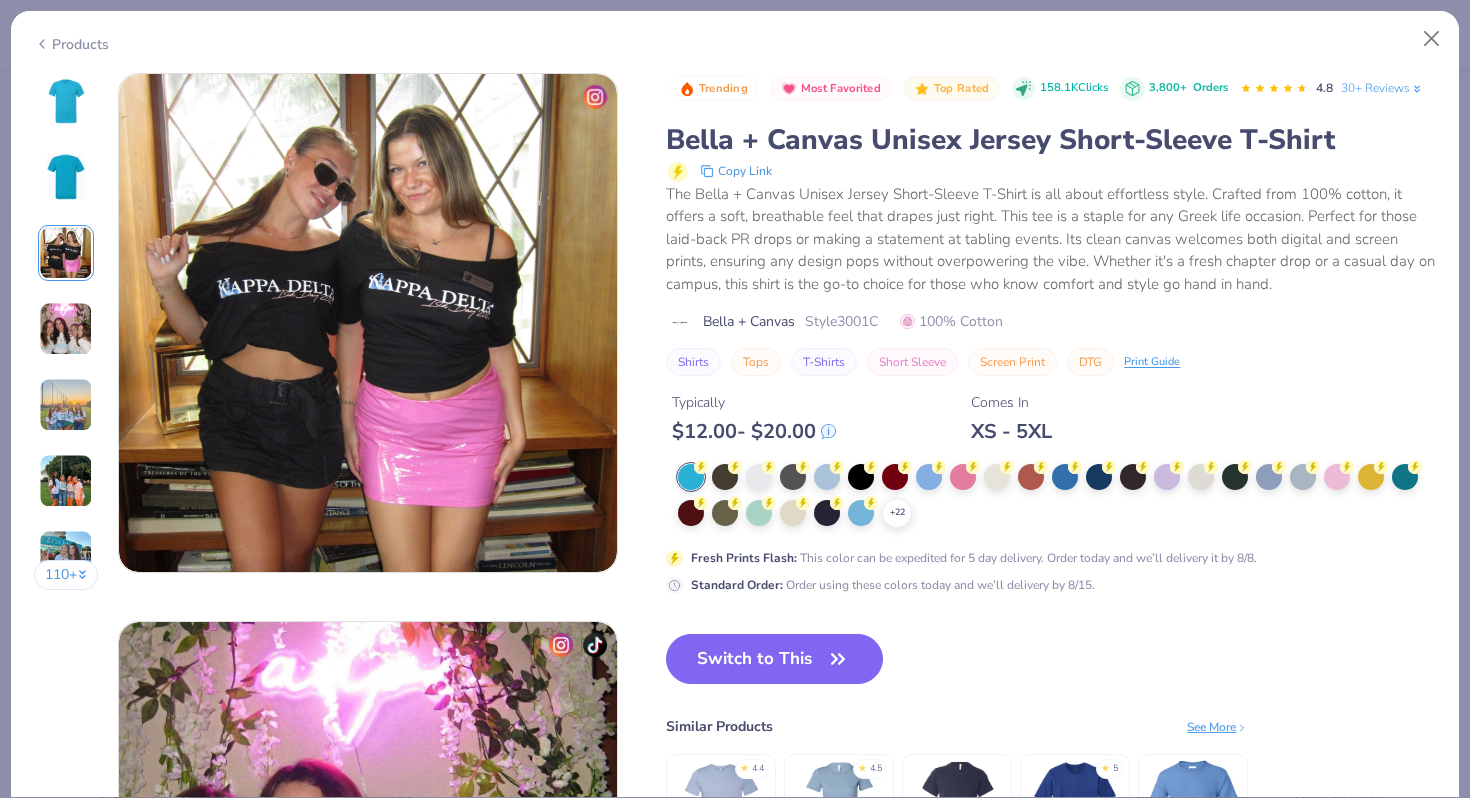 click at bounding box center [66, 329] 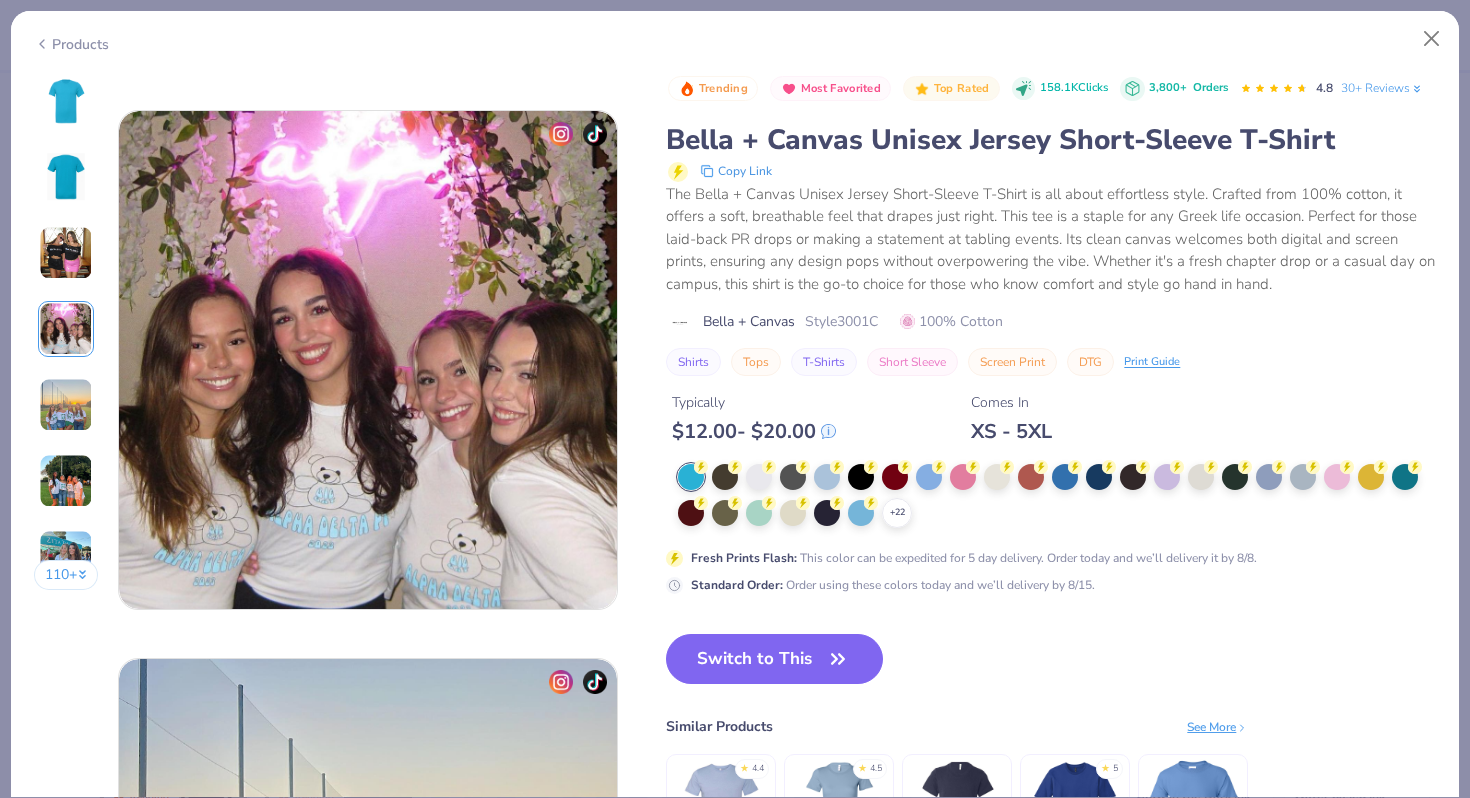 scroll, scrollTop: 1644, scrollLeft: 0, axis: vertical 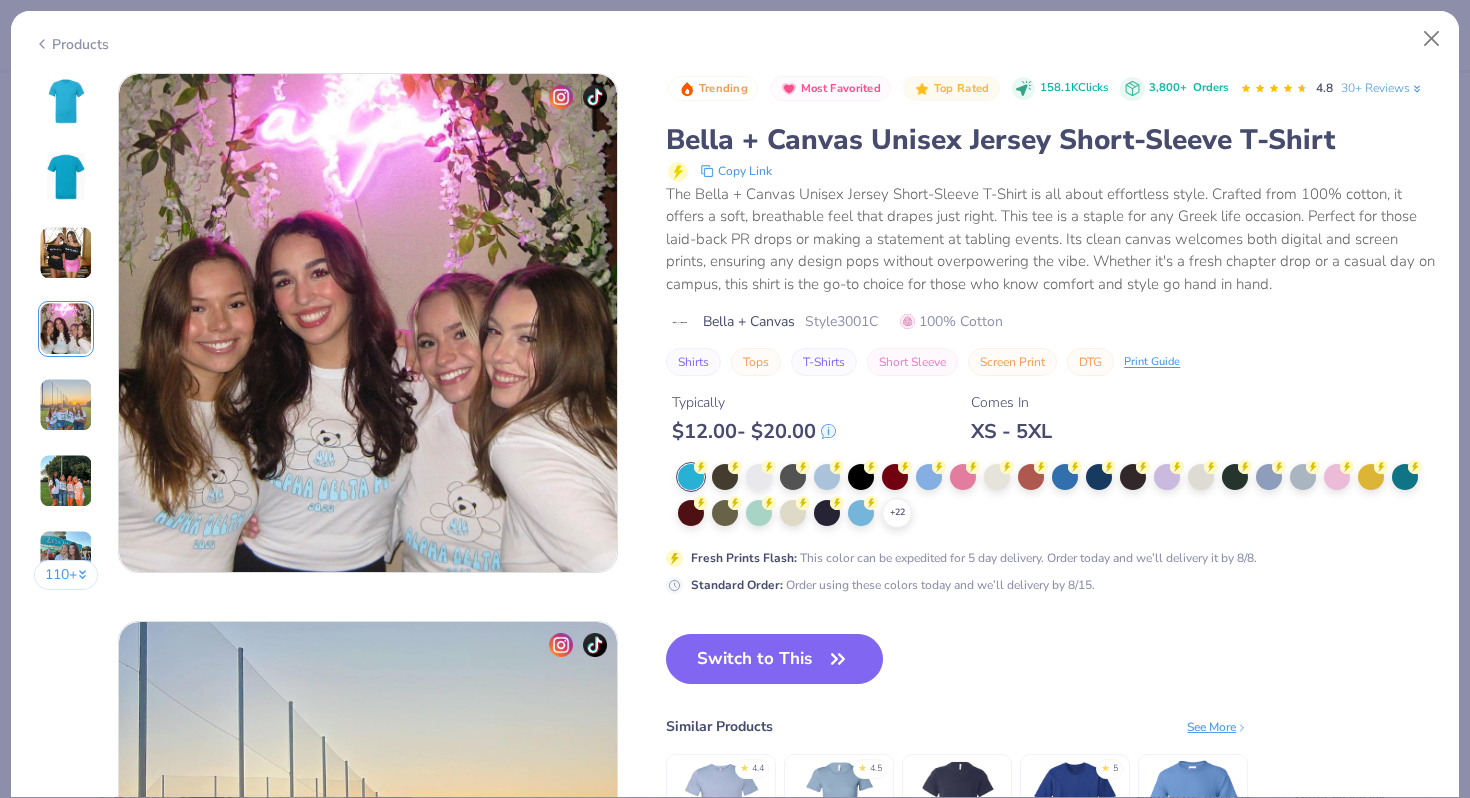 click on "110 +" at bounding box center [66, 339] 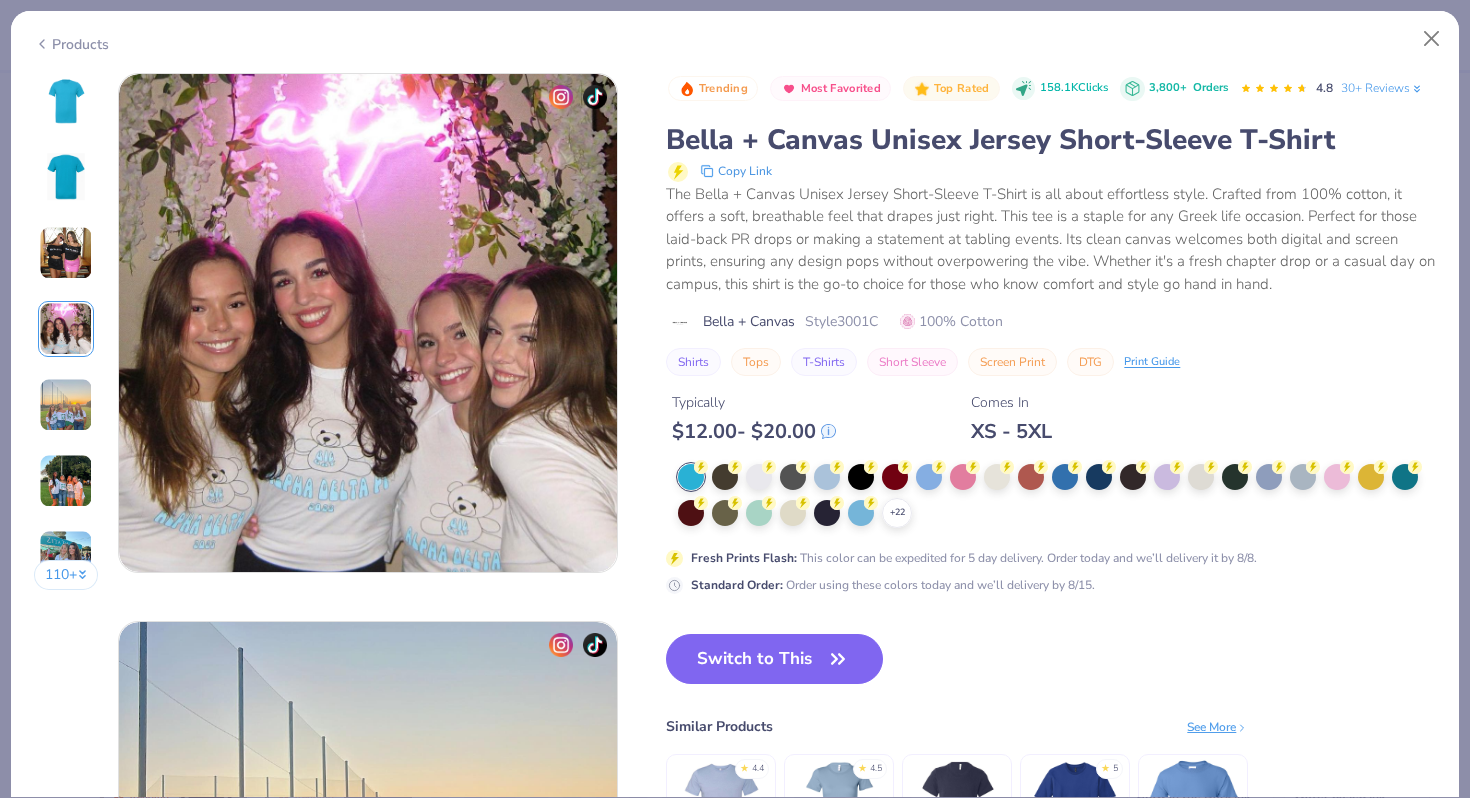 click at bounding box center (66, 405) 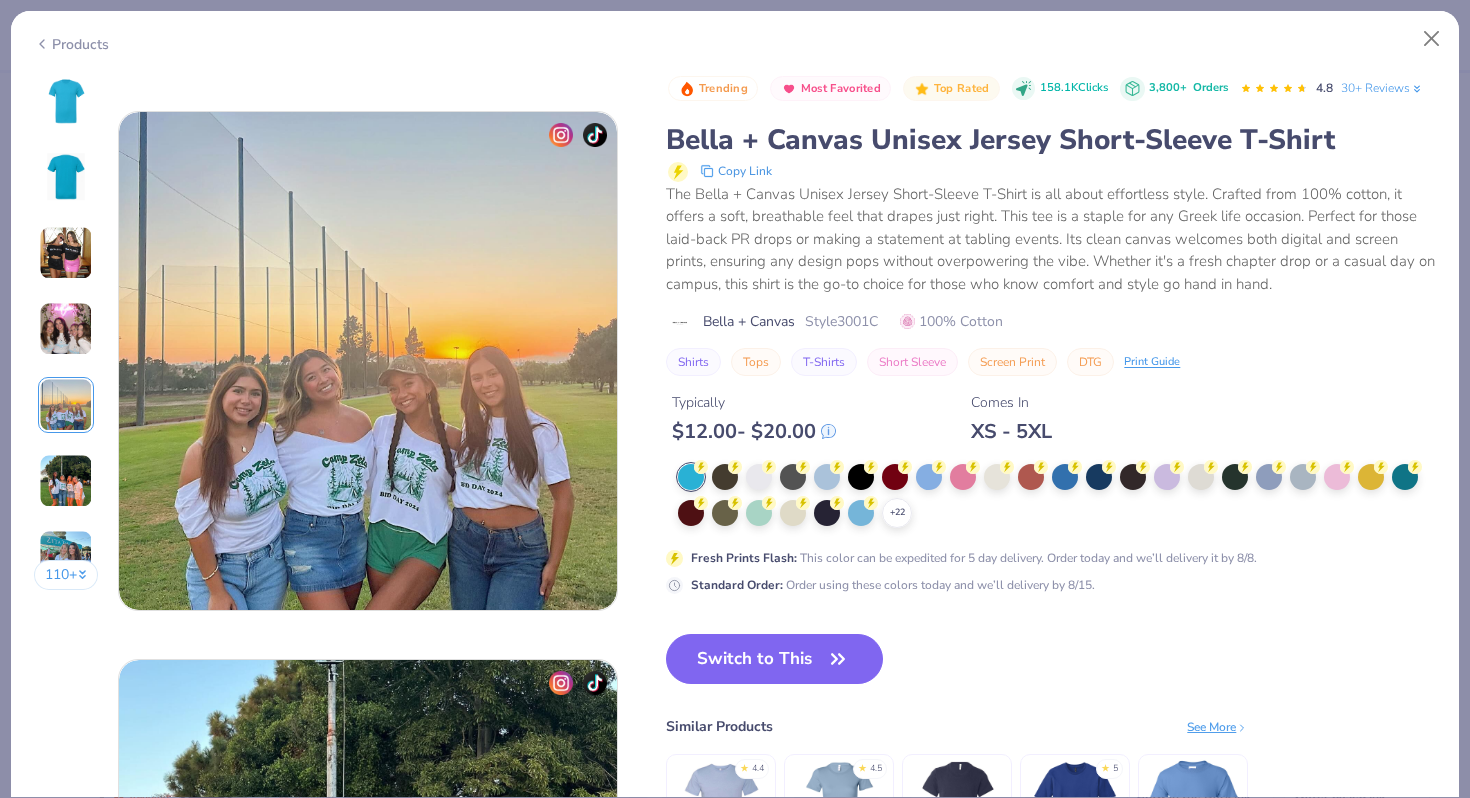 scroll, scrollTop: 2192, scrollLeft: 0, axis: vertical 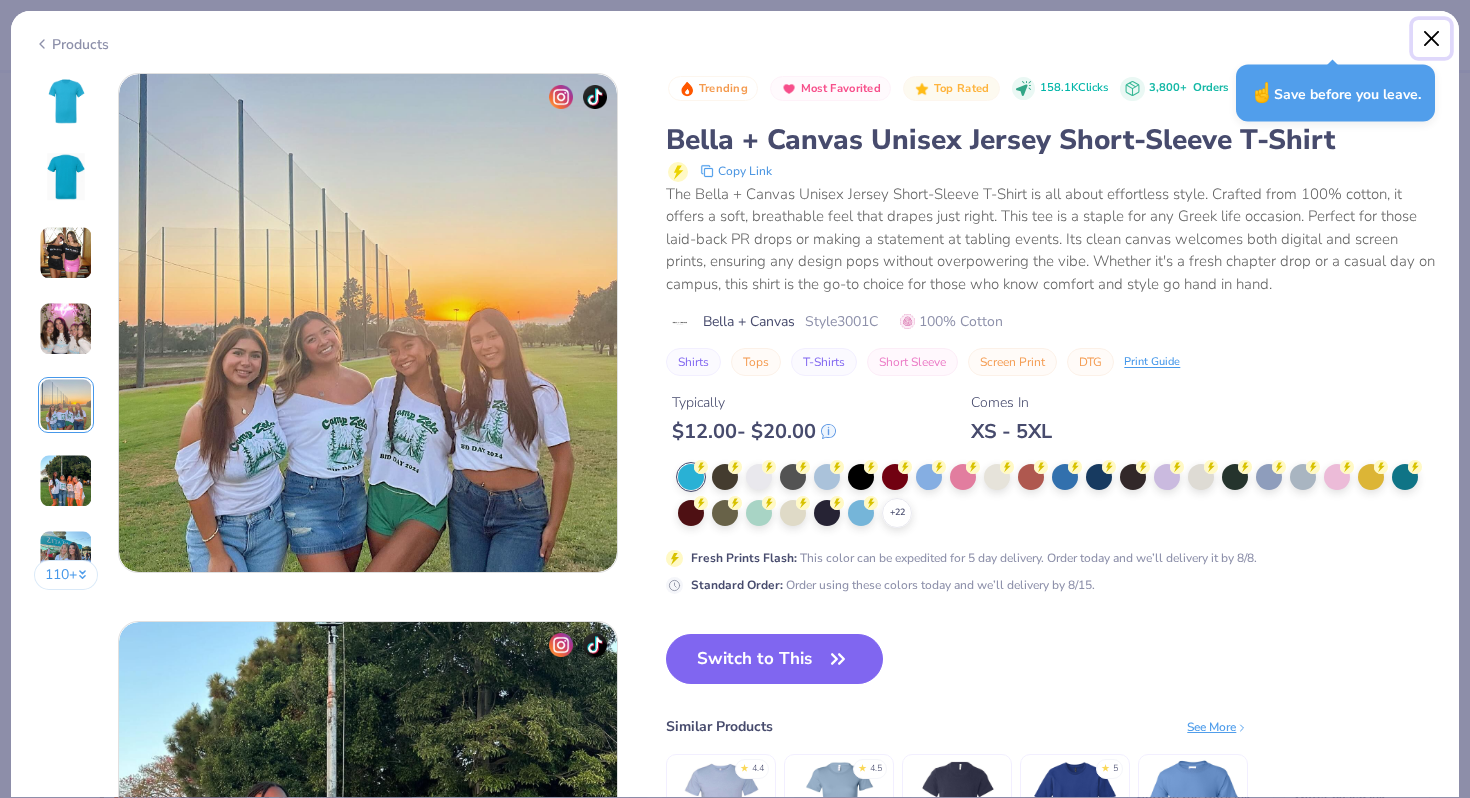 click at bounding box center [1432, 39] 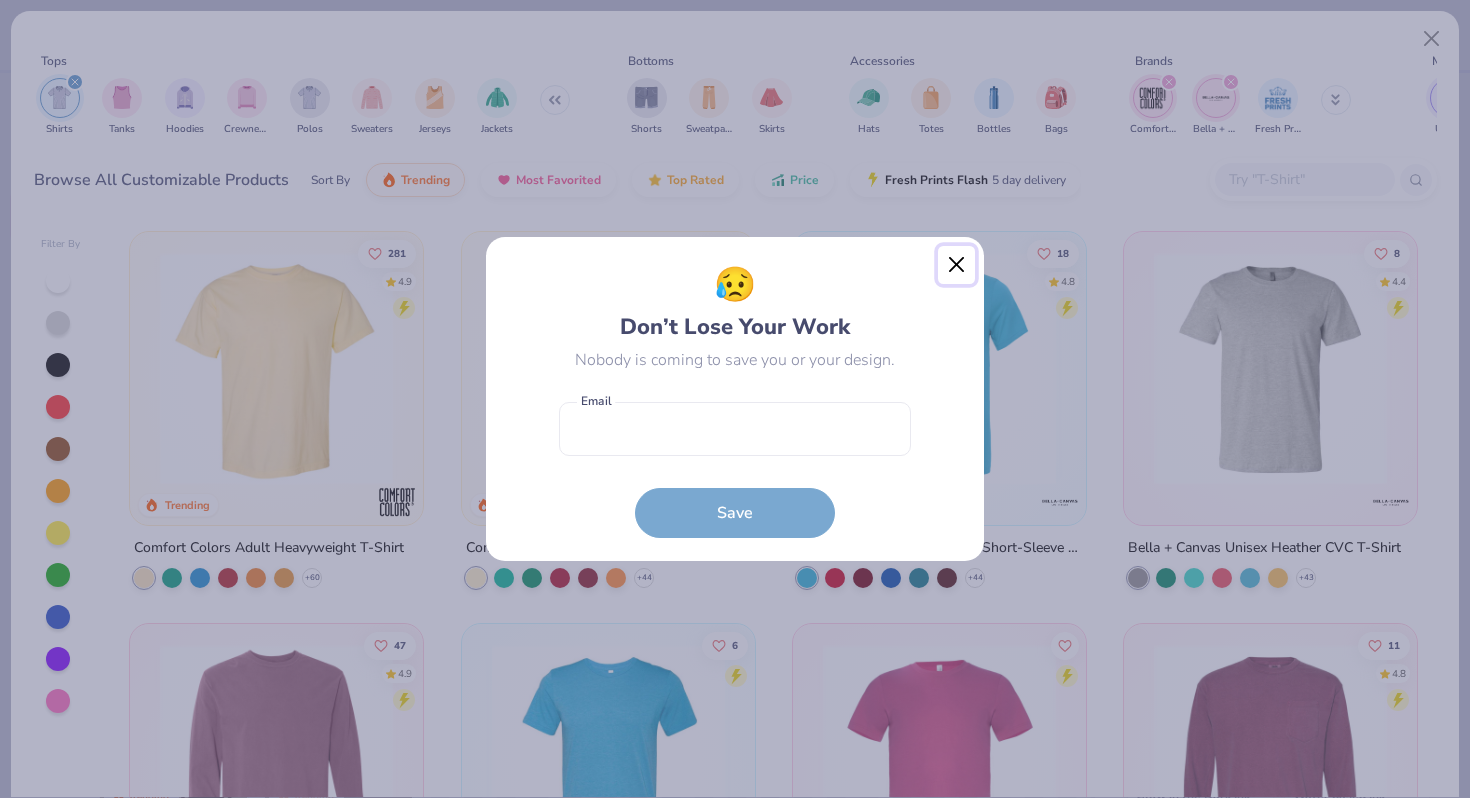 click at bounding box center [957, 265] 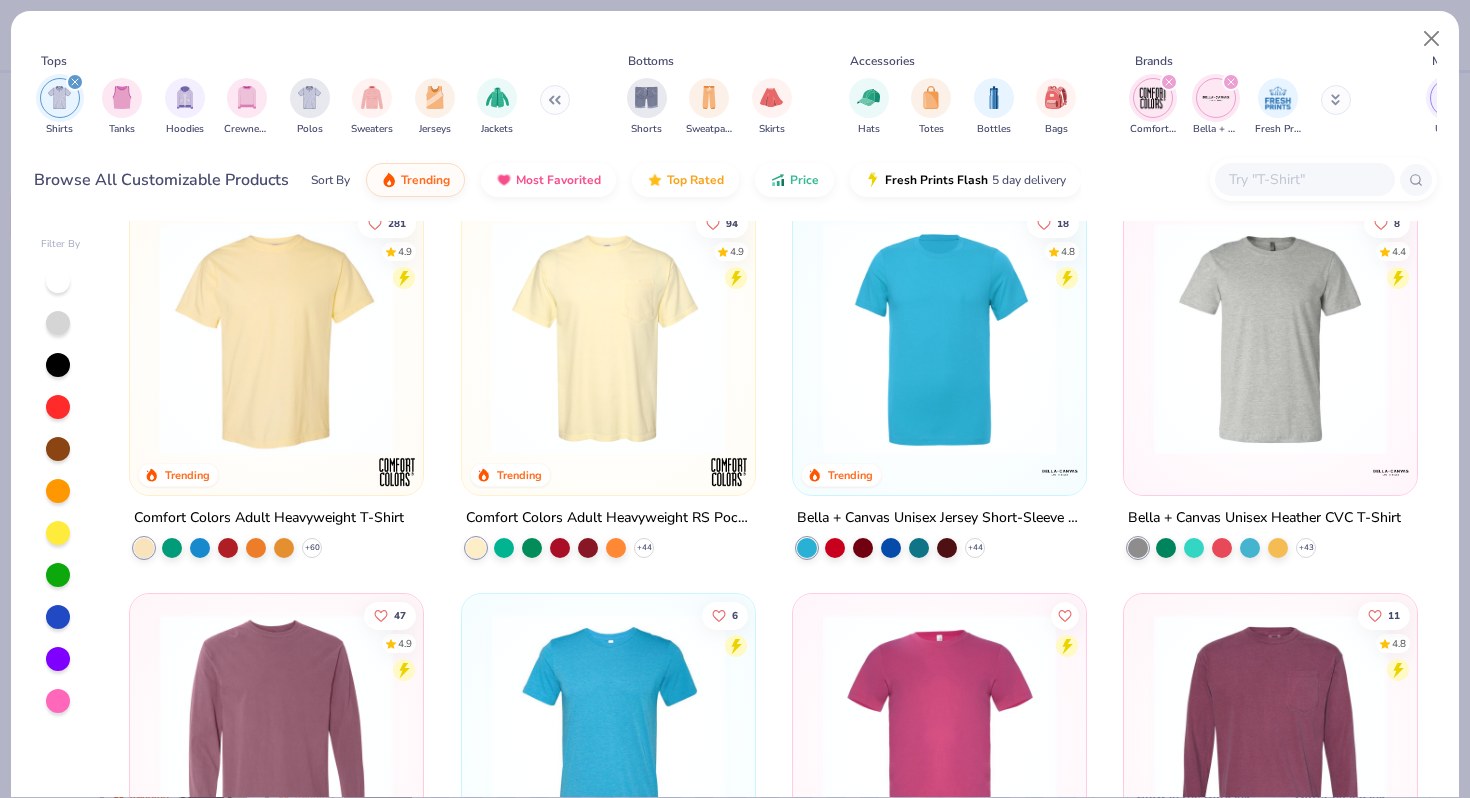 scroll, scrollTop: 27, scrollLeft: 0, axis: vertical 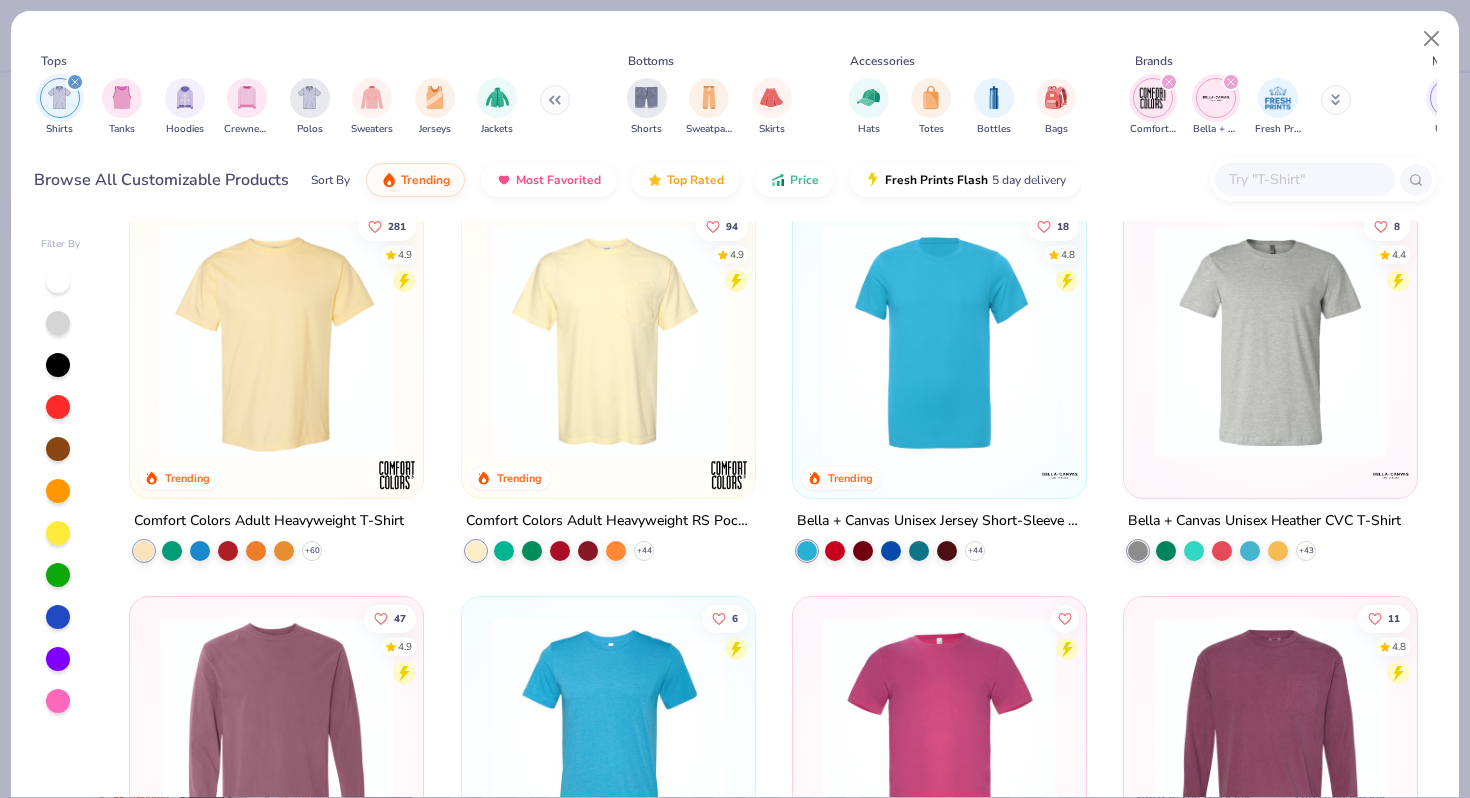 click at bounding box center [939, 341] 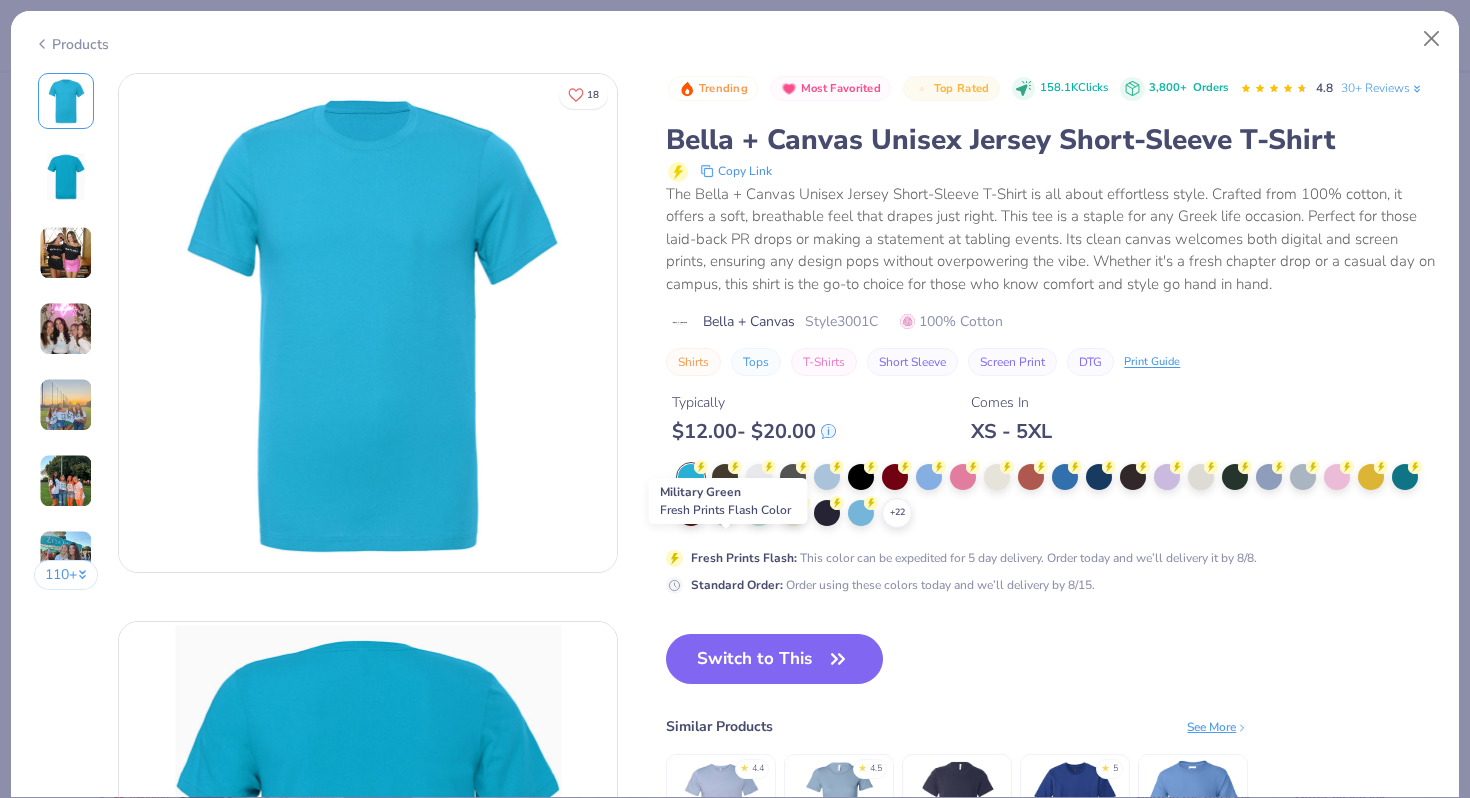 click at bounding box center (725, 511) 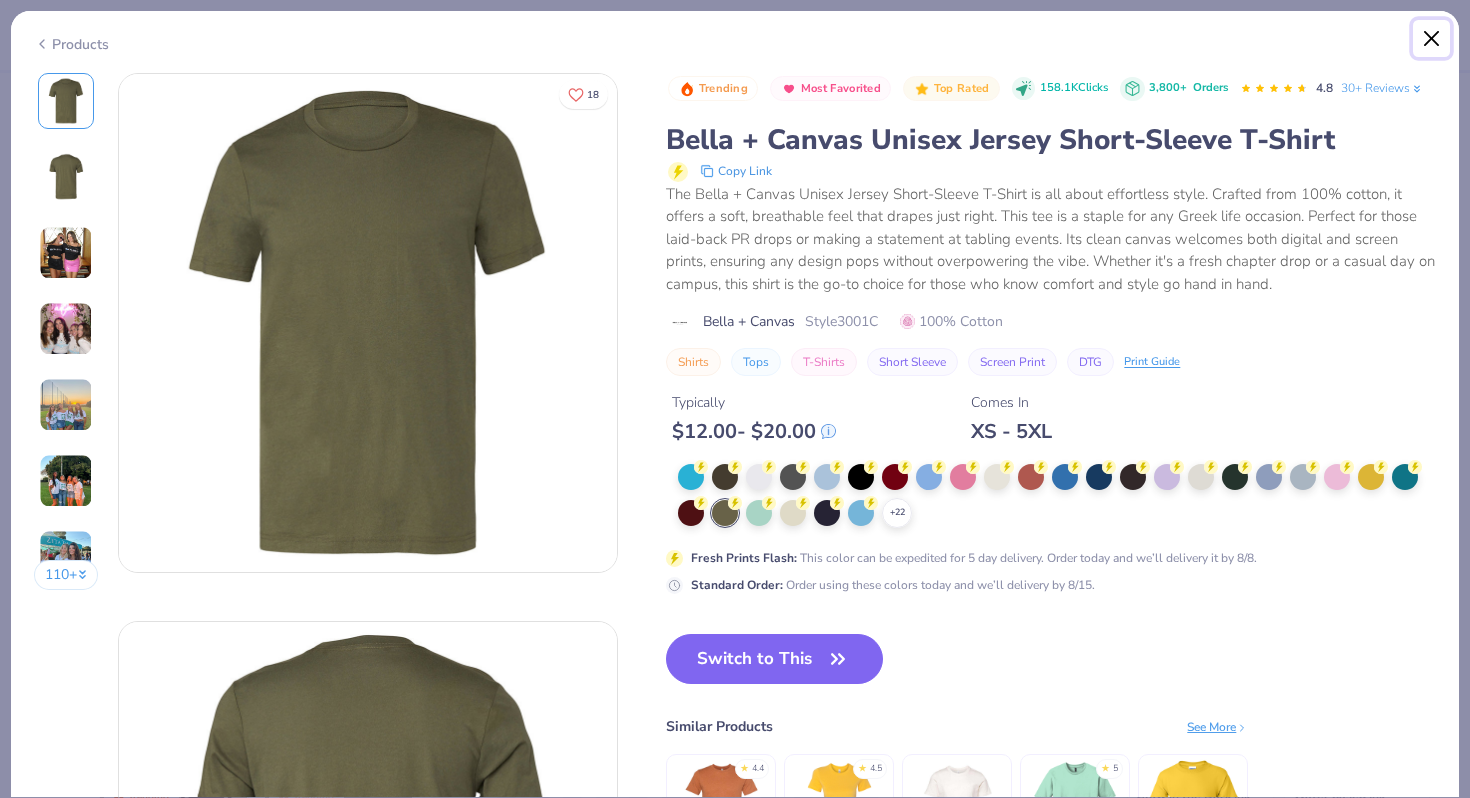 click at bounding box center [1432, 39] 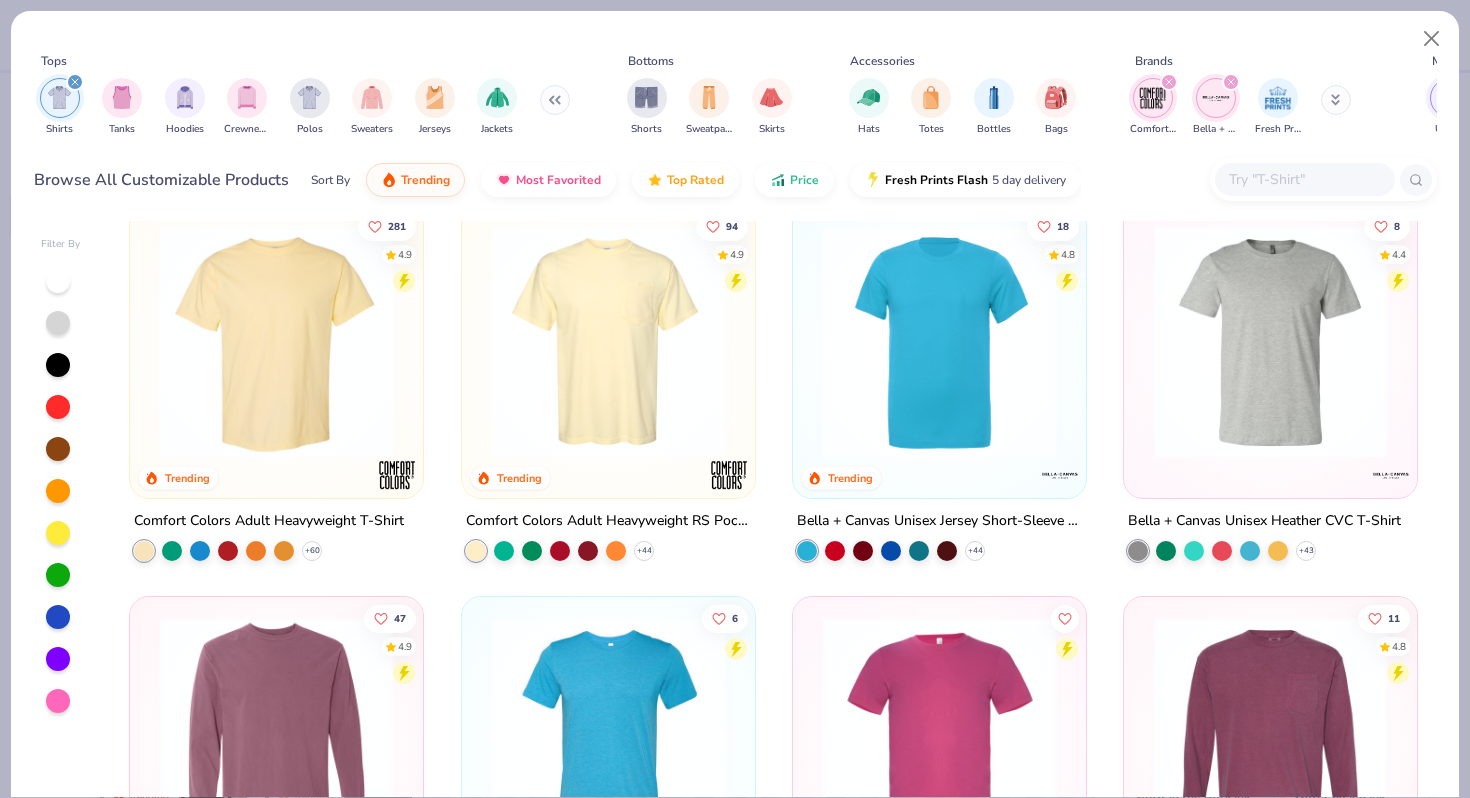 click at bounding box center (1270, 341) 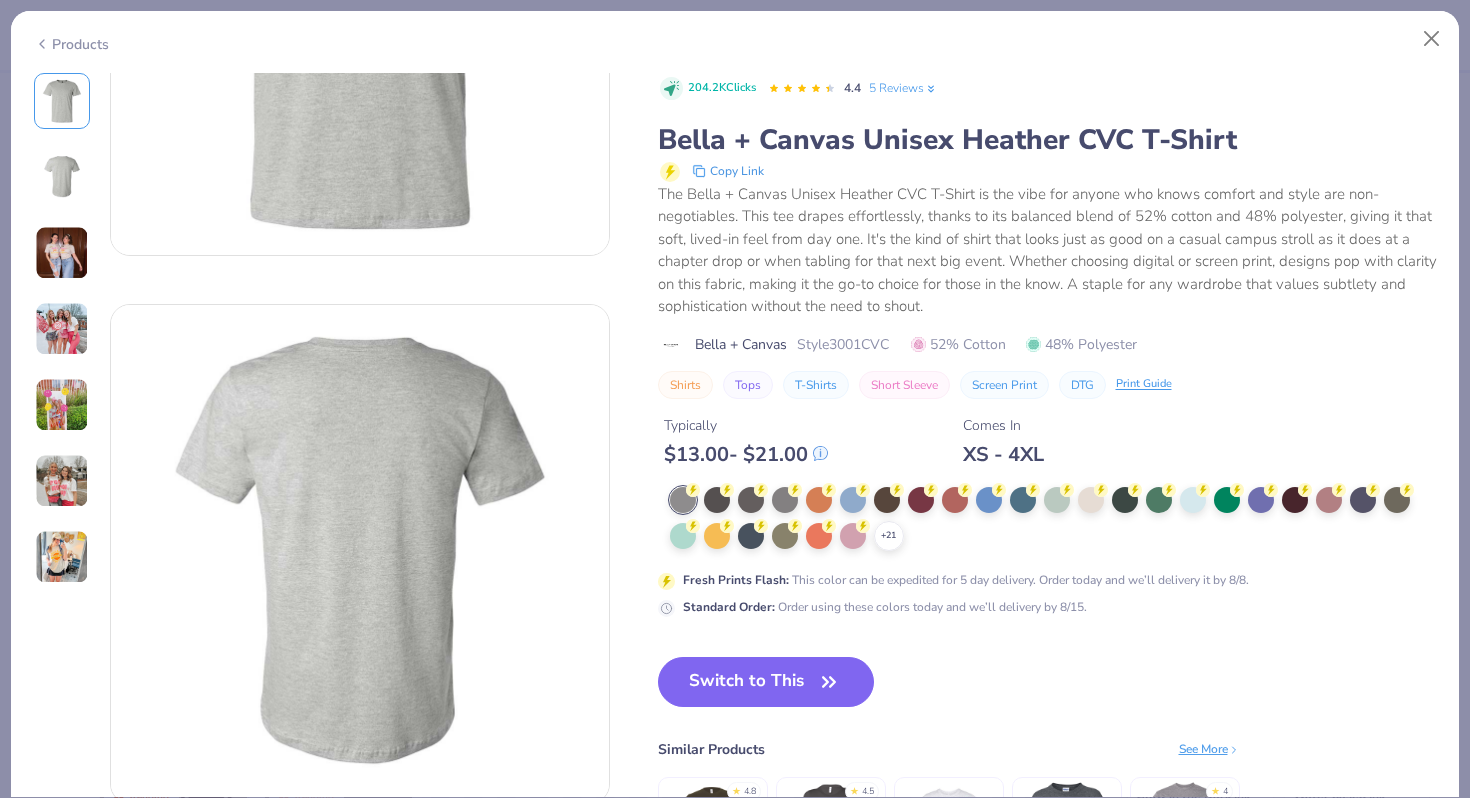 scroll, scrollTop: 313, scrollLeft: 0, axis: vertical 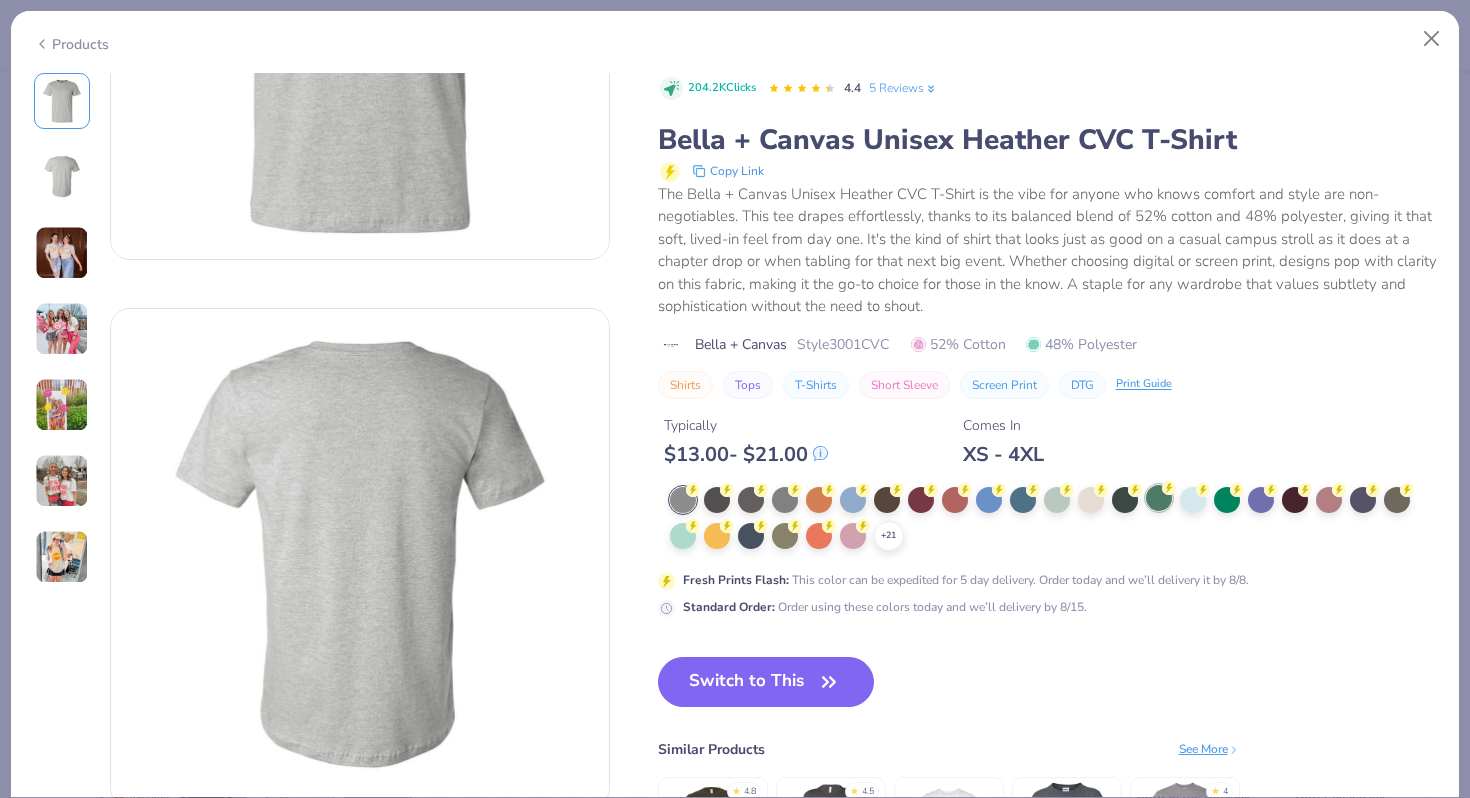 click at bounding box center [1159, 498] 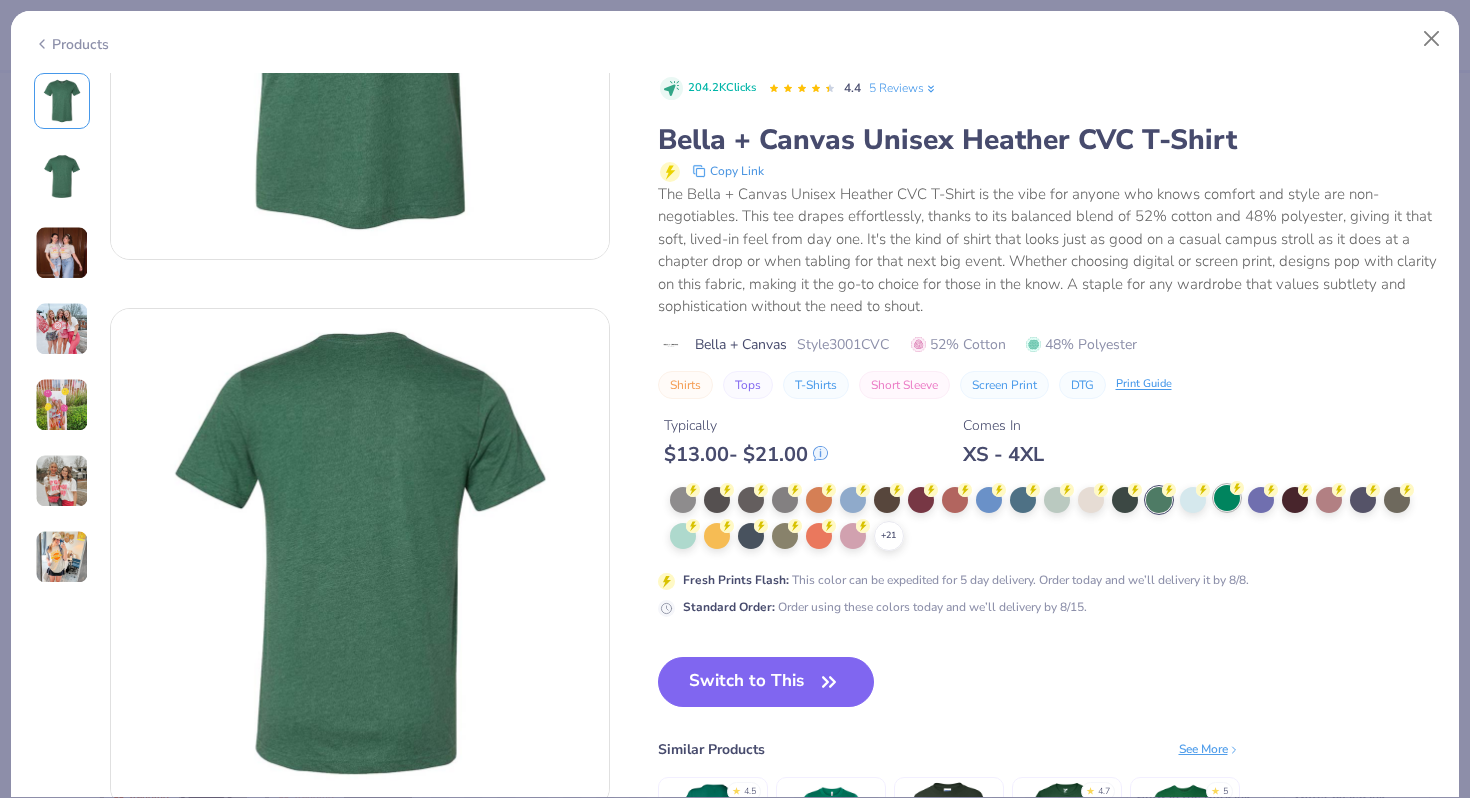 click at bounding box center [1227, 498] 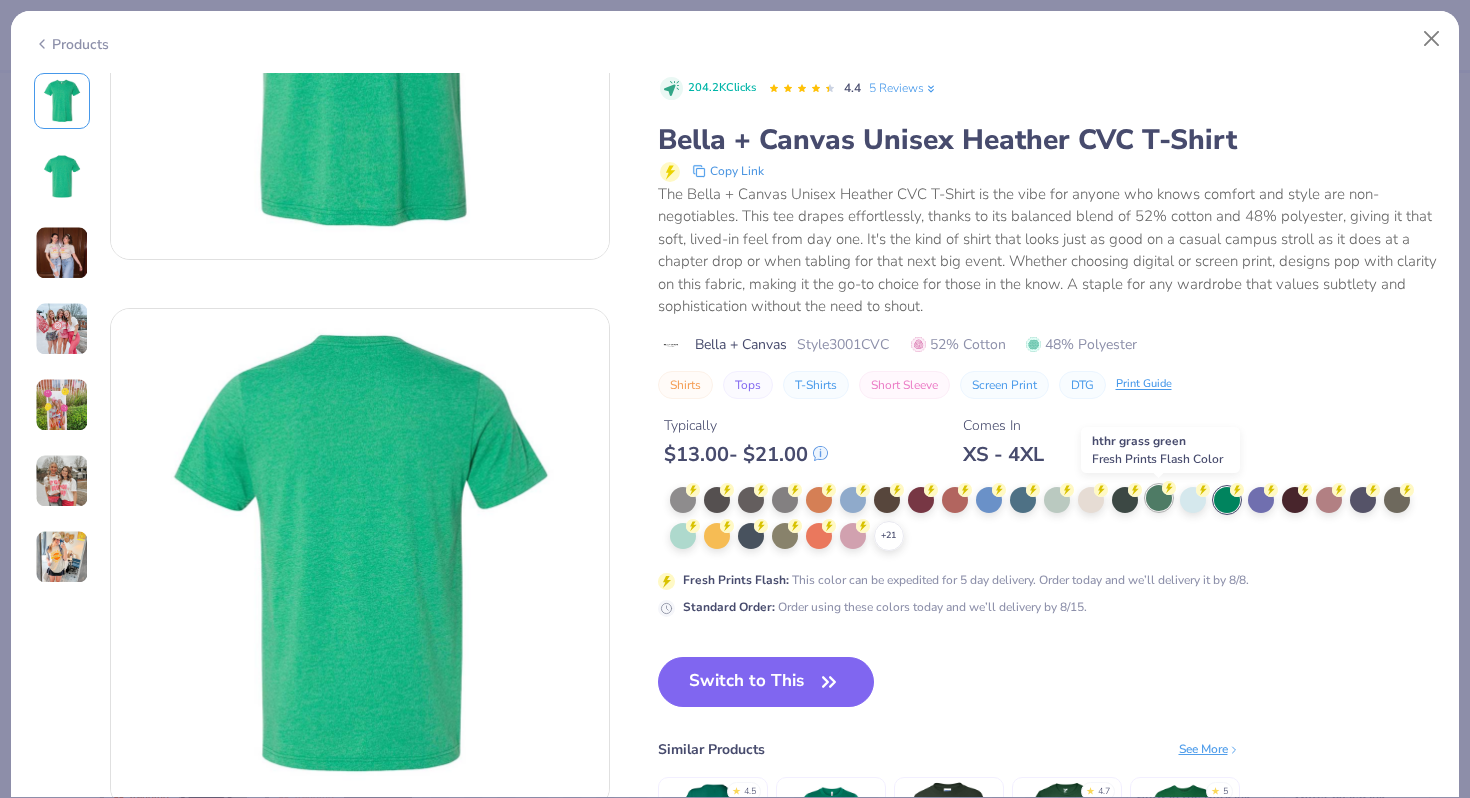 click at bounding box center [1159, 498] 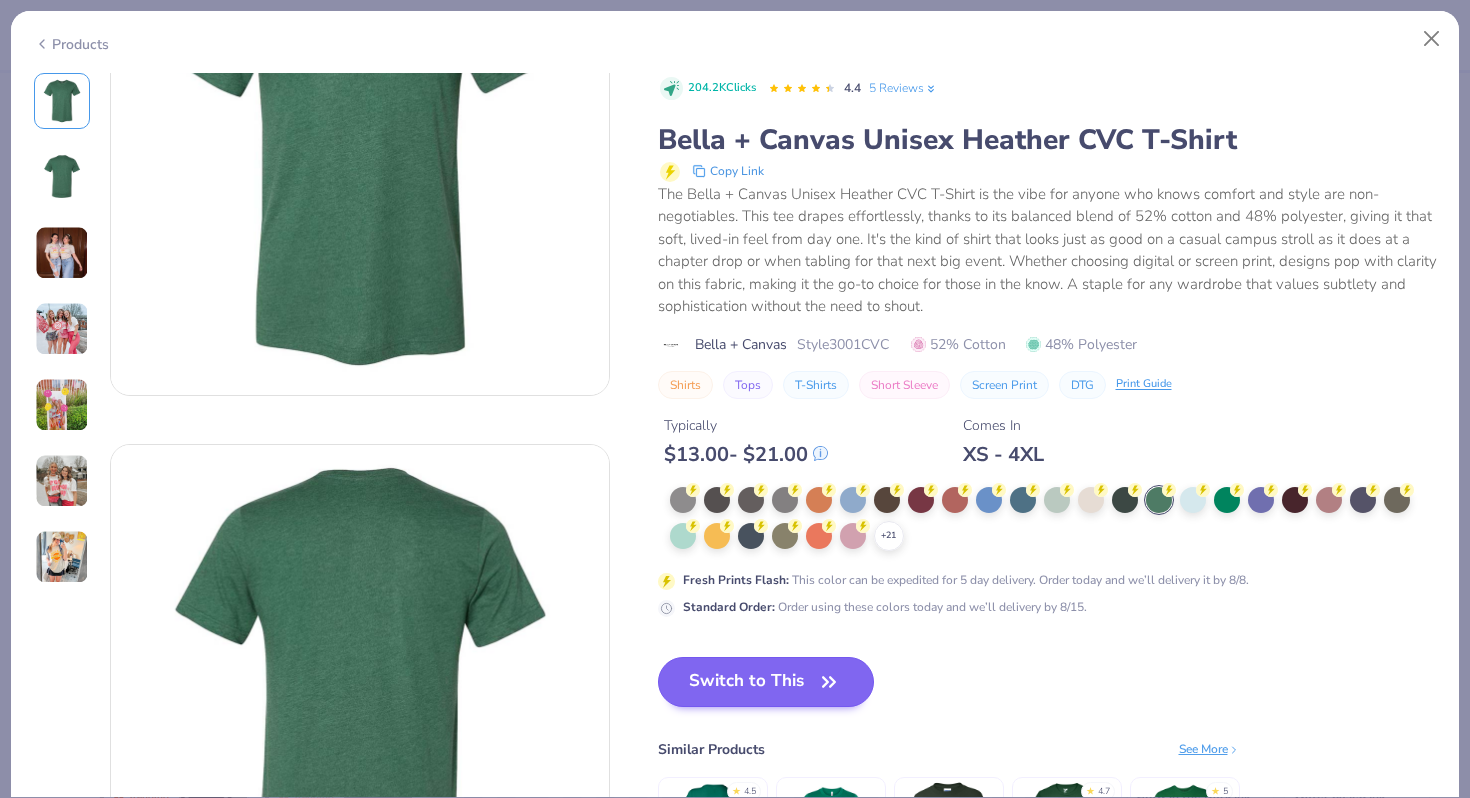 scroll, scrollTop: 179, scrollLeft: 0, axis: vertical 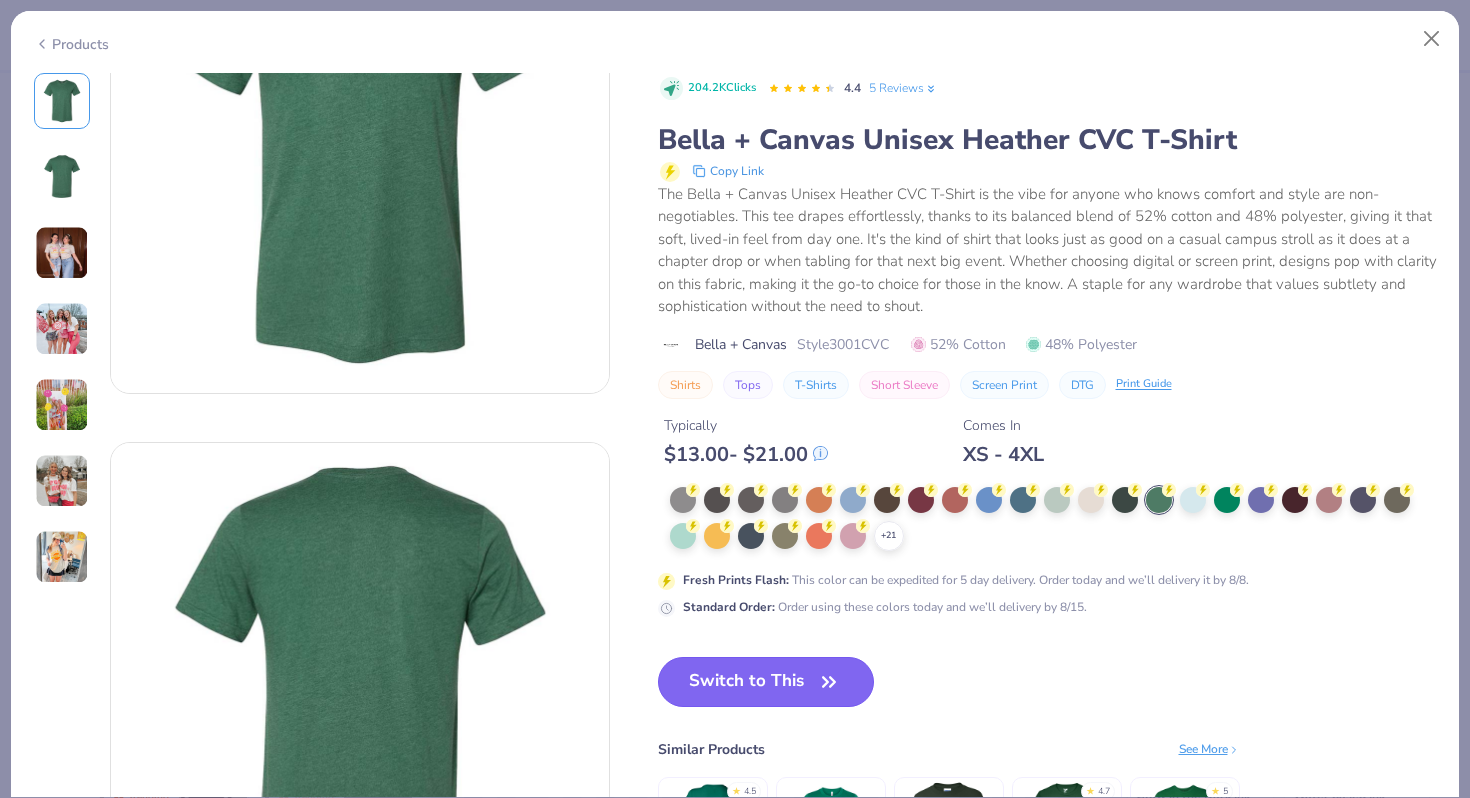 click on "Switch to This" at bounding box center (766, 682) 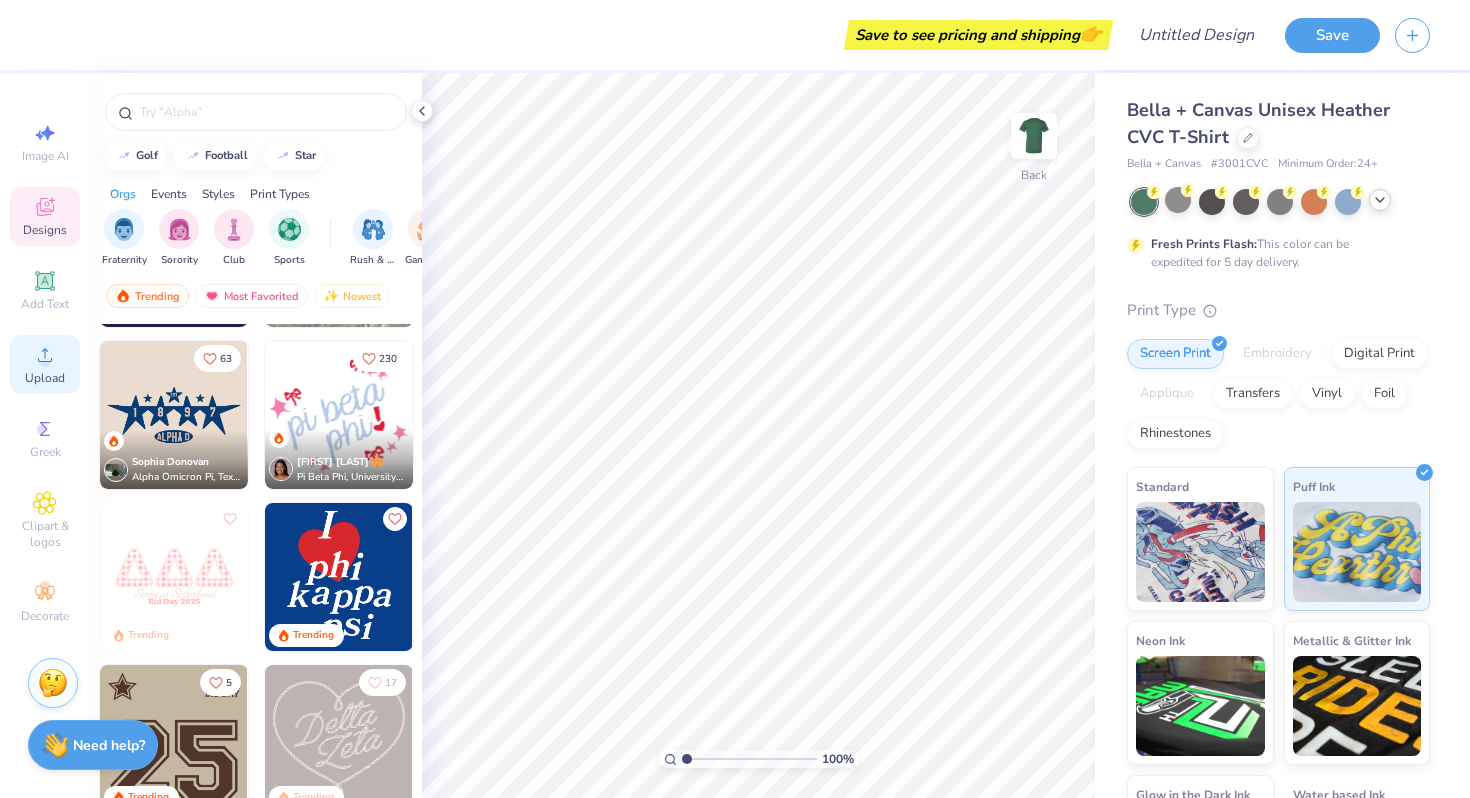 click 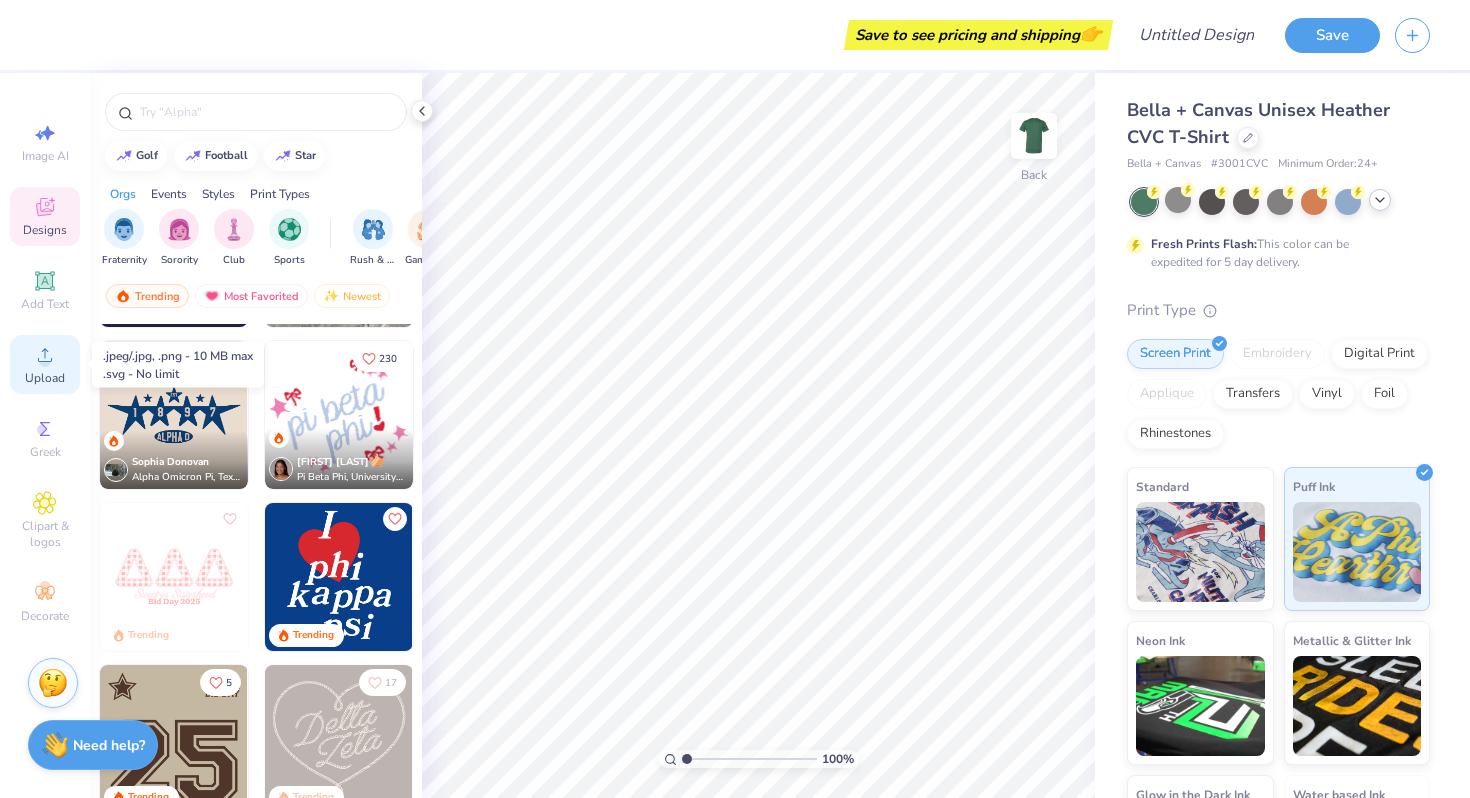 click on "Upload" at bounding box center [45, 378] 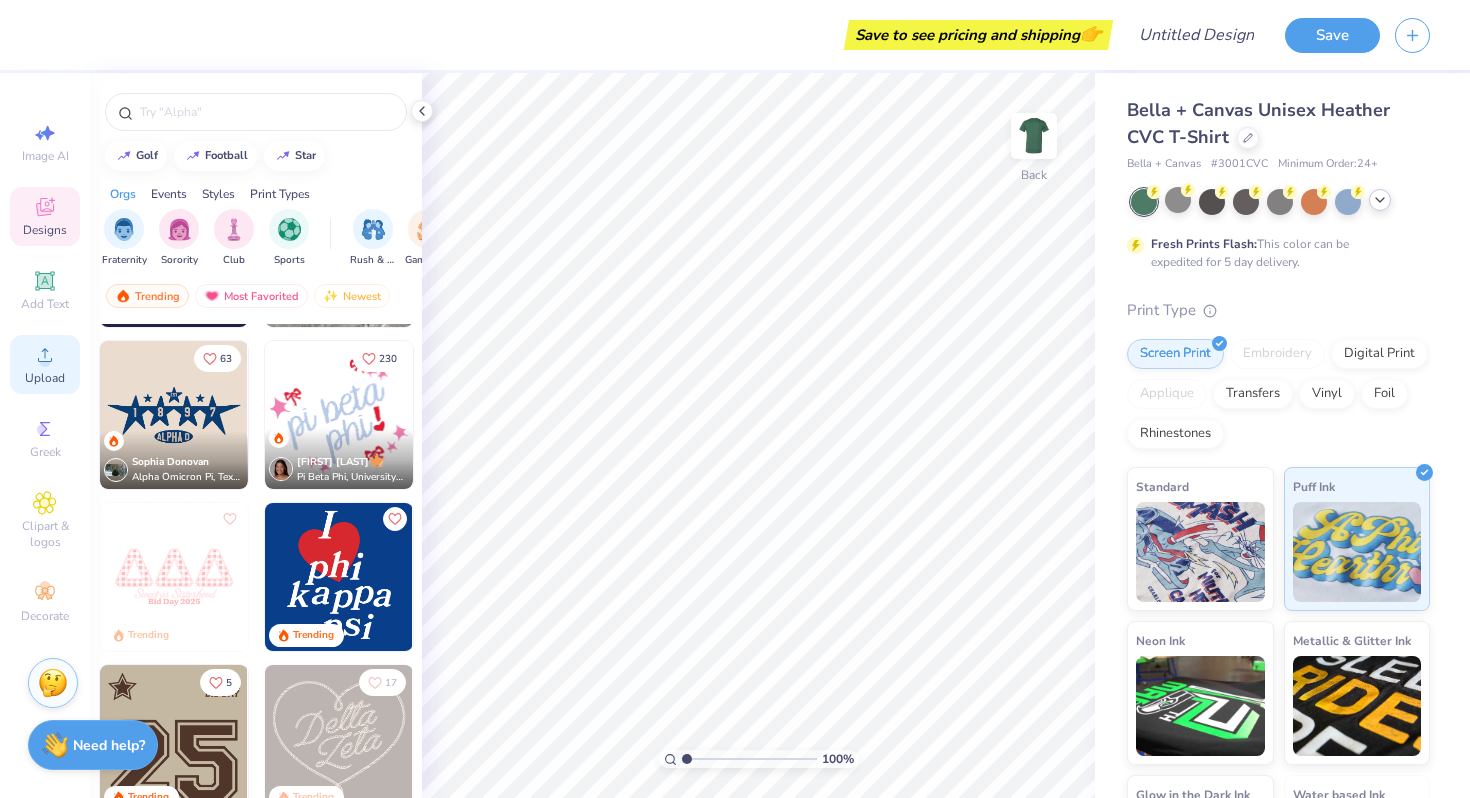 click on "Upload" at bounding box center (45, 378) 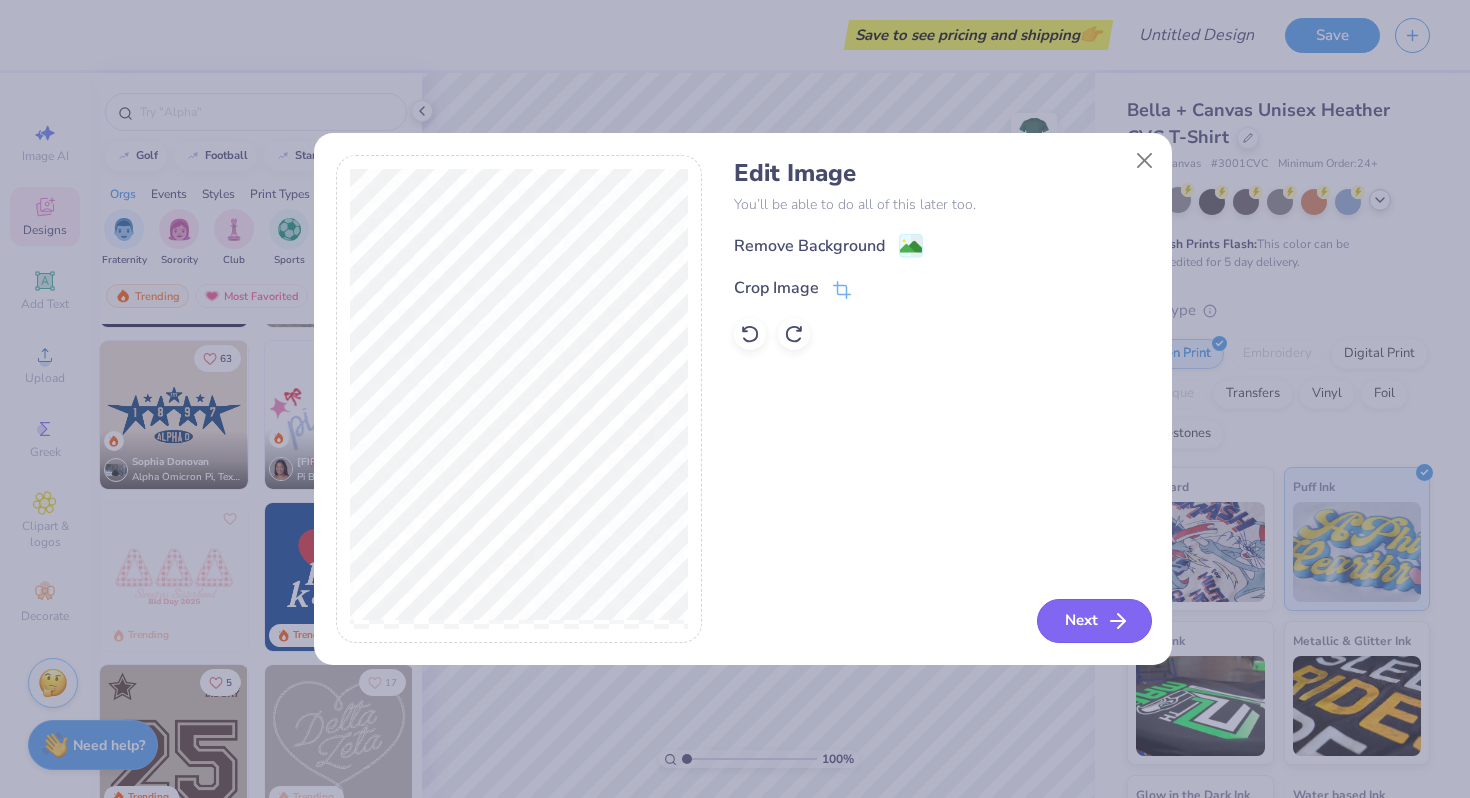 click on "Next" at bounding box center (1094, 621) 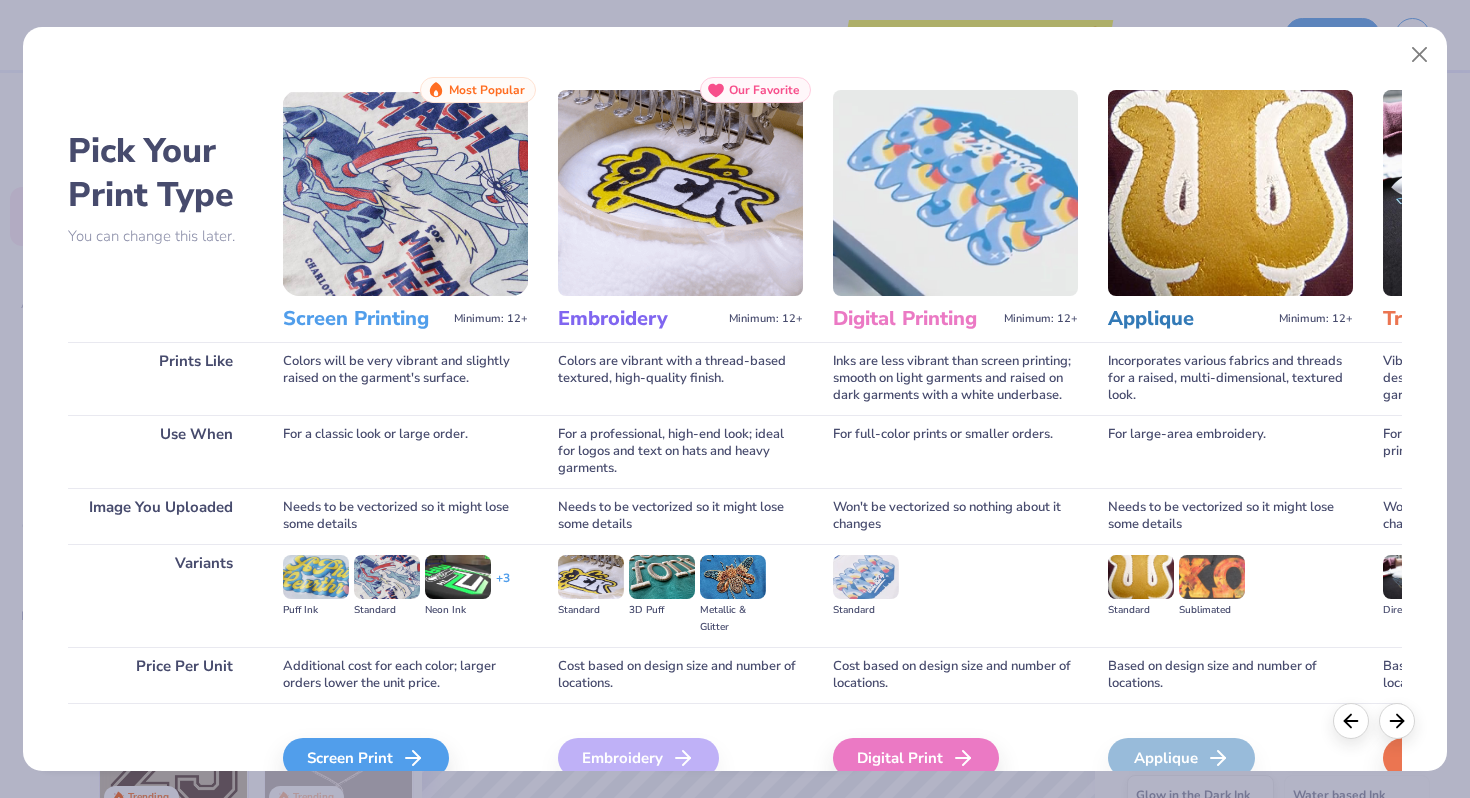 click at bounding box center [405, 193] 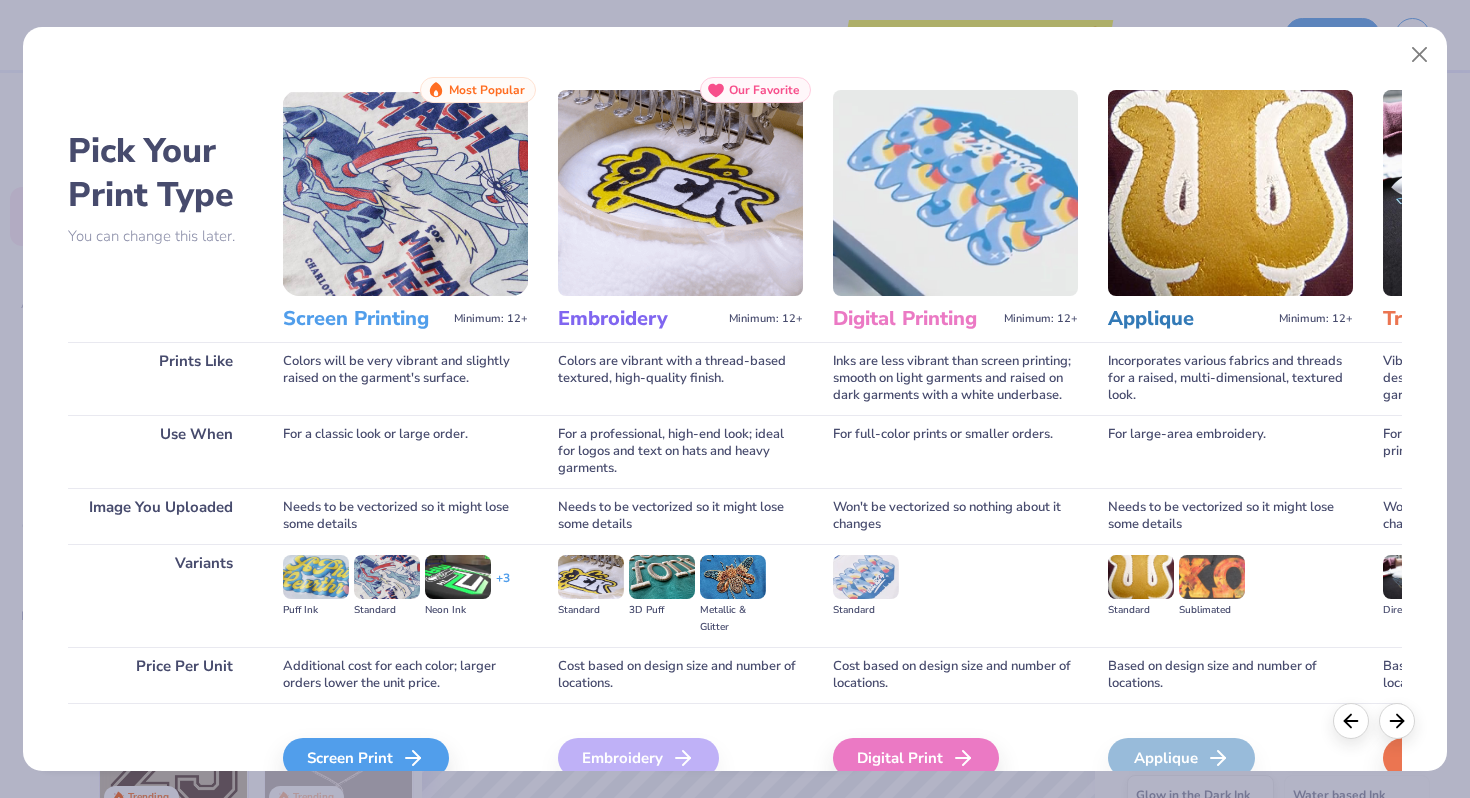 scroll, scrollTop: 1, scrollLeft: 0, axis: vertical 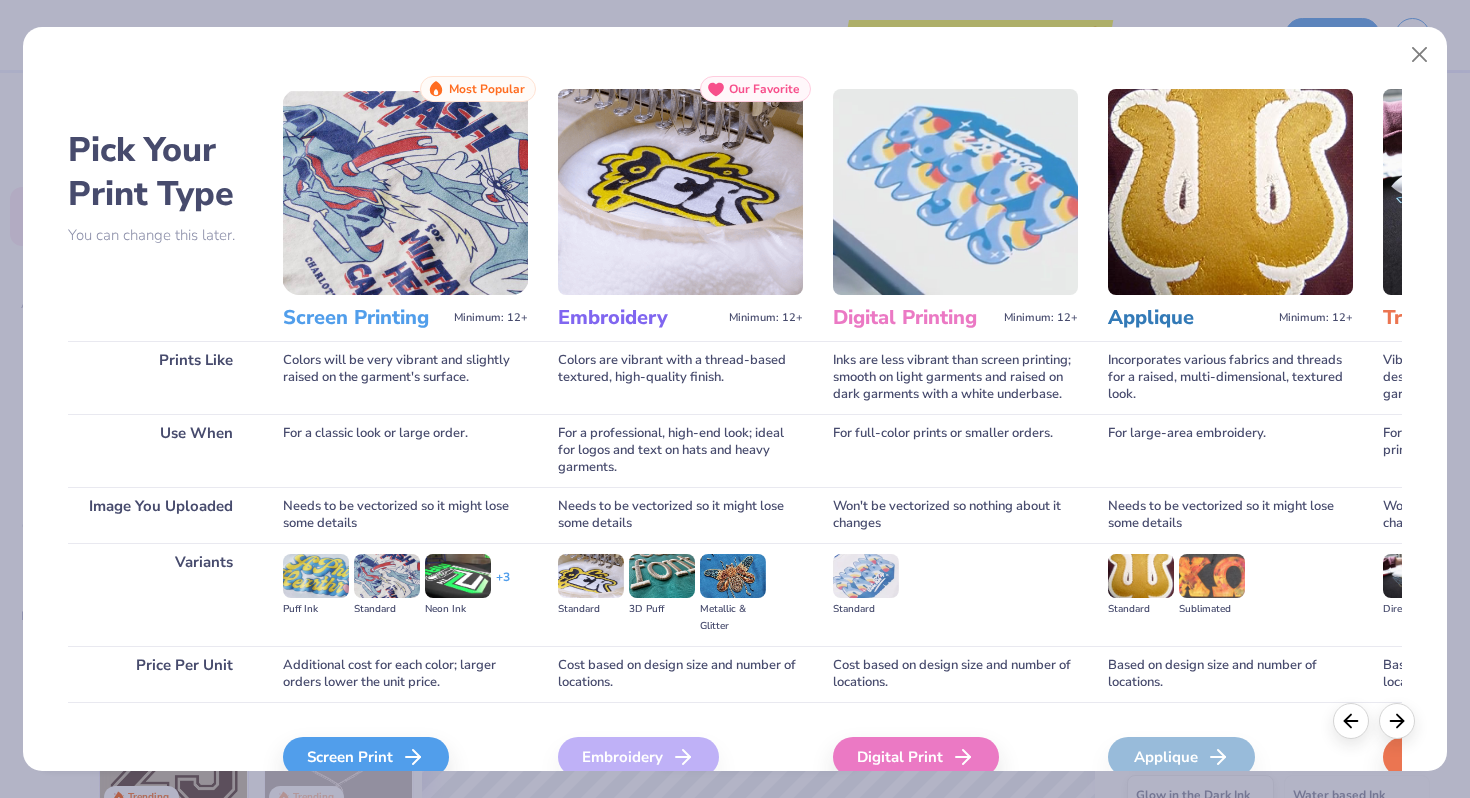 click at bounding box center [405, 192] 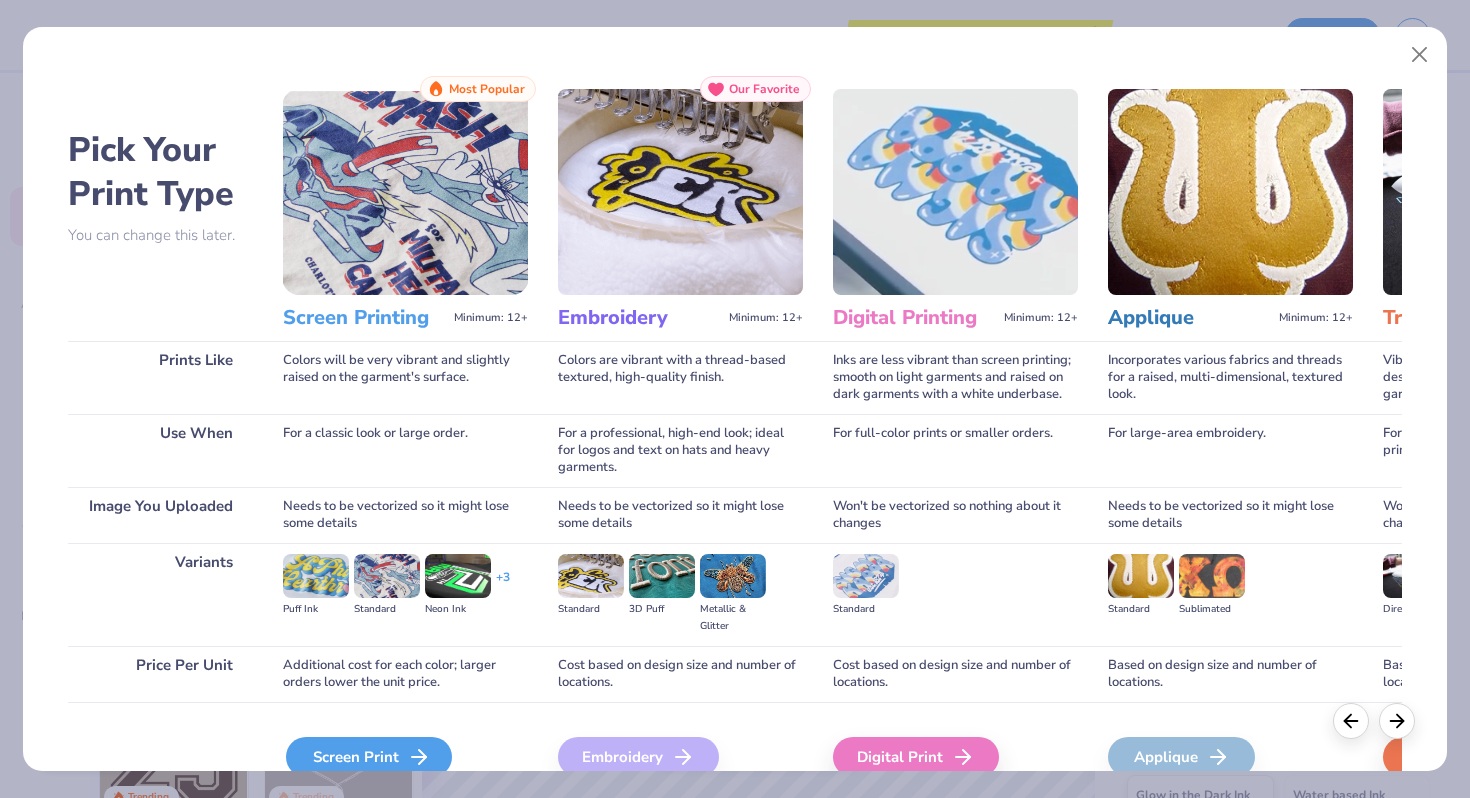 click on "Screen Print" at bounding box center [369, 757] 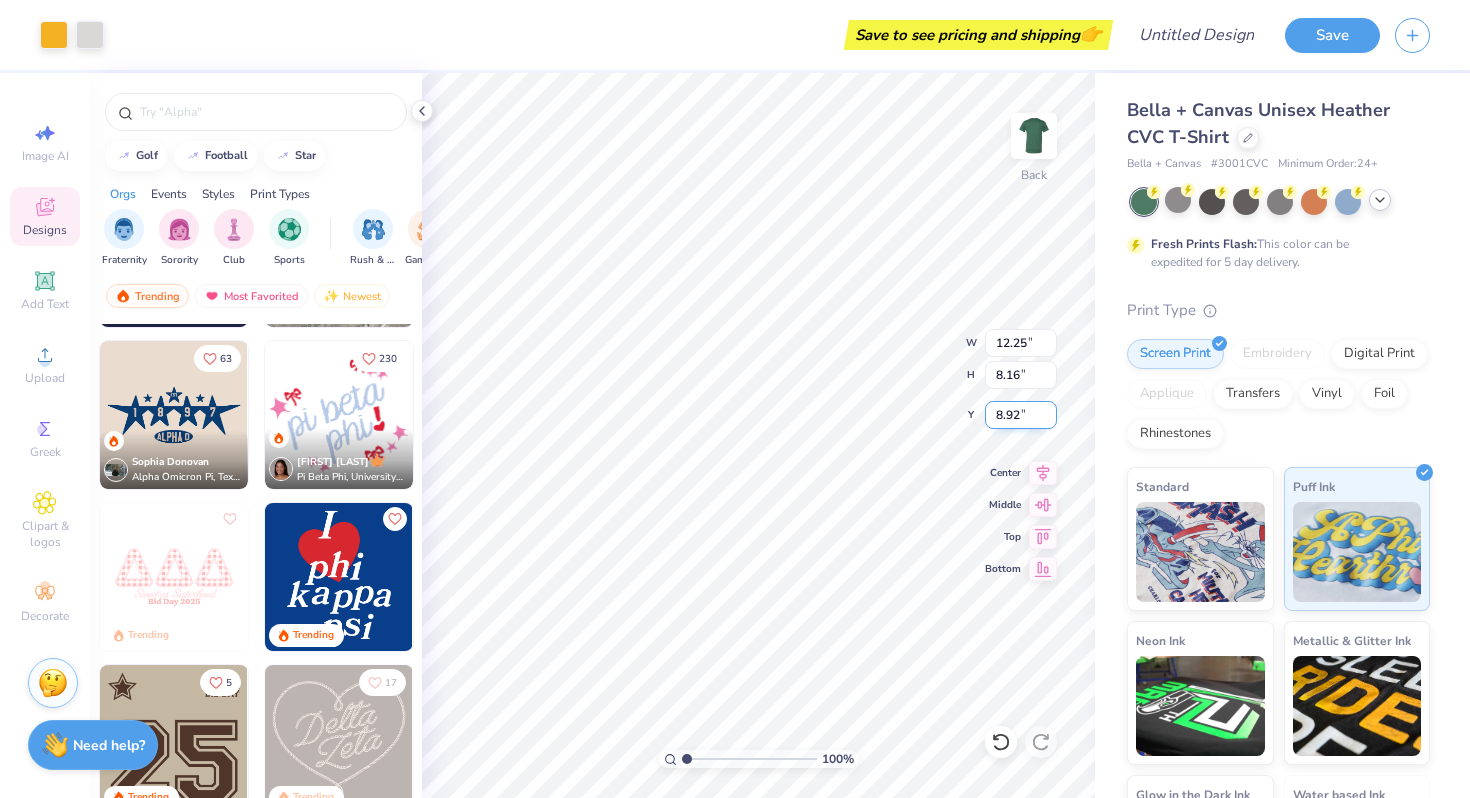 type on "3.00" 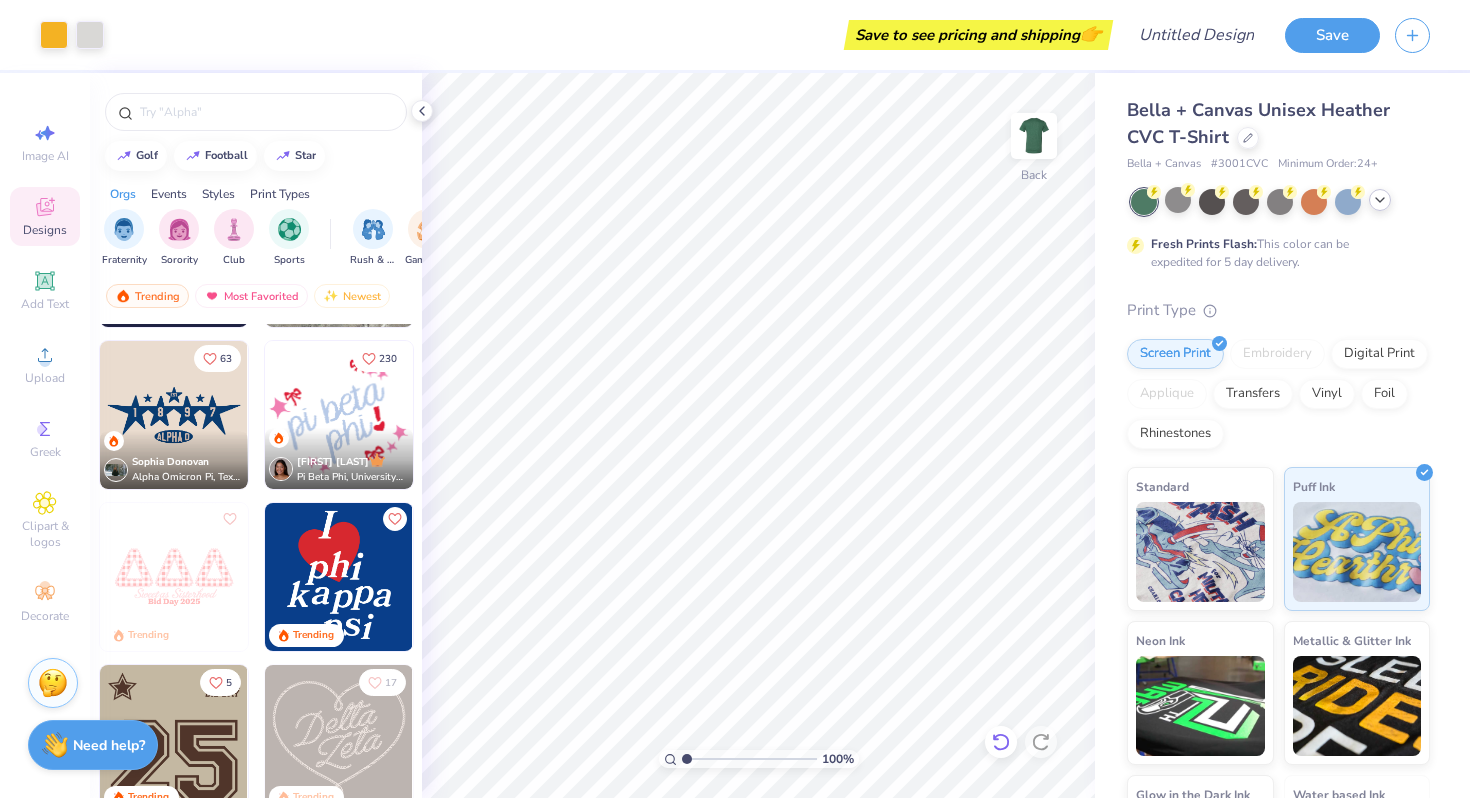 click 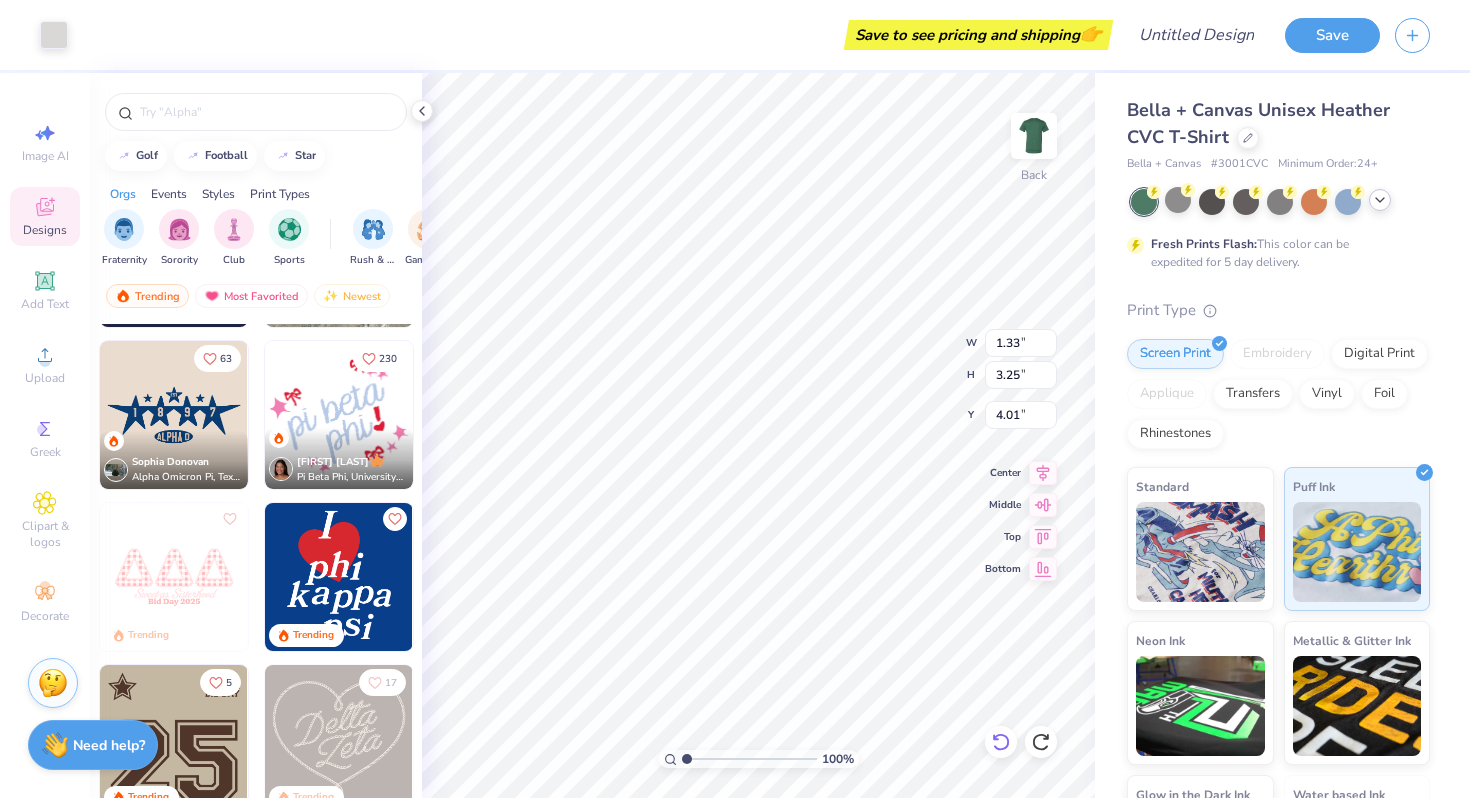 type on "3.77" 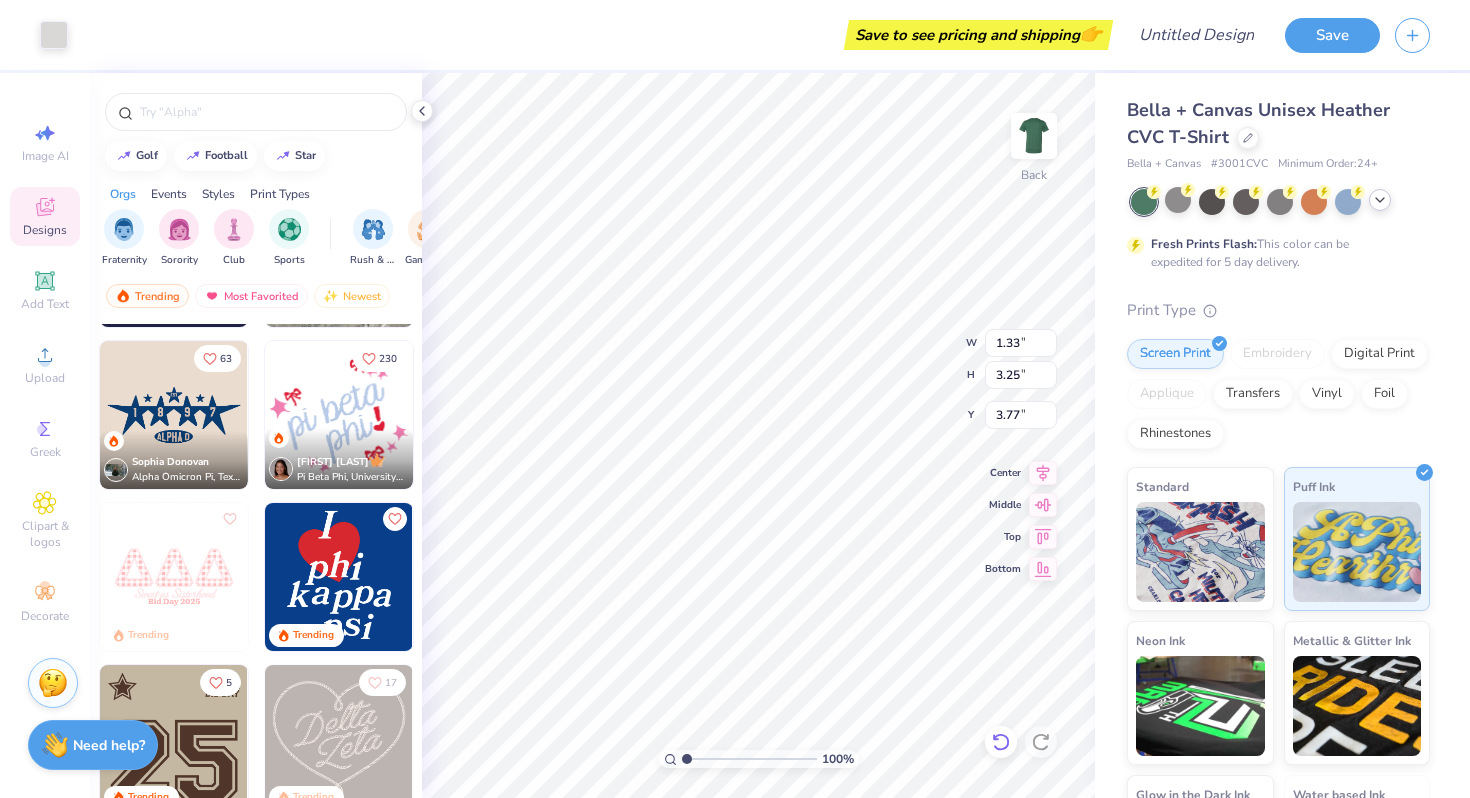 type on "0.52" 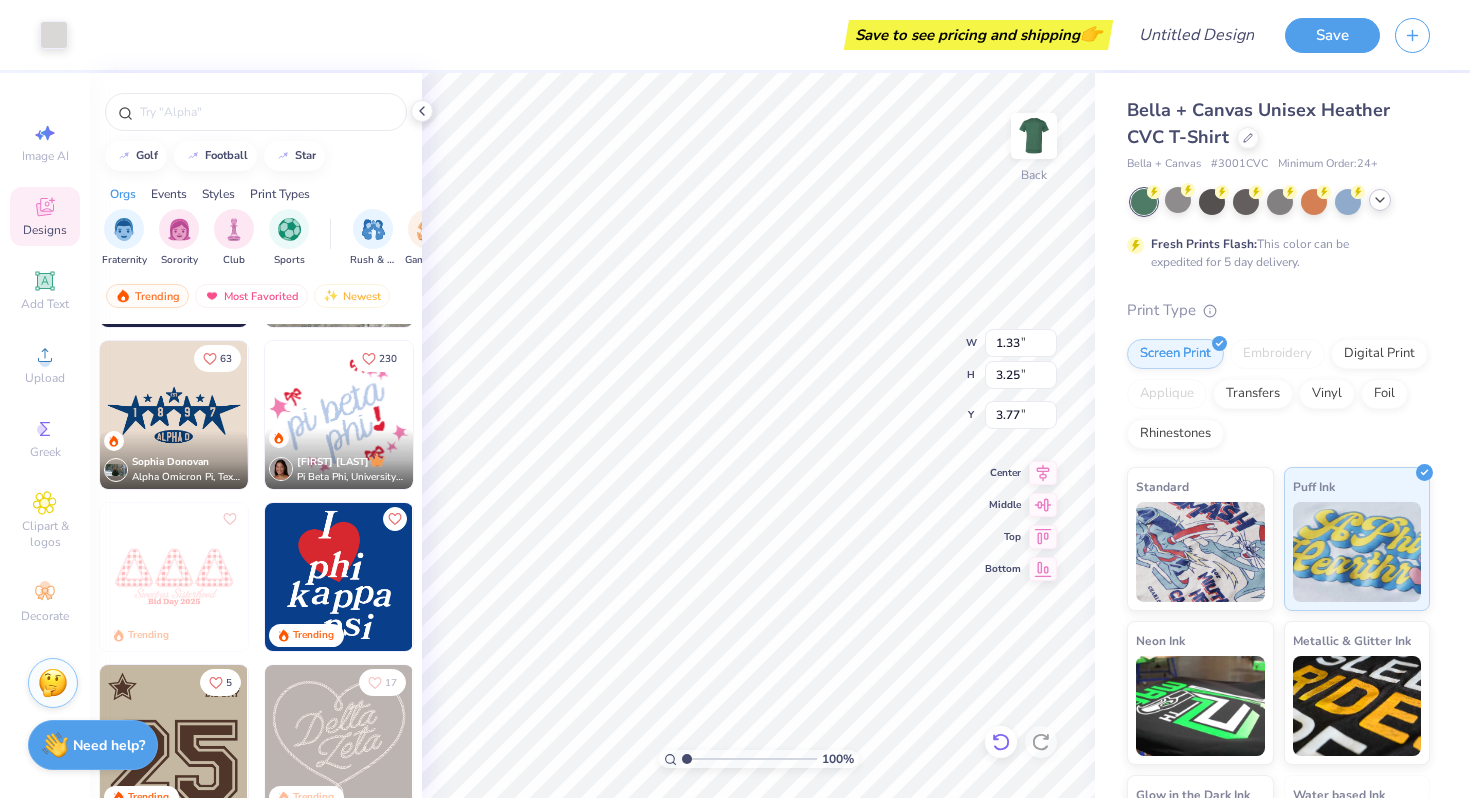 type on "2.76" 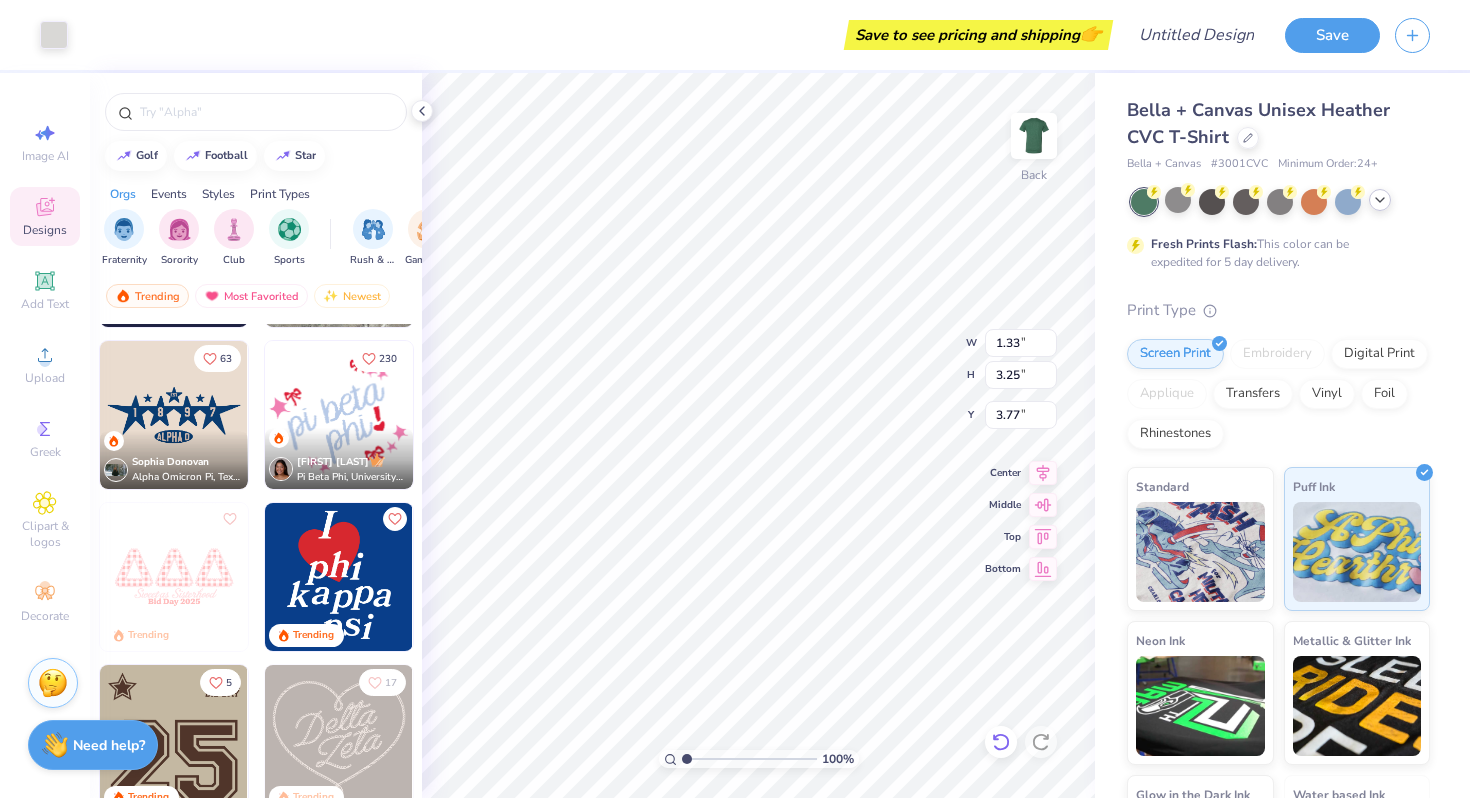 type on "4.20" 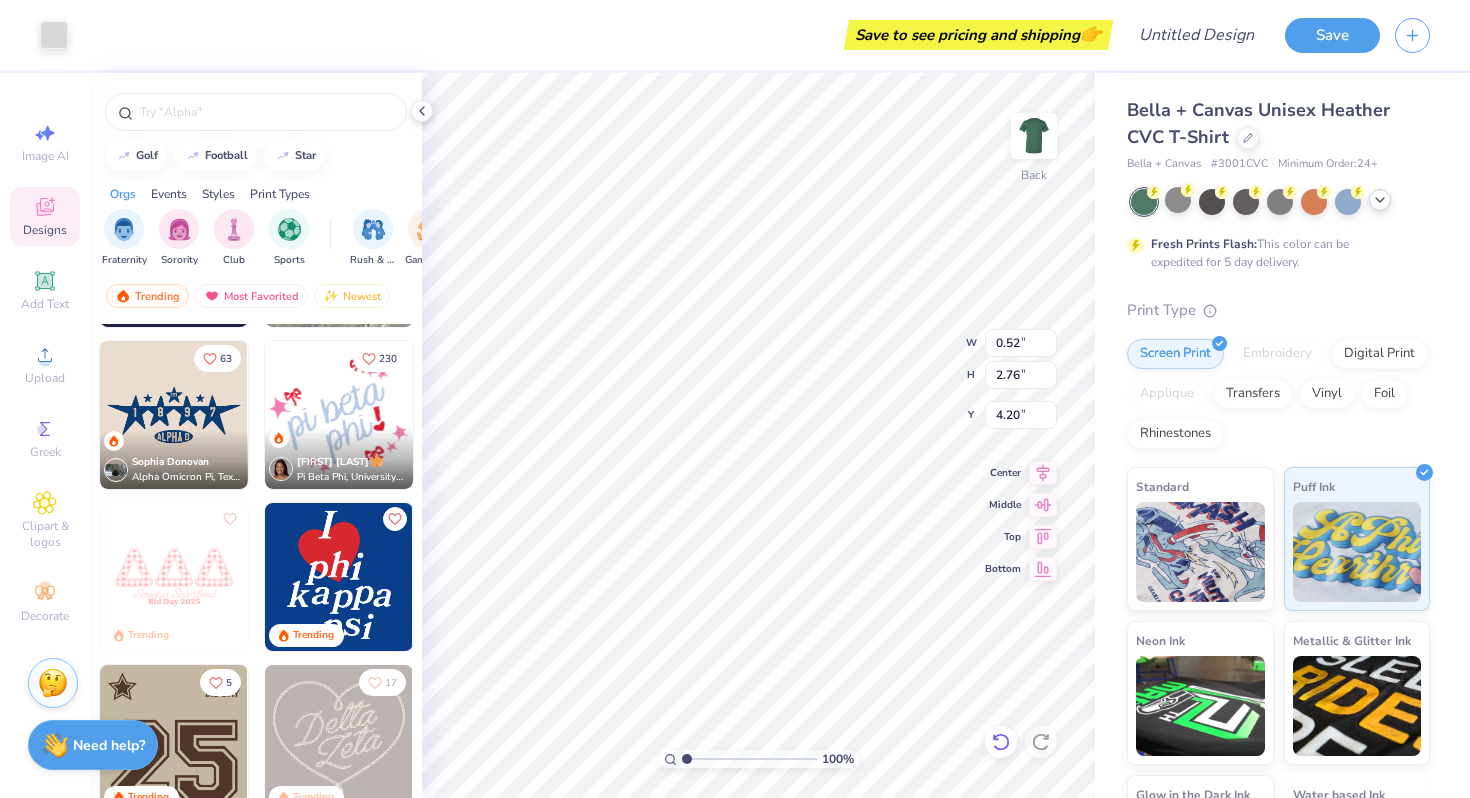 type on "1.33" 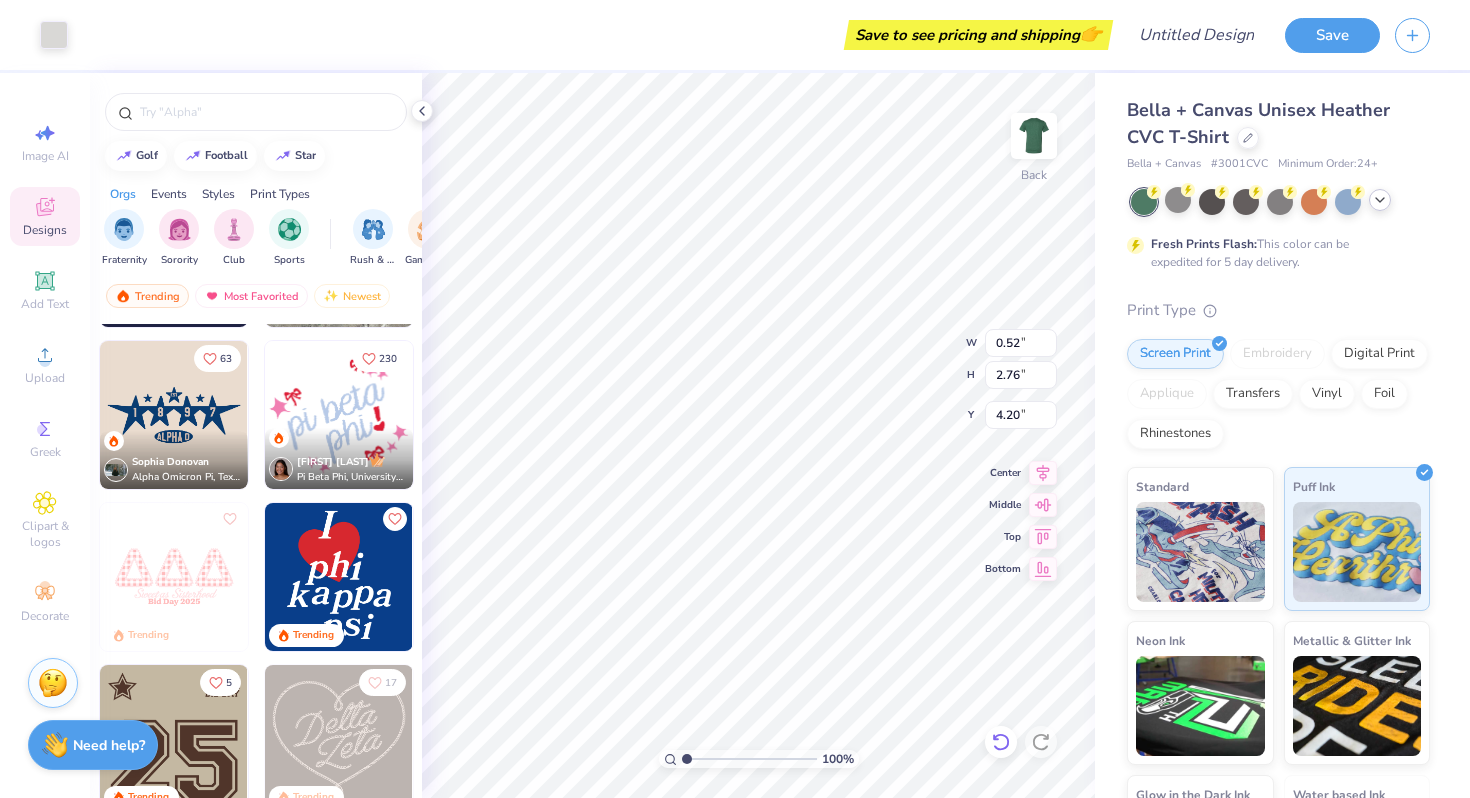type on "3.25" 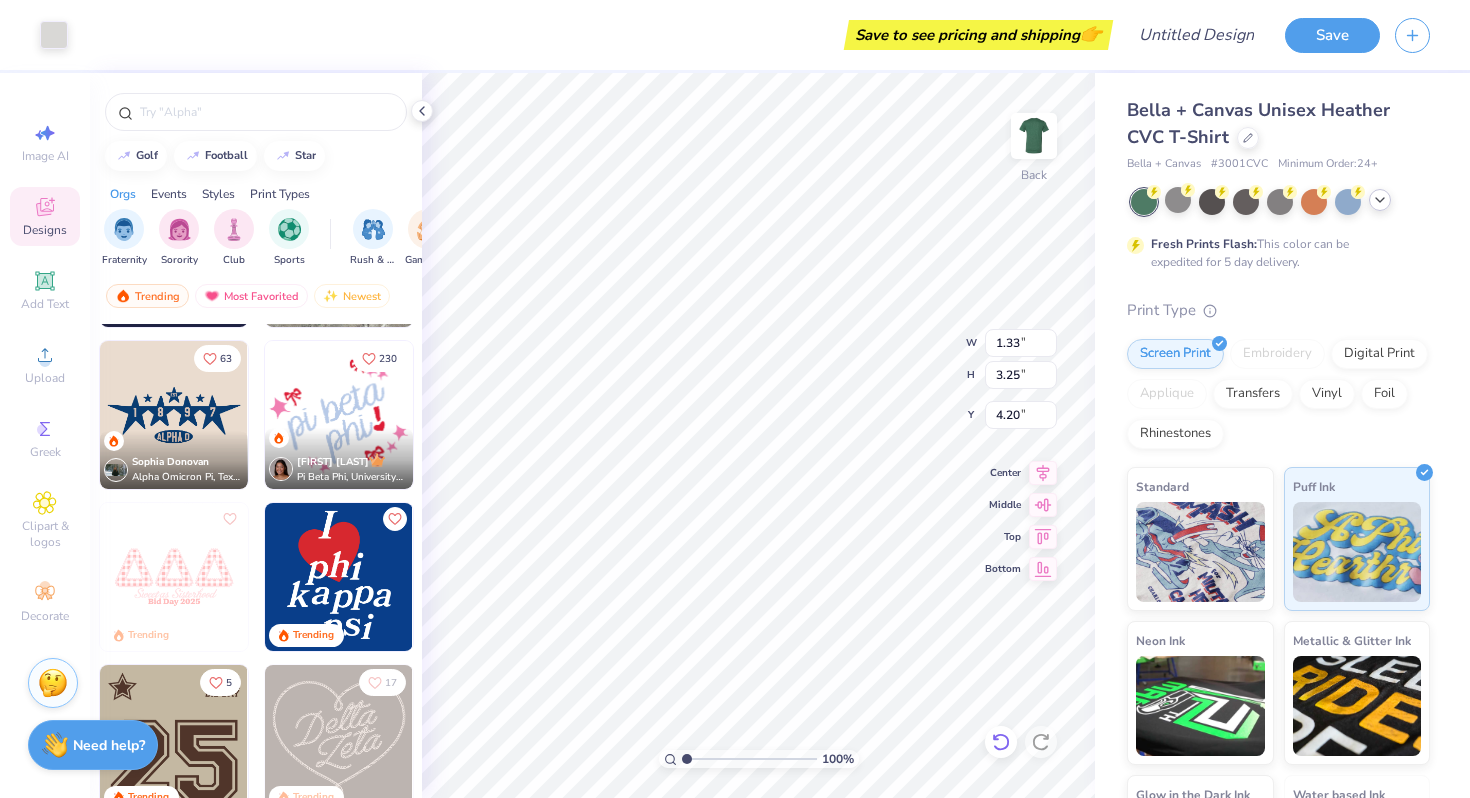 type on "3.77" 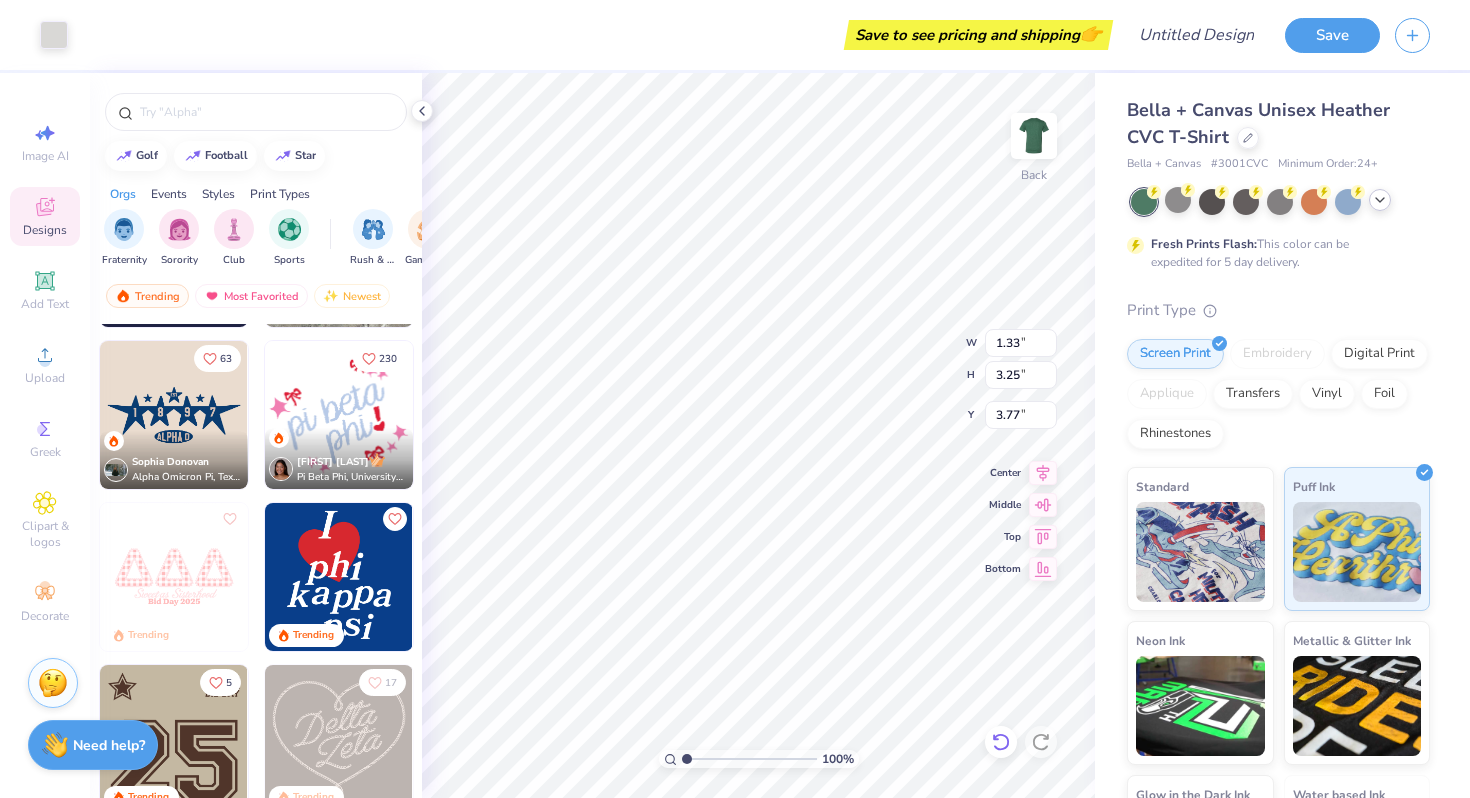 type on "0.44" 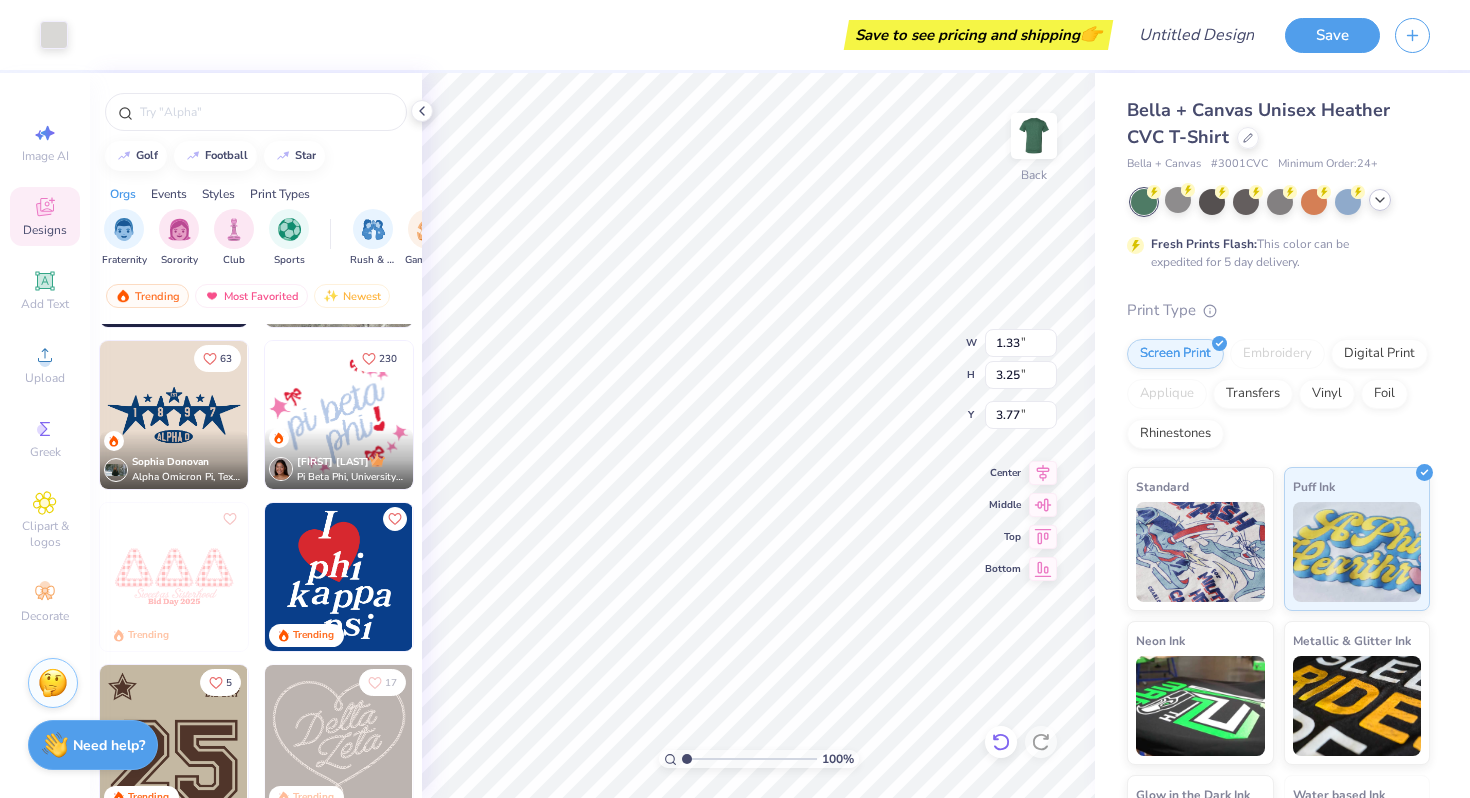 type on "0.87" 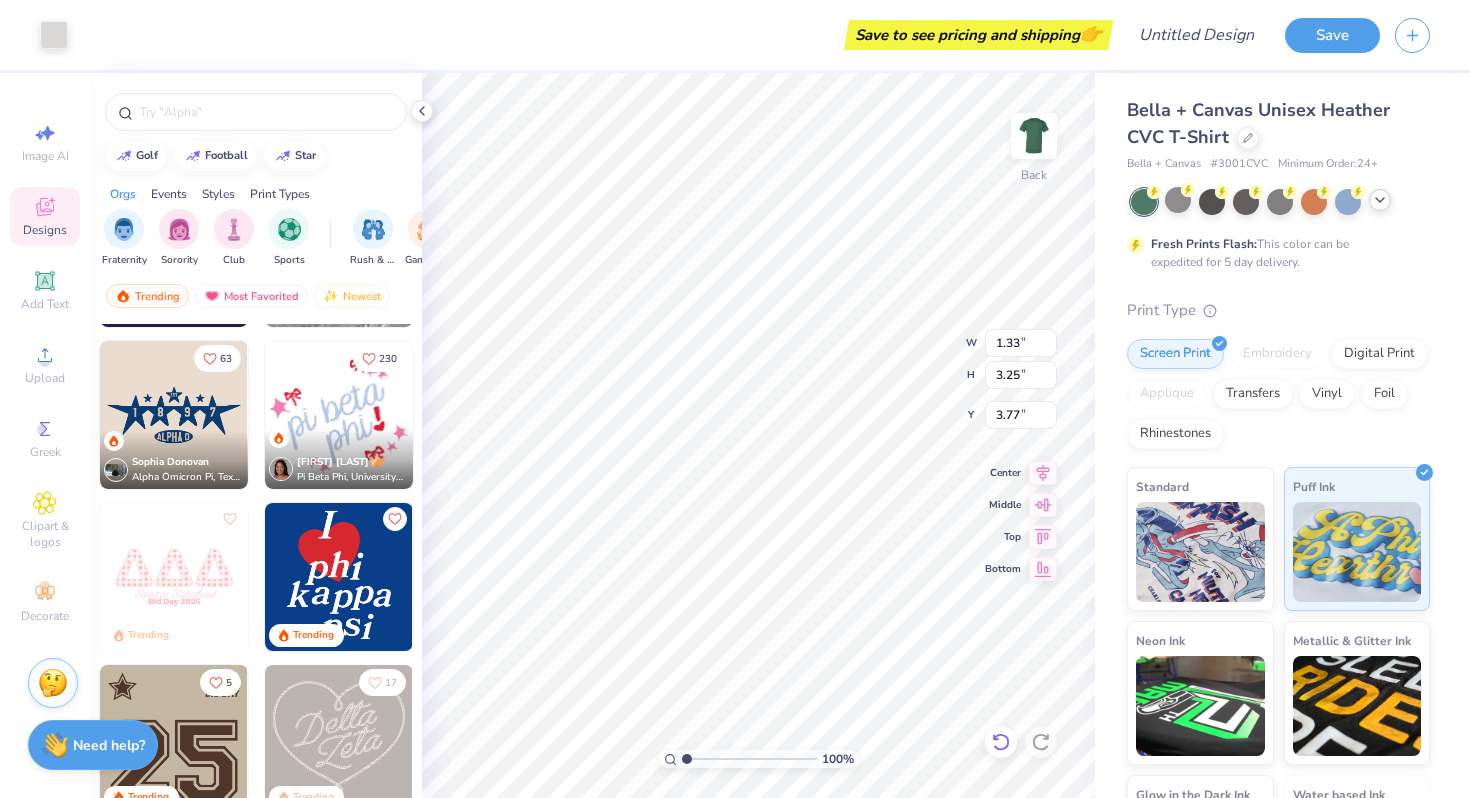 type on "4.53" 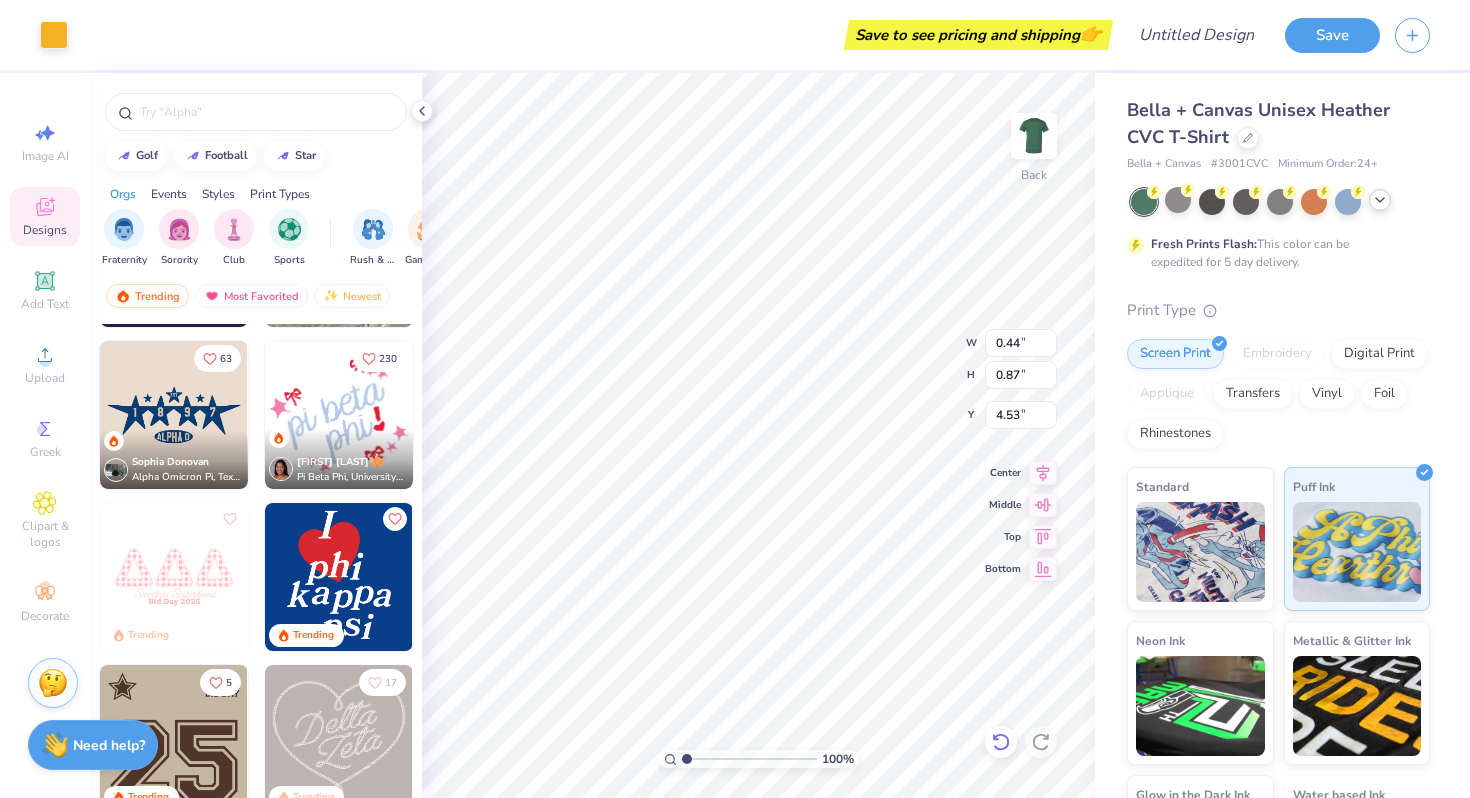 type on "1.33" 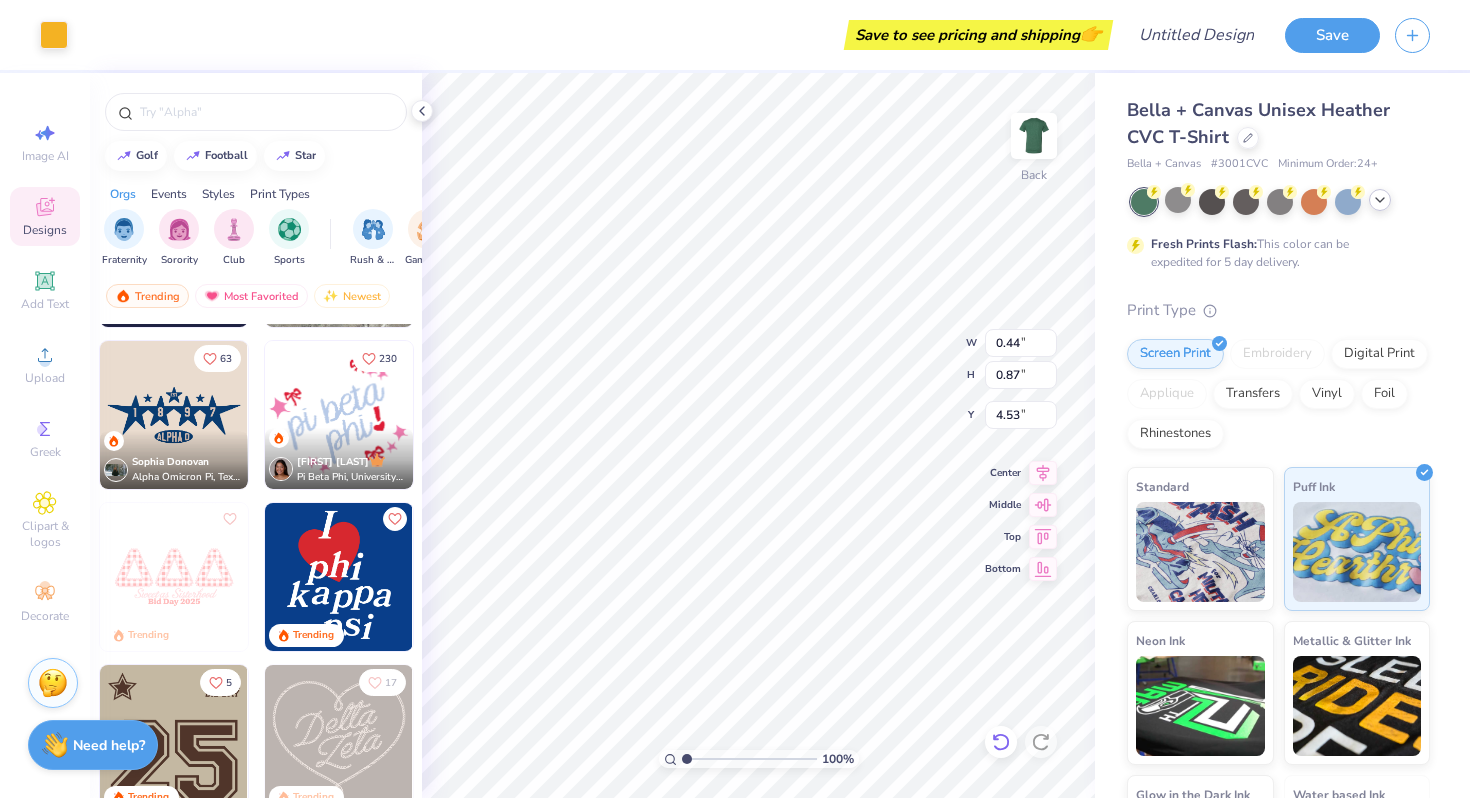 type on "3.25" 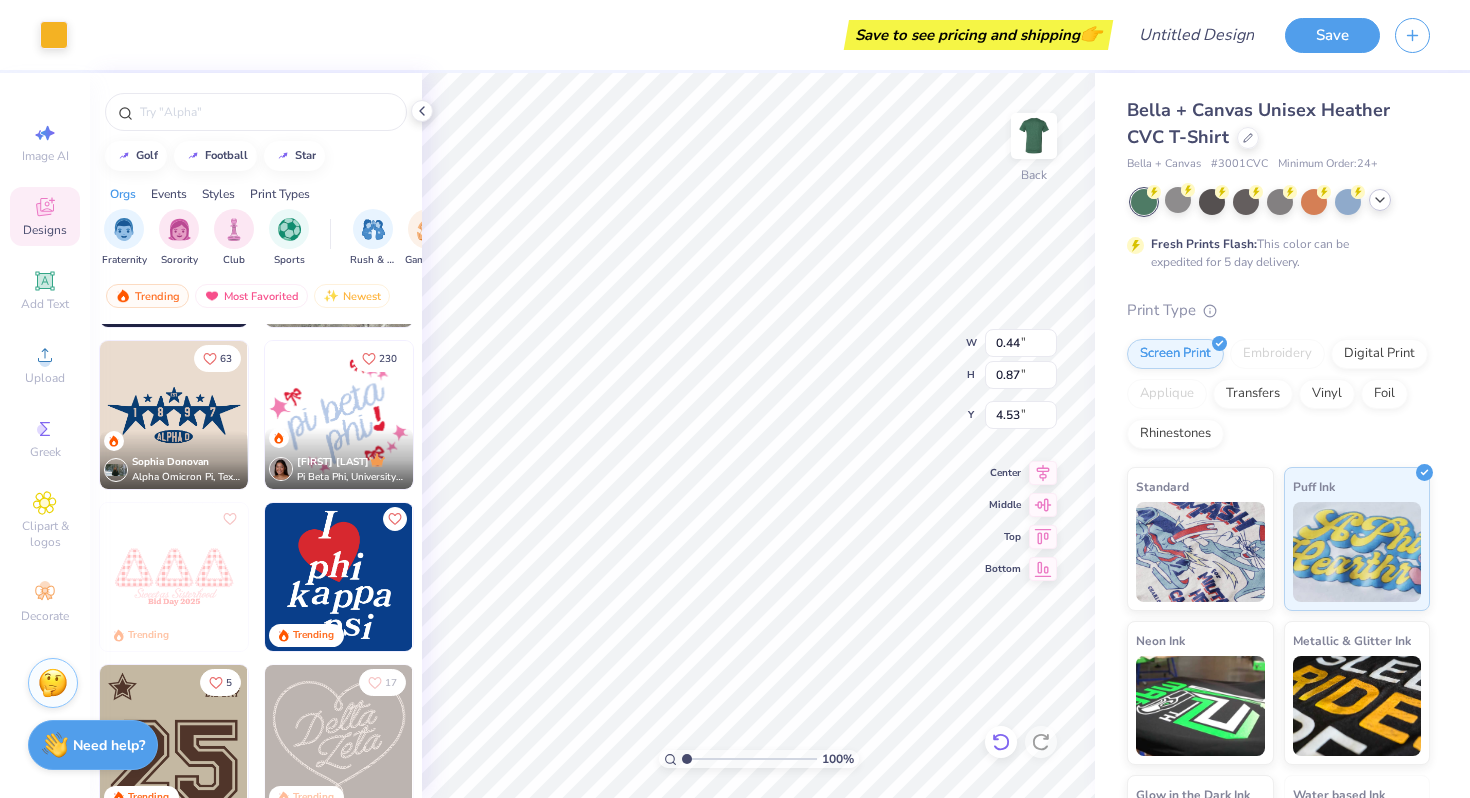 type on "3.77" 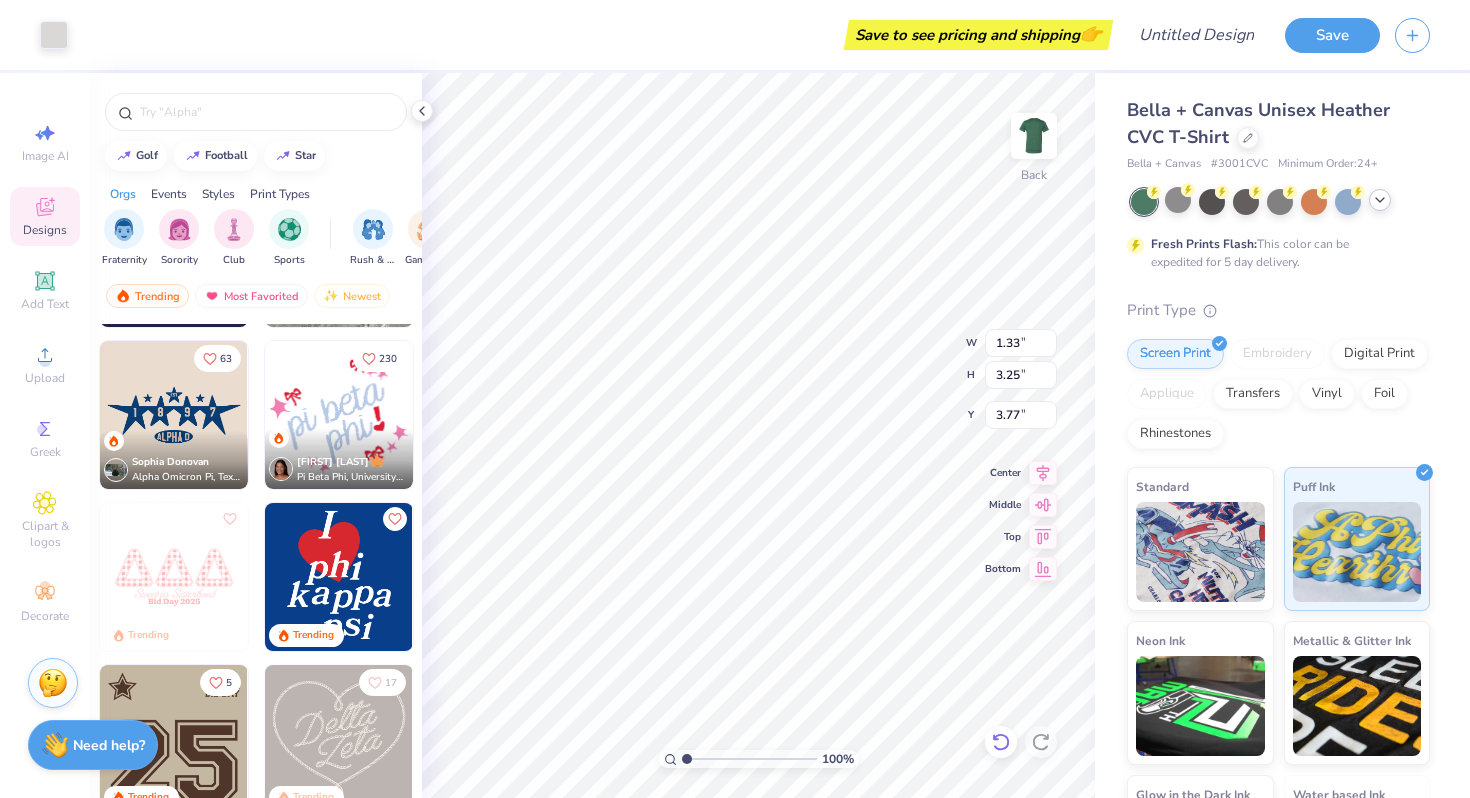 type on "1.23" 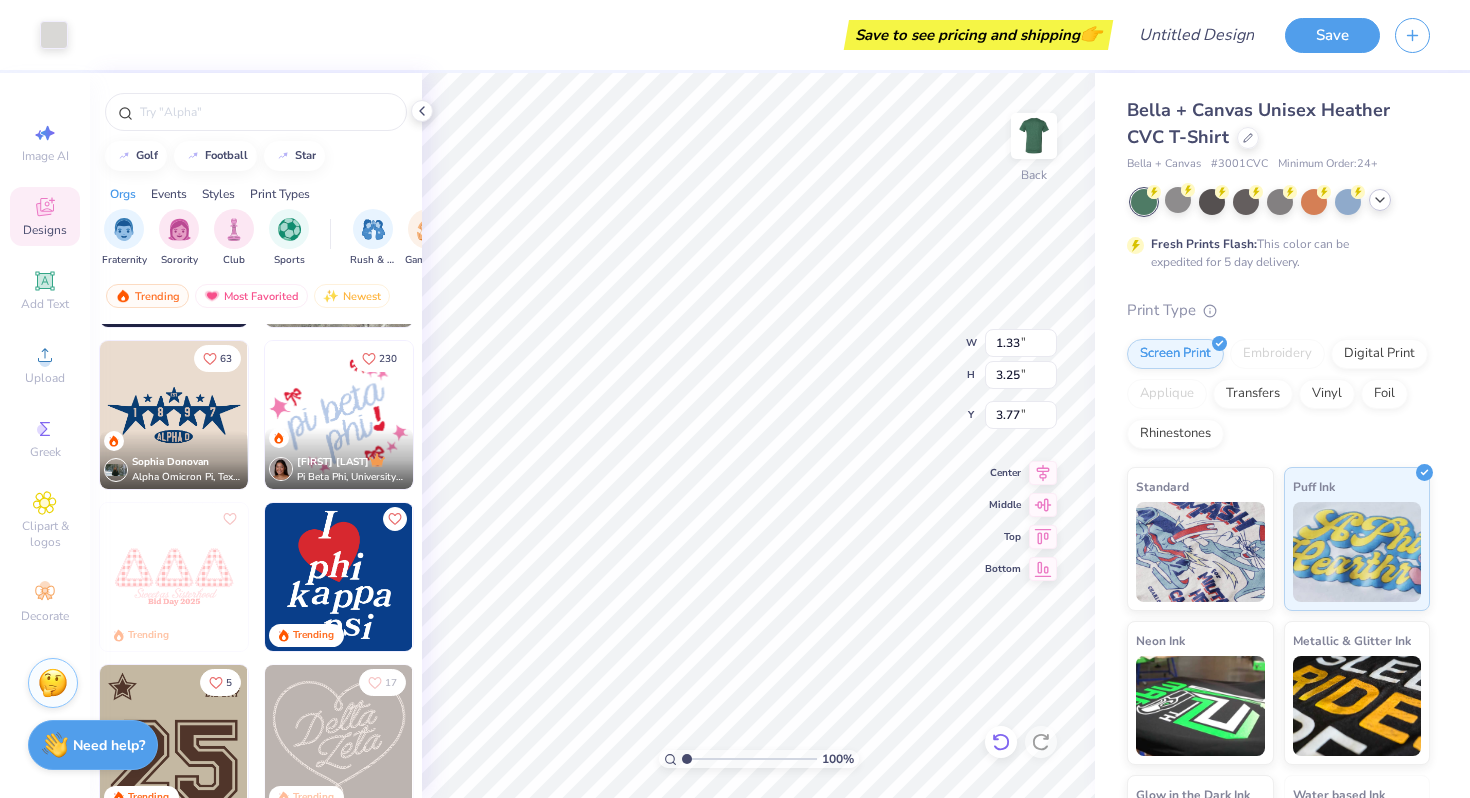 type on "3.03" 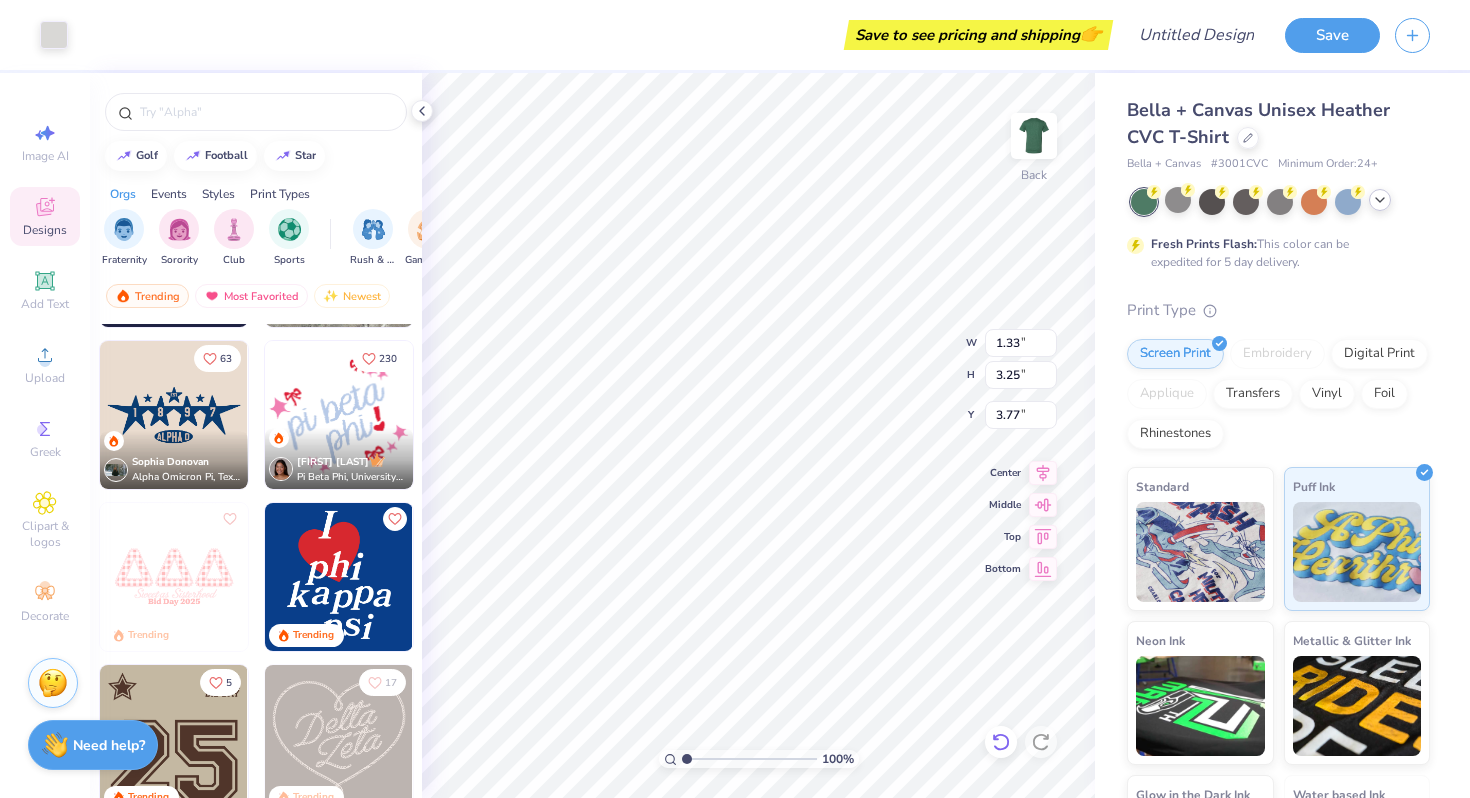 type on "3.99" 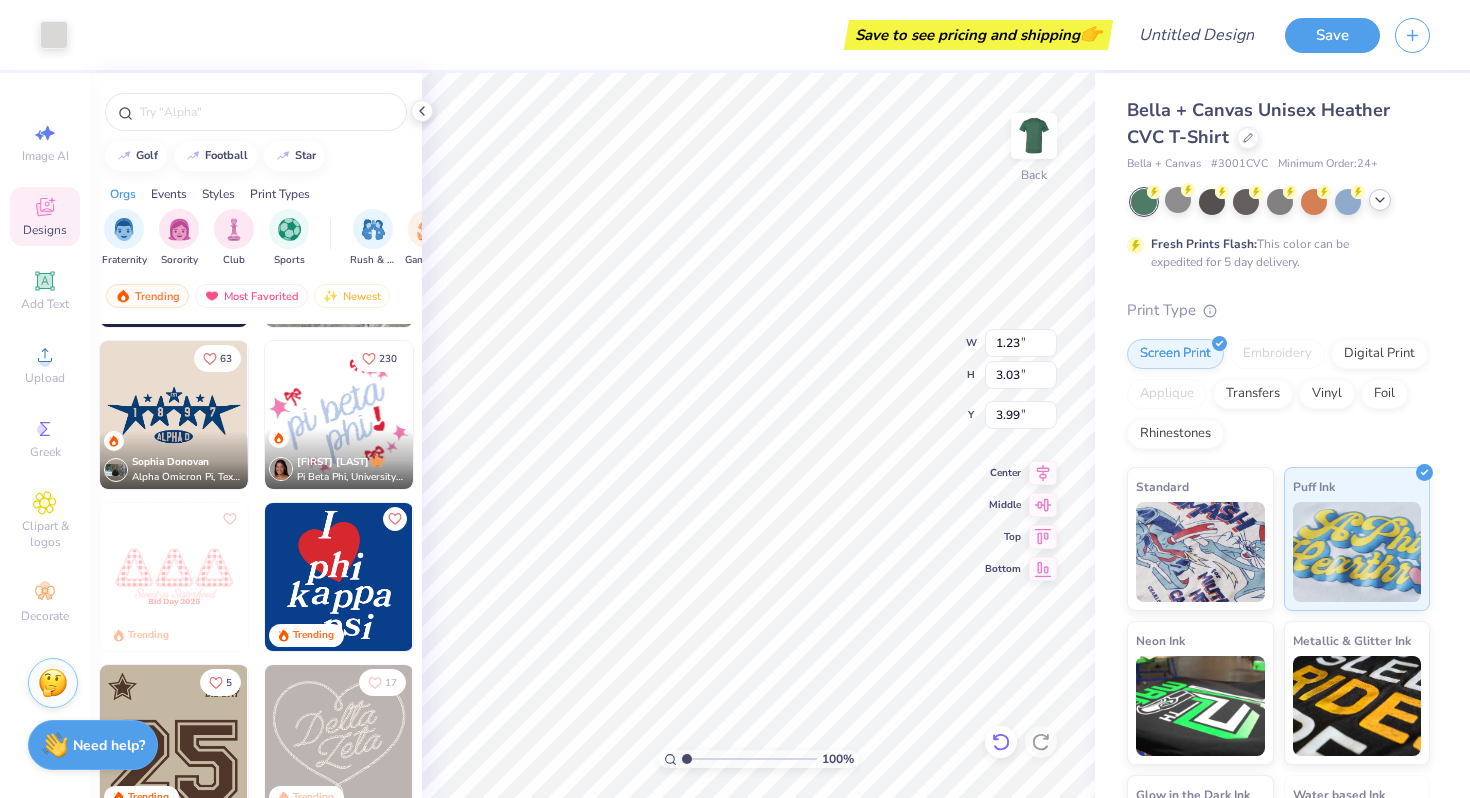 click 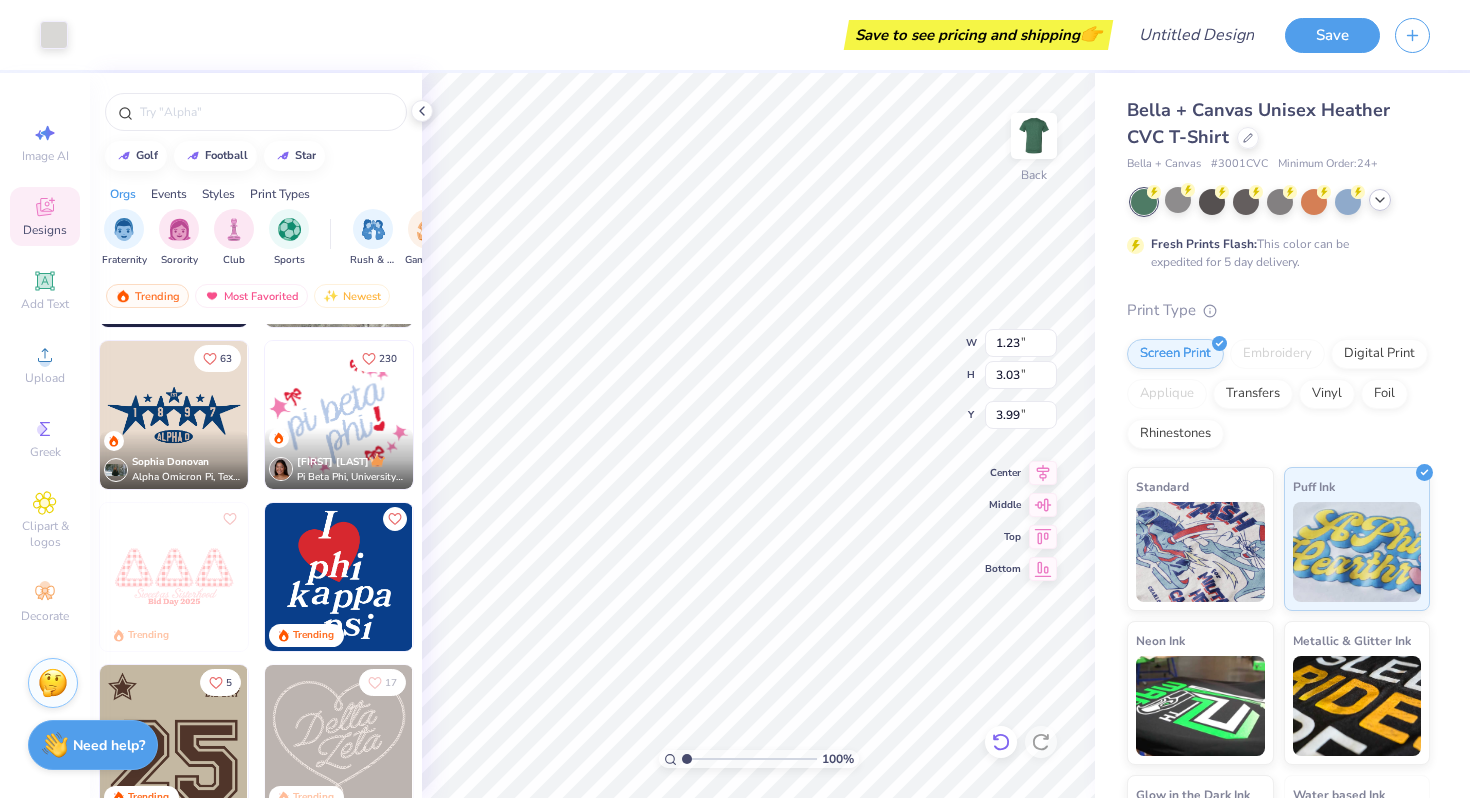 type on "1.33" 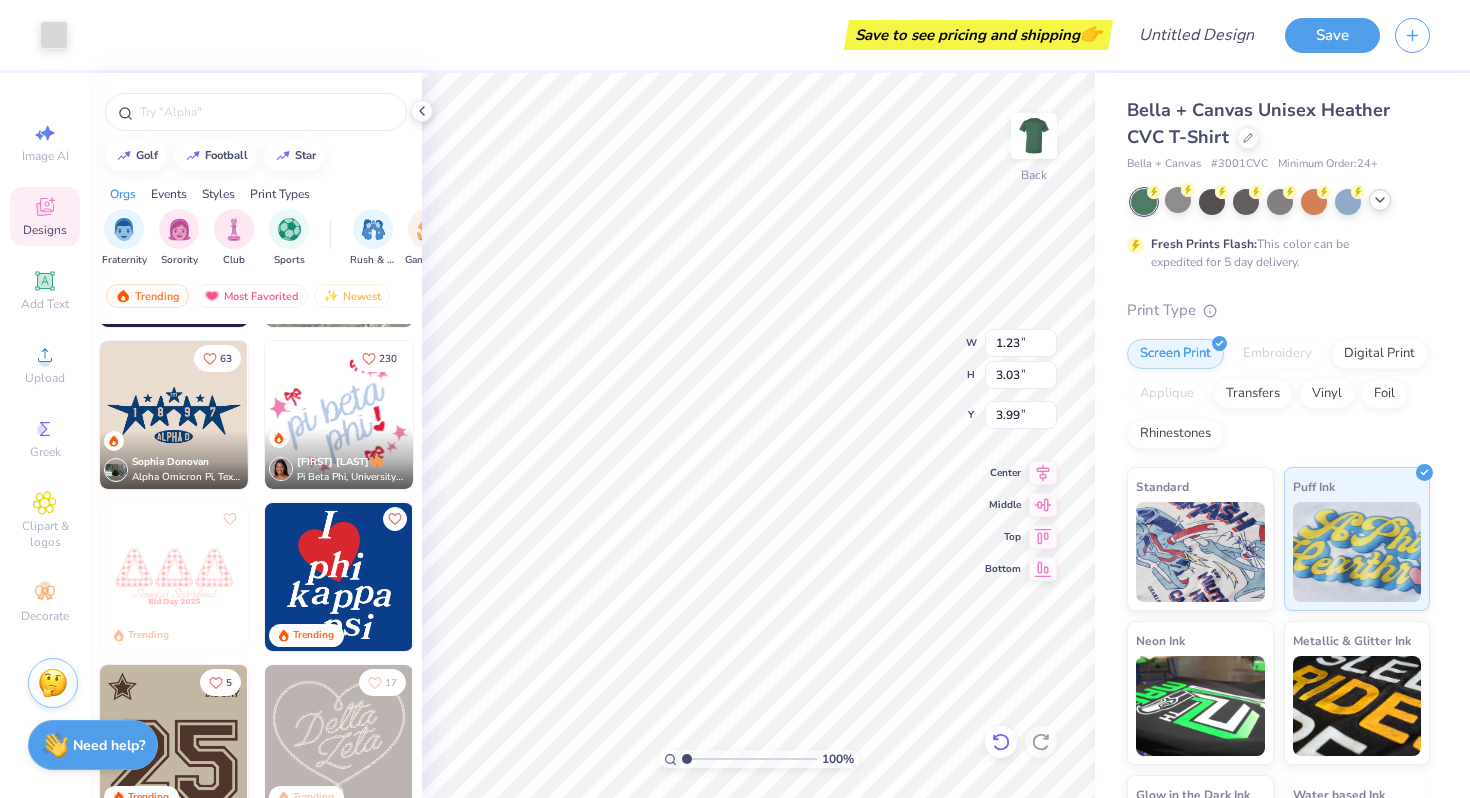 type on "3.25" 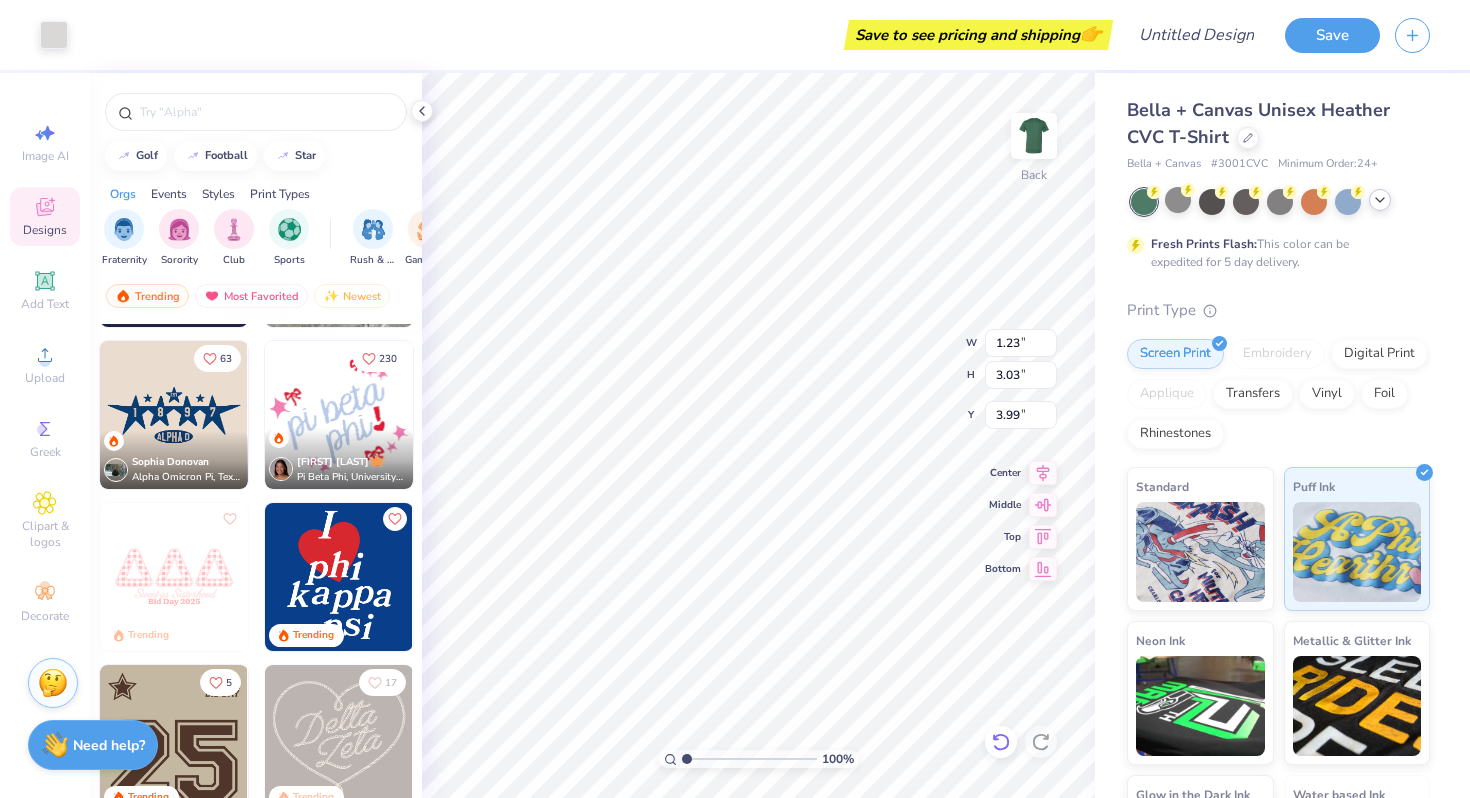 type on "3.77" 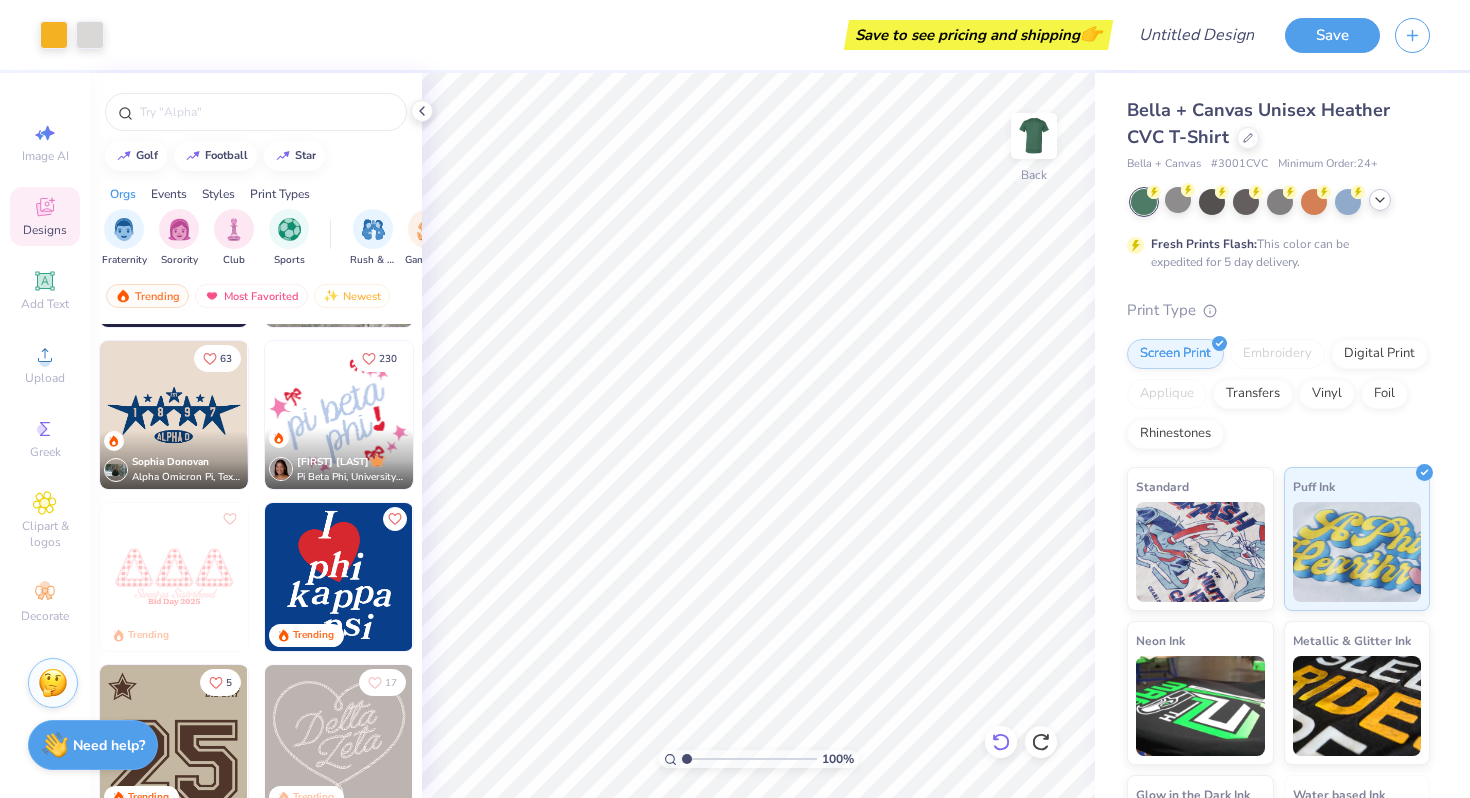 click 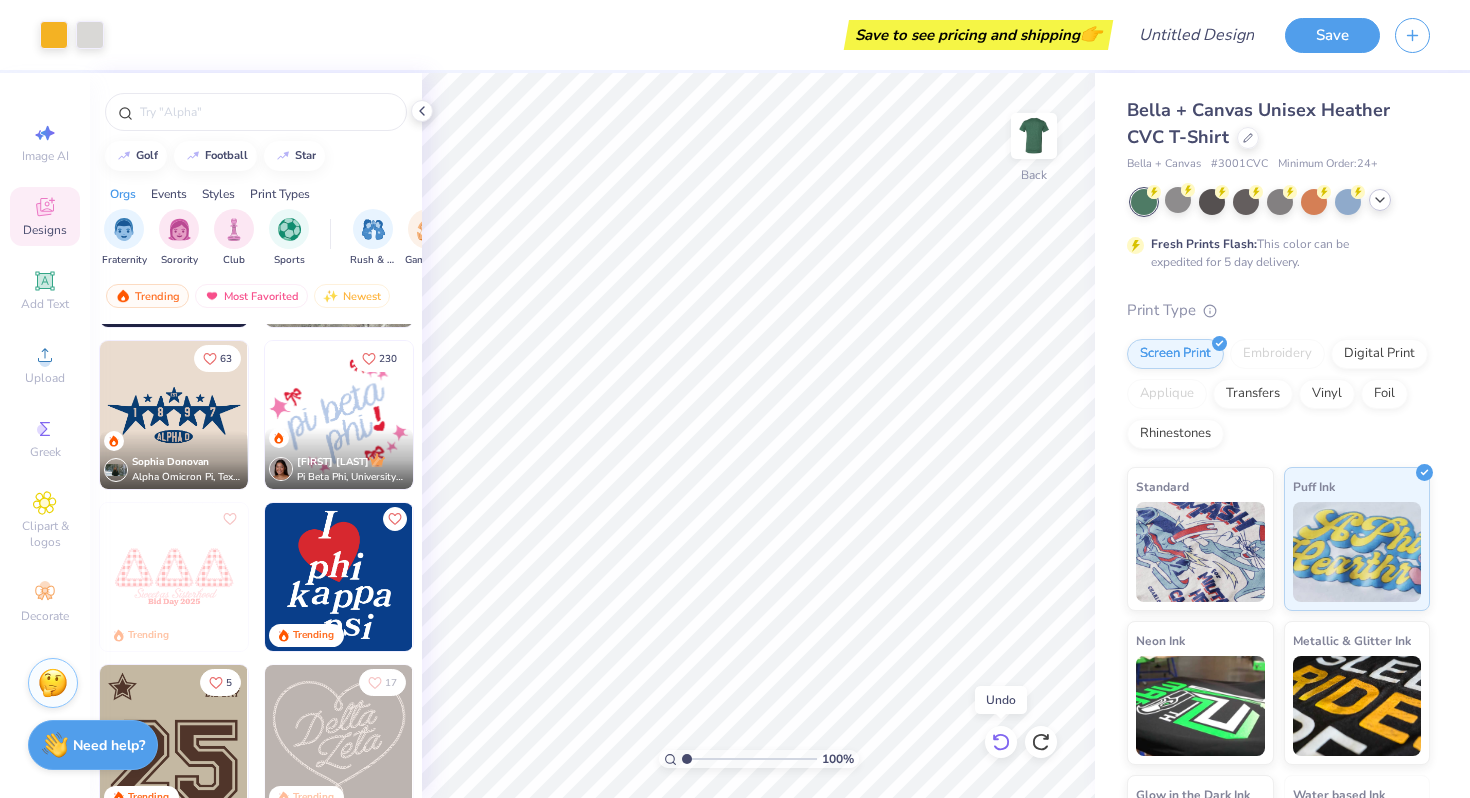 click 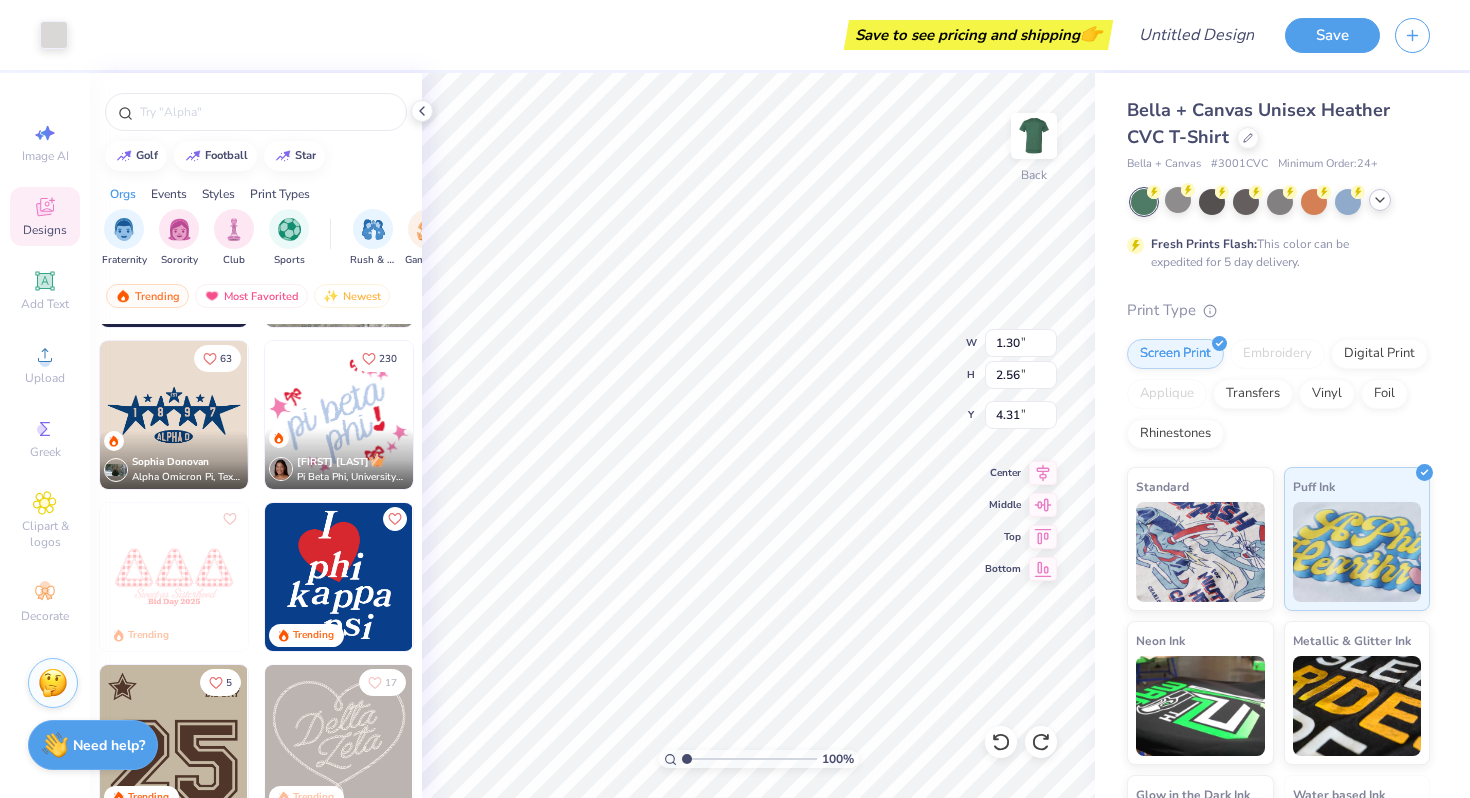 type on "4.12" 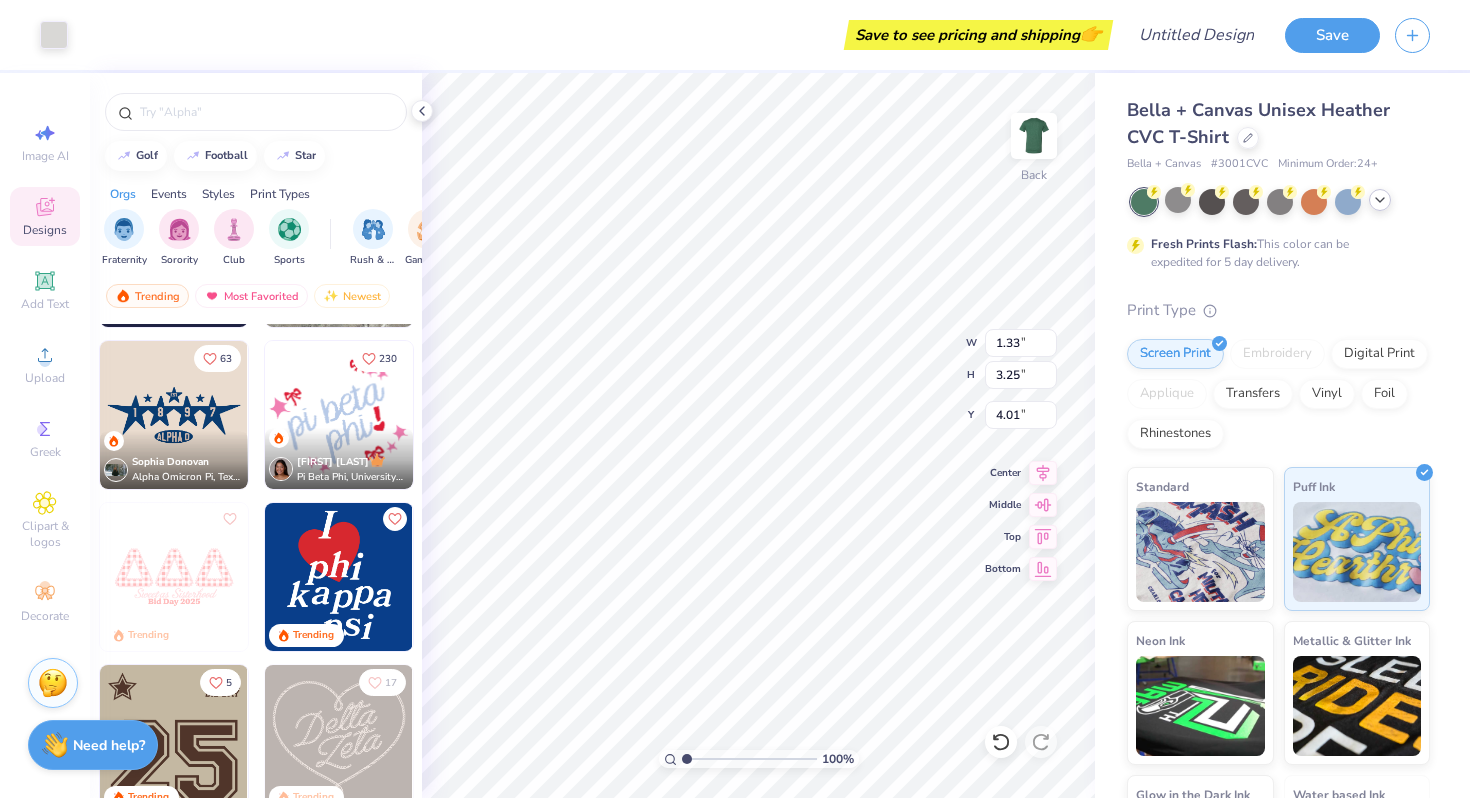 type on "3.77" 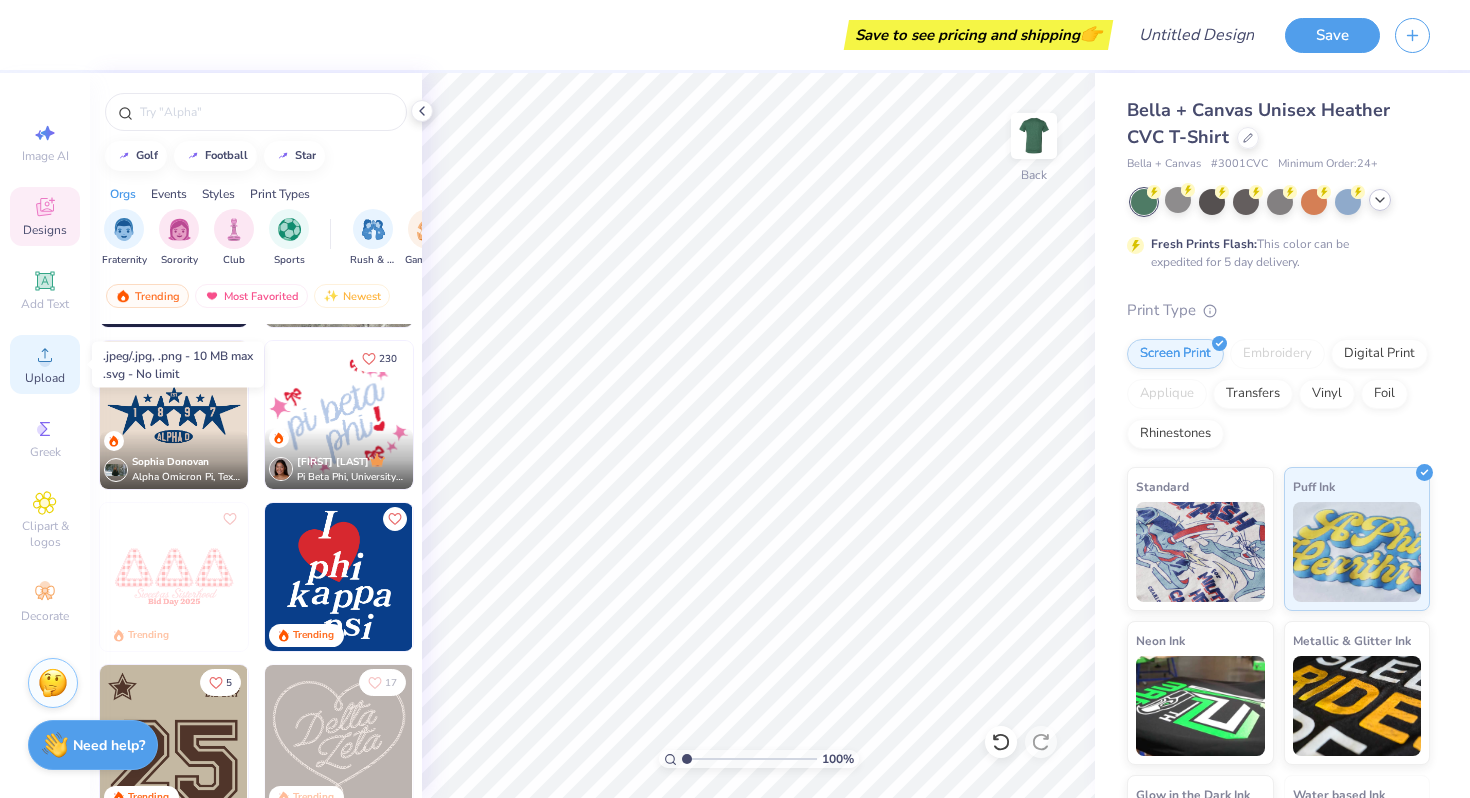 click on "Upload" at bounding box center [45, 364] 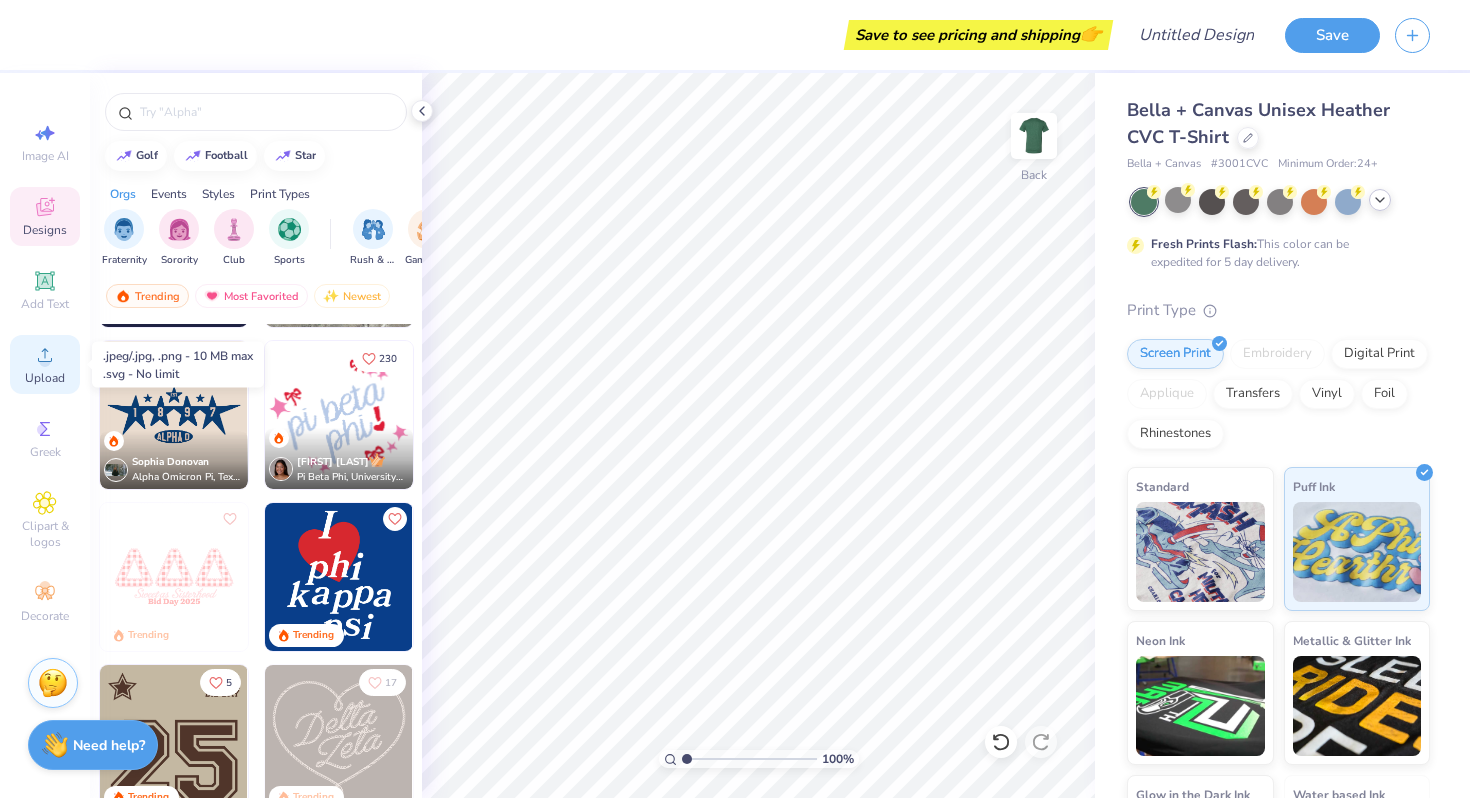 click 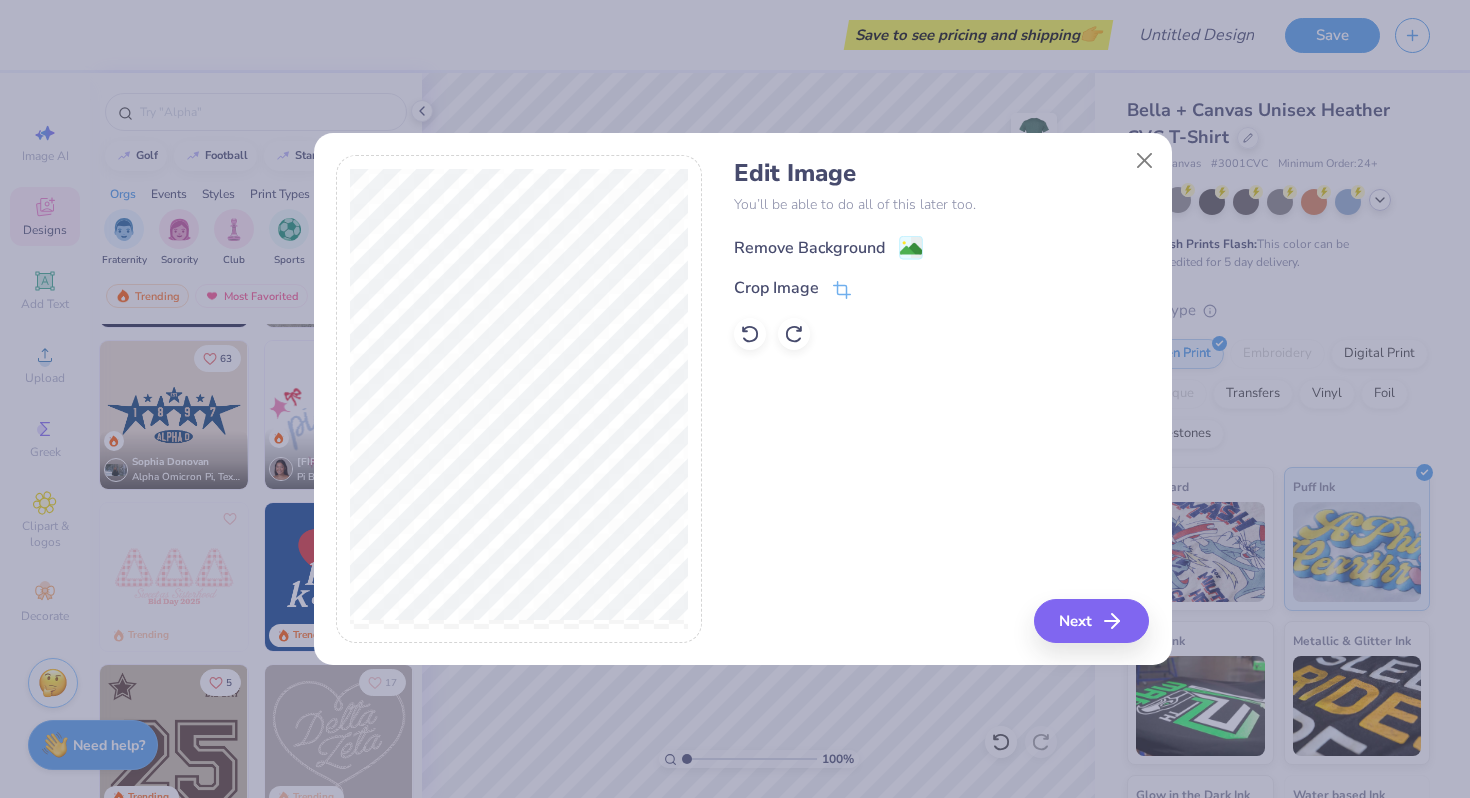 click on "Remove Background" at bounding box center [809, 248] 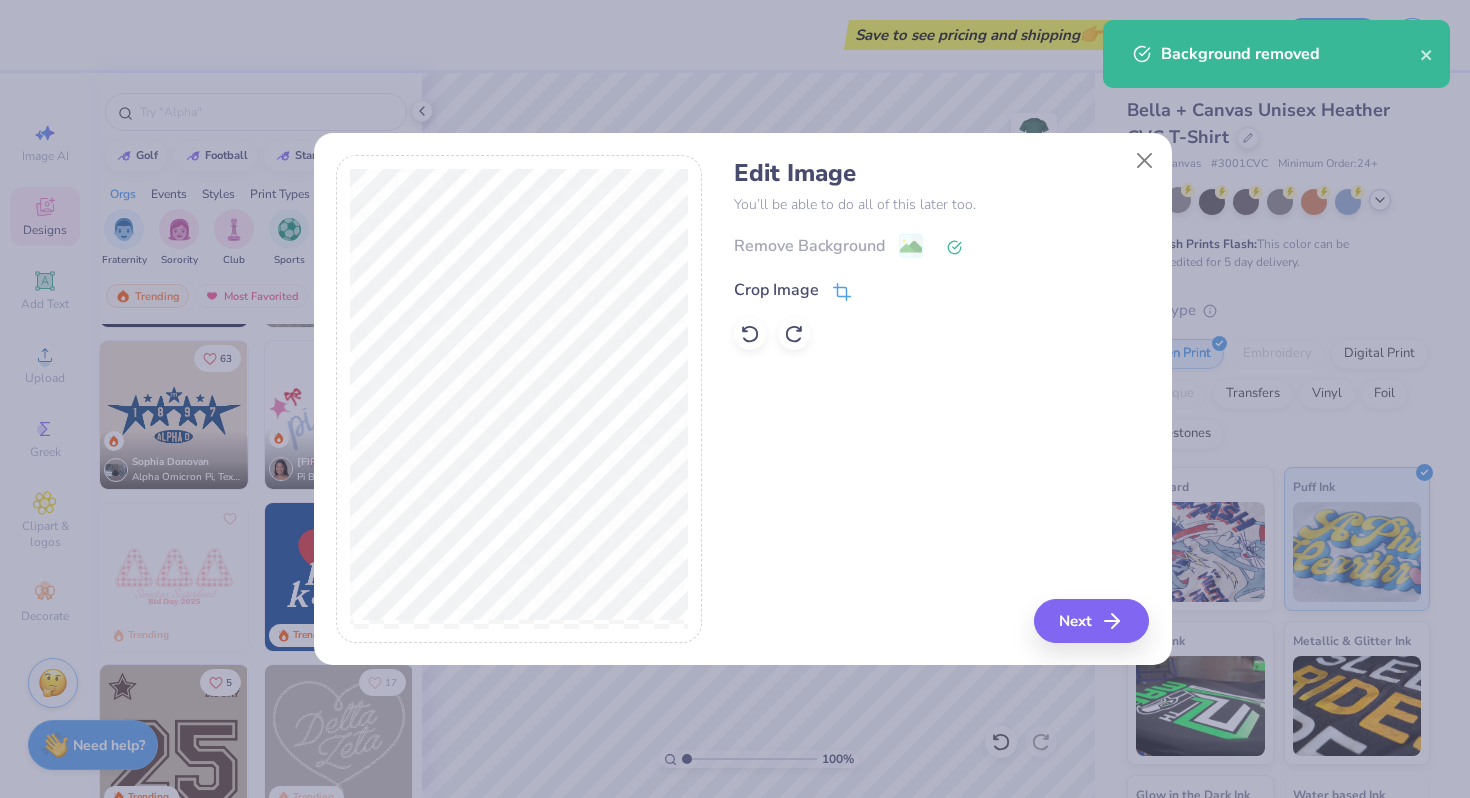 click 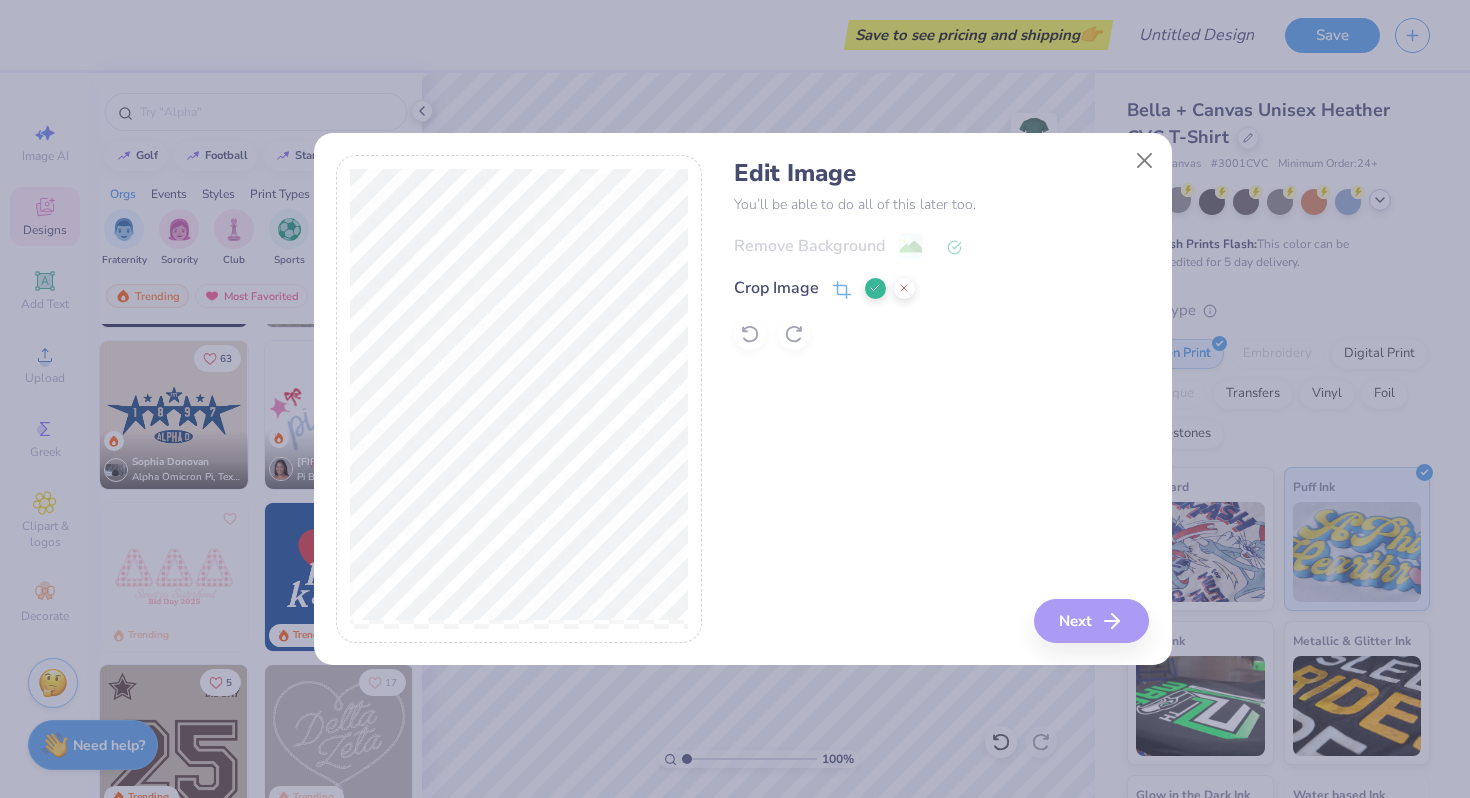 click on "Edit Image You’ll be able to do all of this later too. Remove Background Crop Image Next" at bounding box center [941, 399] 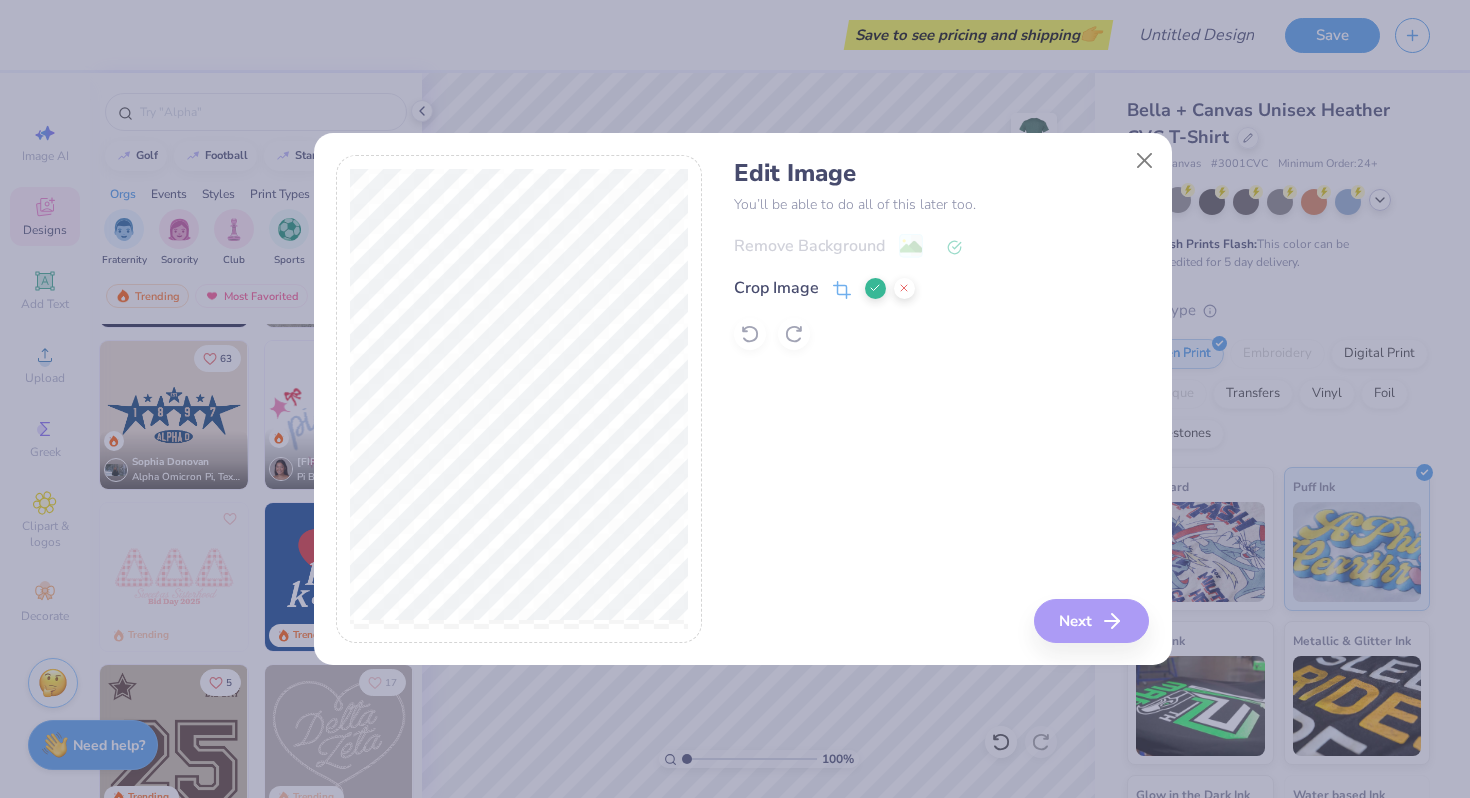 click on "Edit Image You’ll be able to do all of this later too. Remove Background Crop Image Next" at bounding box center (941, 399) 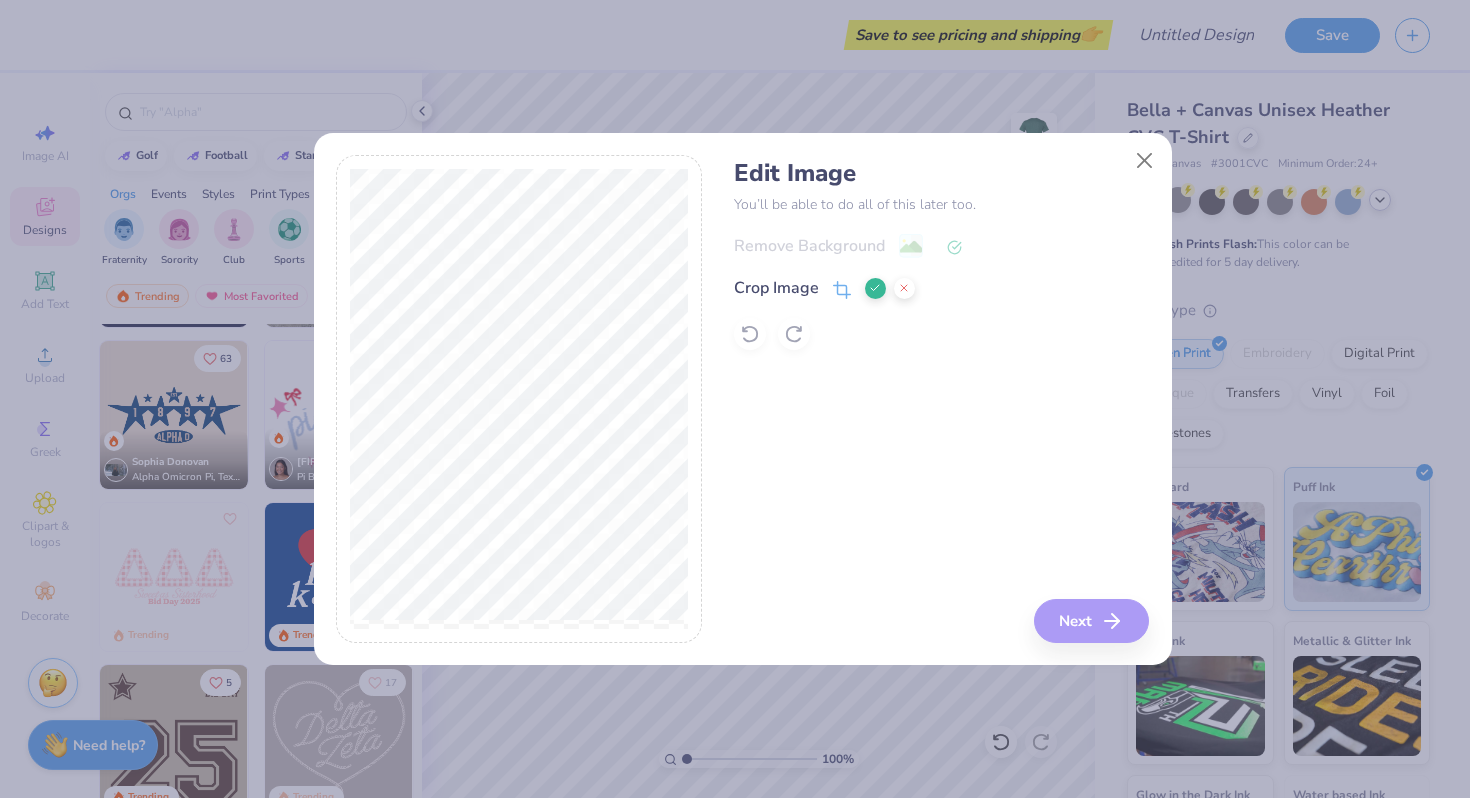 click 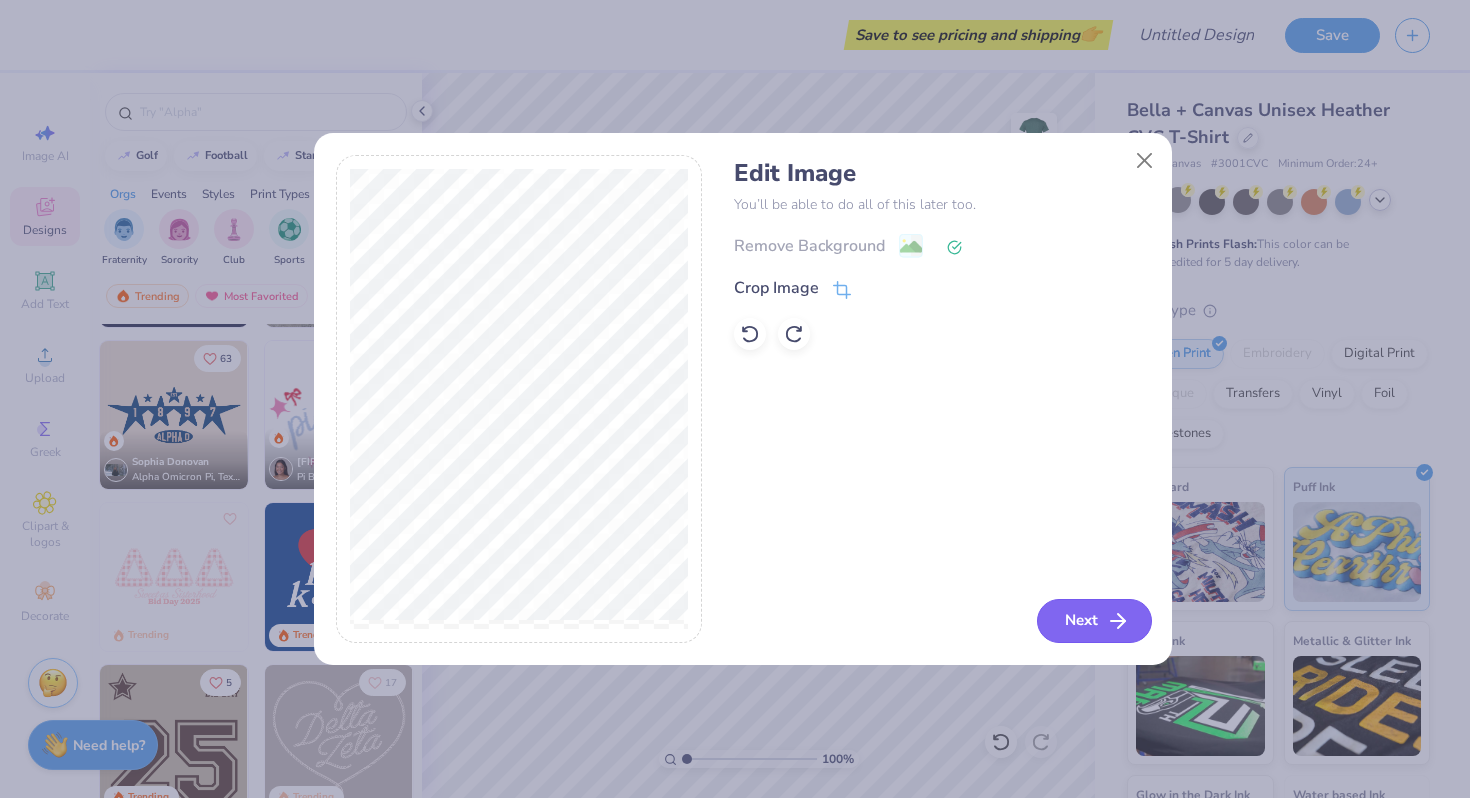 click on "Next" at bounding box center (1094, 621) 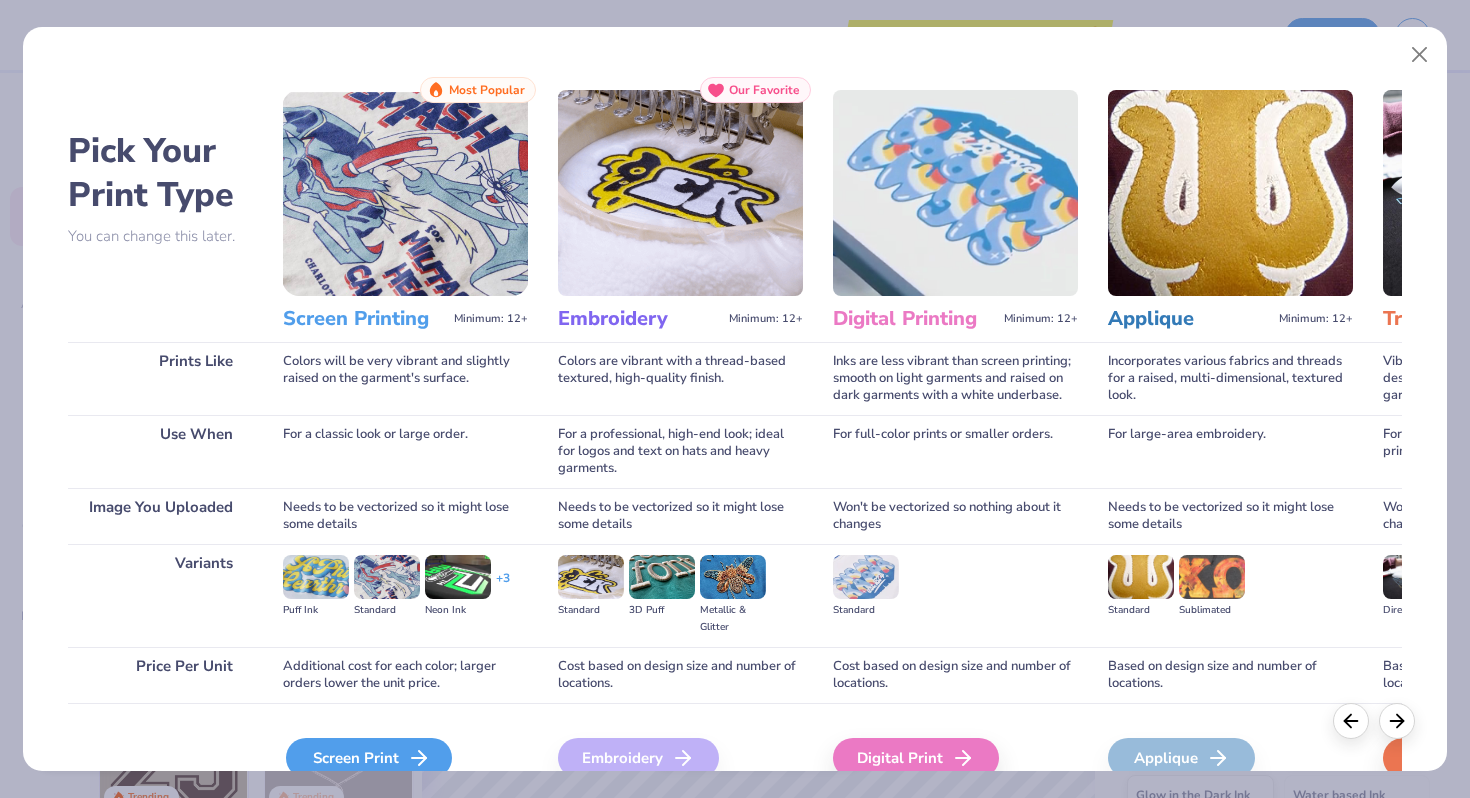 click on "Screen Print" at bounding box center (369, 758) 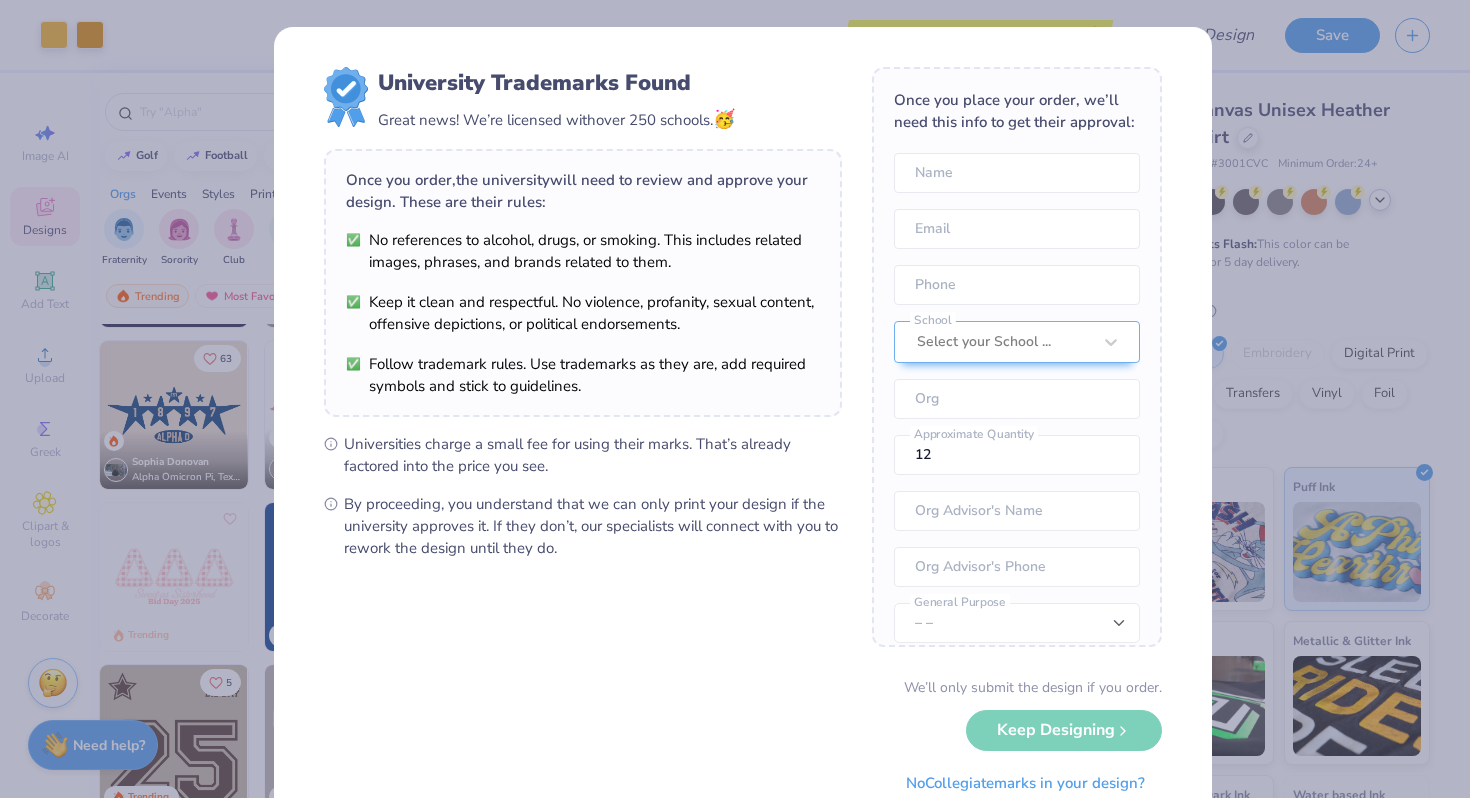 click on "Art colors Save to see pricing and shipping  👉 Design Title Save Image AI Designs Add Text Upload Greek Clipart   logos Decorate golf football star Orgs Events Styles Print Types Fraternity Sorority Club Sports Rush   Bid Game Day Parent's Weekend PR   General Big Little Reveal Philanthropy Date Parties   Socials Holidays Greek Week Retreat Formal   Semi Spring Break Founder’s Day Graduation Classic Minimalist Y2K Varsity Typography Cartoons Handdrawn 80s   90s Grunge 60s   70s Embroidery Screen Print Digital Print Patches Transfers Vinyl Applique Trending Most Favorited Newest [PERSON] Sigma Phi Epsilon, Ball State University 31 Trending Trending 8 Trending 63 [PERSON] Alpha Omicron Pi, Texas A&M University 230 [PERSON] Pi Beta Phi, University of Oregon Trending Trending 5 Trending 17 Trending Trending 88 Trending Trending 218 Trending 100  % Back W 12.25 12.25 " H 8.17 8.17 " Y 8.92 8.92 " Center Middle Top Bottom Bella + Canvas Unisex Heather CVC T-Shirt # 3001CVC 24" at bounding box center [735, 399] 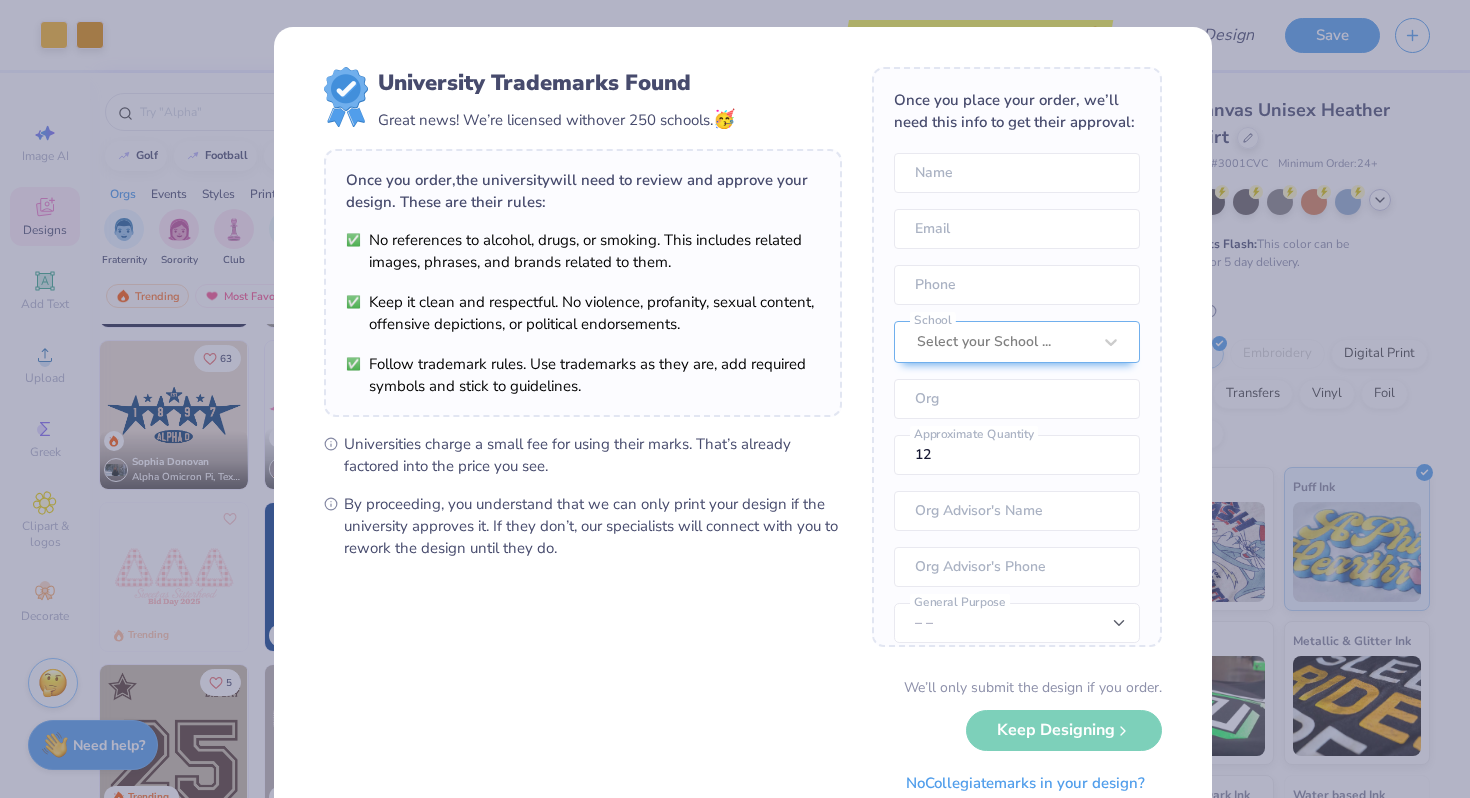type on "3.00" 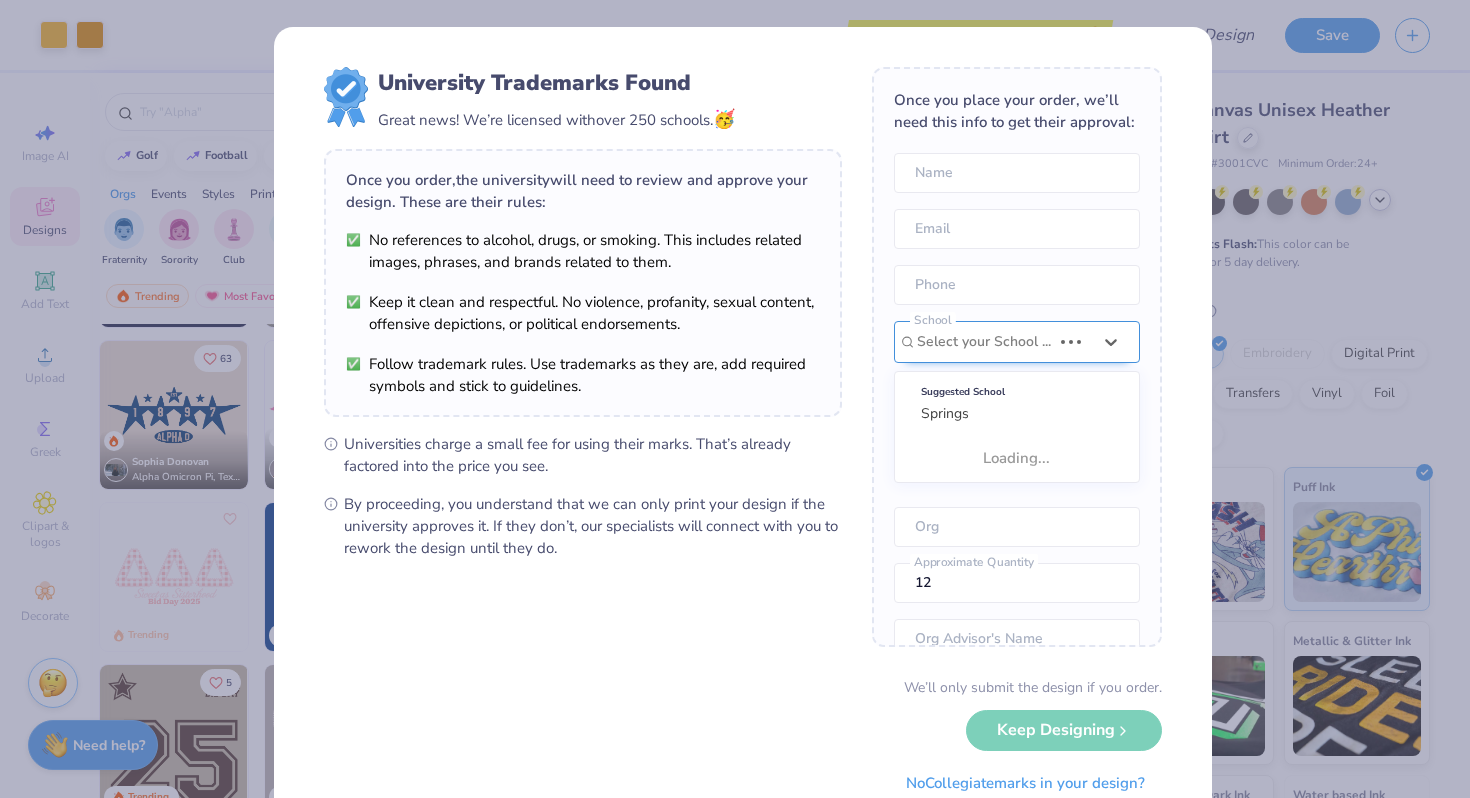 click at bounding box center [984, 342] 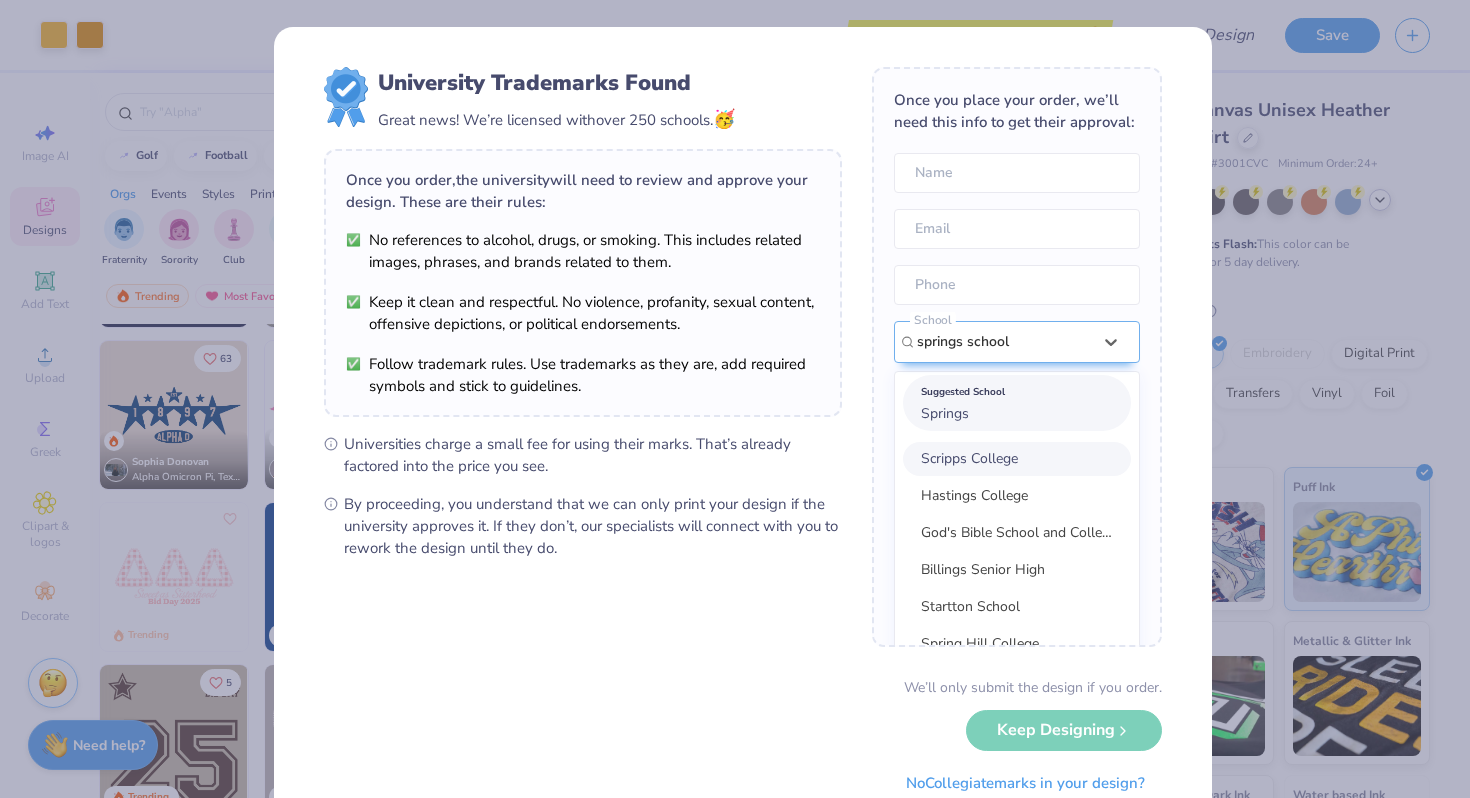 scroll, scrollTop: 112, scrollLeft: 0, axis: vertical 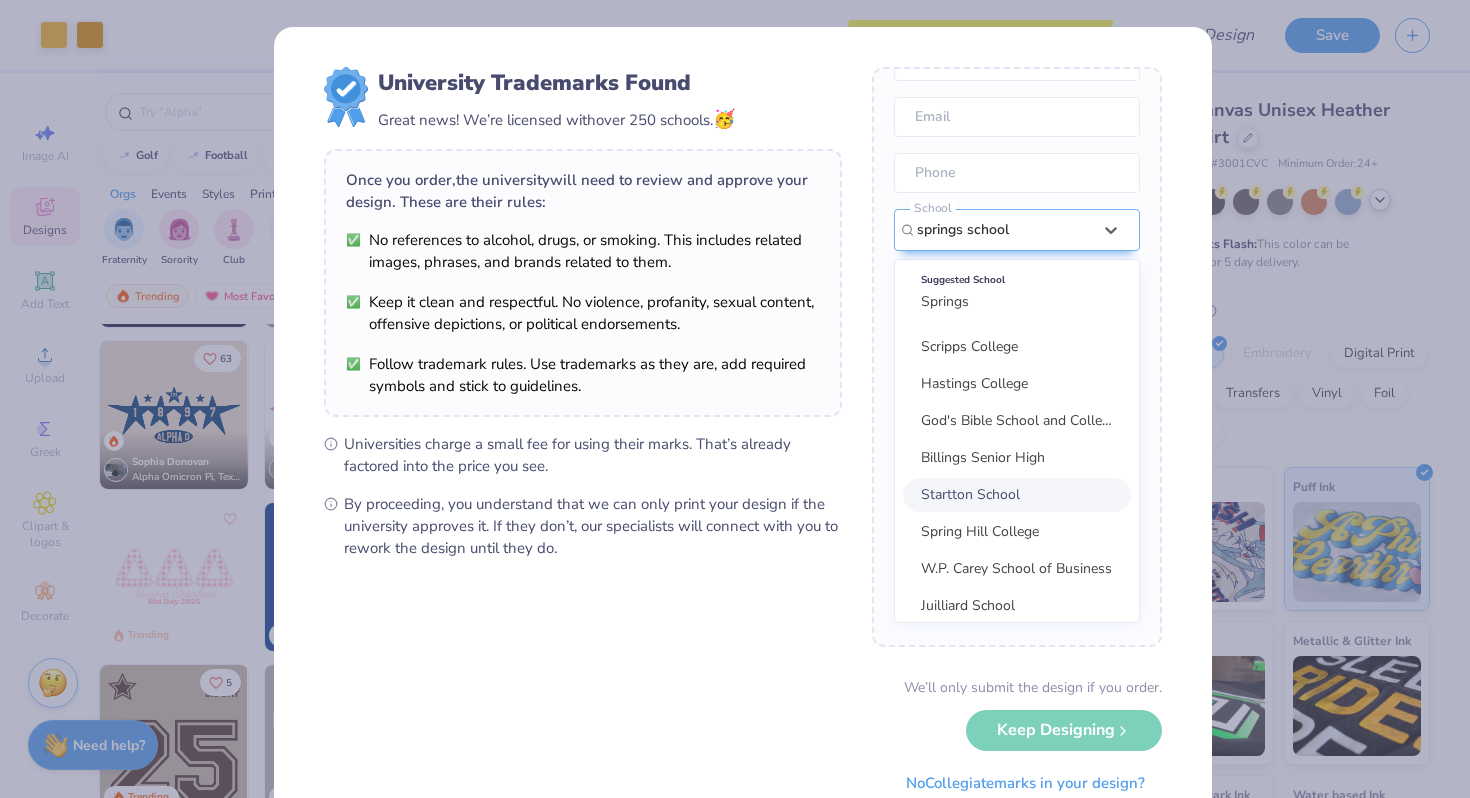 type on "springs school" 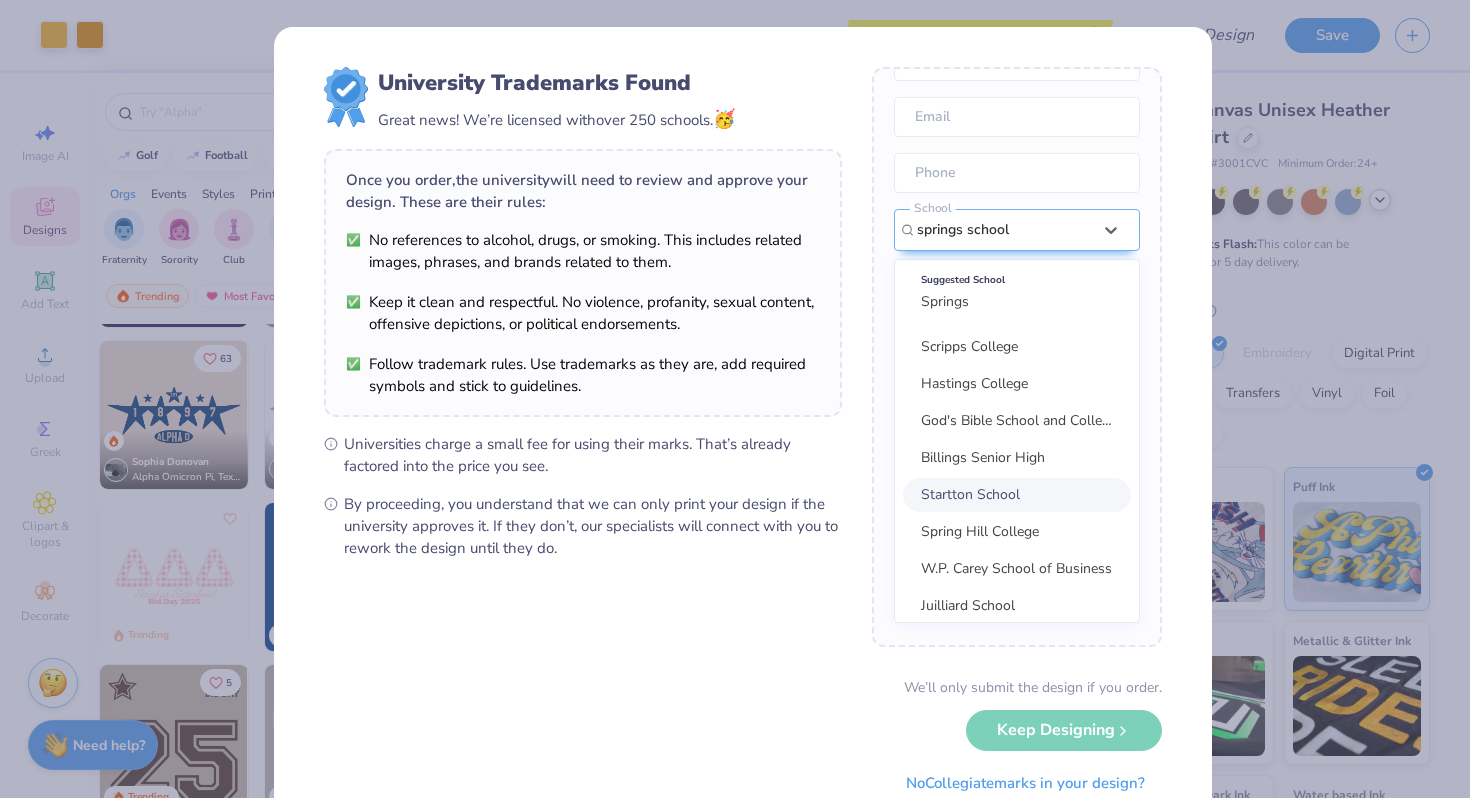 type 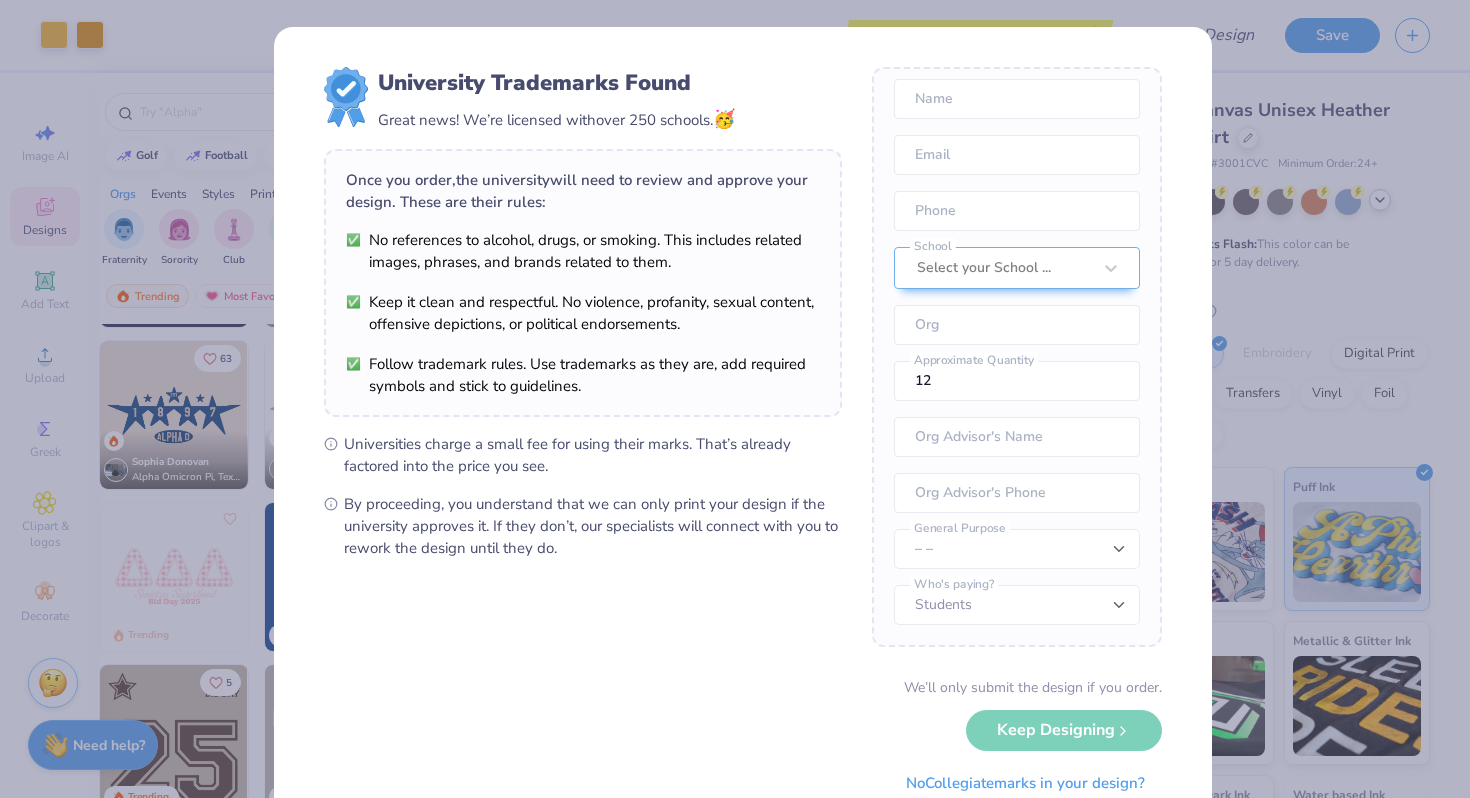 scroll, scrollTop: 96, scrollLeft: 0, axis: vertical 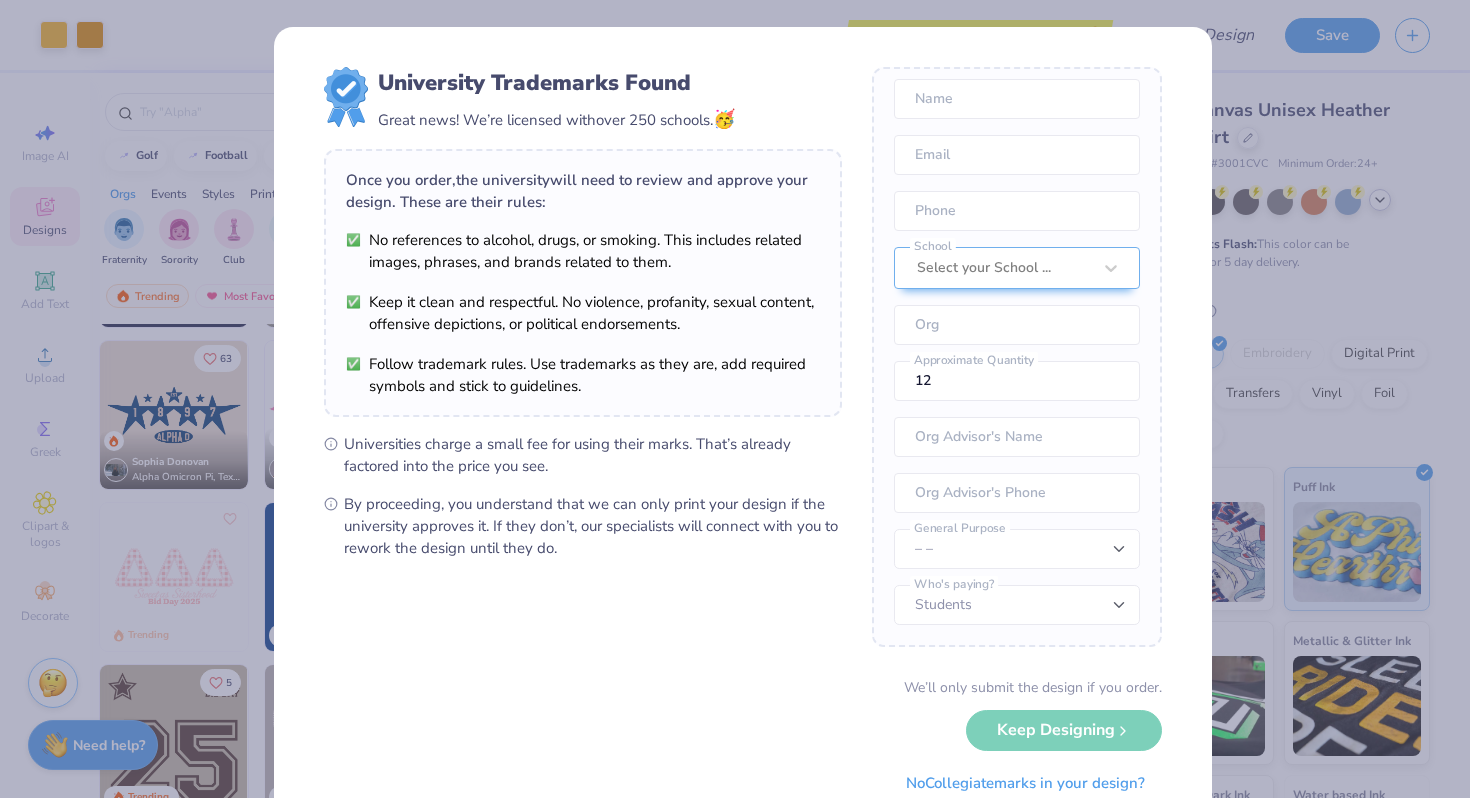 click on "University Trademarks Found Great news! We’re licensed with  over 250 schools. 🥳 Once you order,  the university  will need to review and approve your design. These are their rules: No references to alcohol, drugs, or smoking. This includes related images, phrases, and brands related to them. Keep it clean and respectful. No violence, profanity, sexual content, offensive depictions, or political endorsements. Follow trademark rules. Use trademarks as they are, add required symbols and stick to guidelines. Universities charge a small fee for using their marks. That’s already factored into the price you see. By proceeding, you understand that we can only print your design if the university approves it. If they don’t, our specialists will connect with you to rework the design until they do. Once you place your order, we’ll need this info to get their approval: Name Email Phone Select your School ... School Org 12 Approximate Quantity Org Advisor's Name Org Advisor's Phone – – General Purpose No" at bounding box center [743, 435] 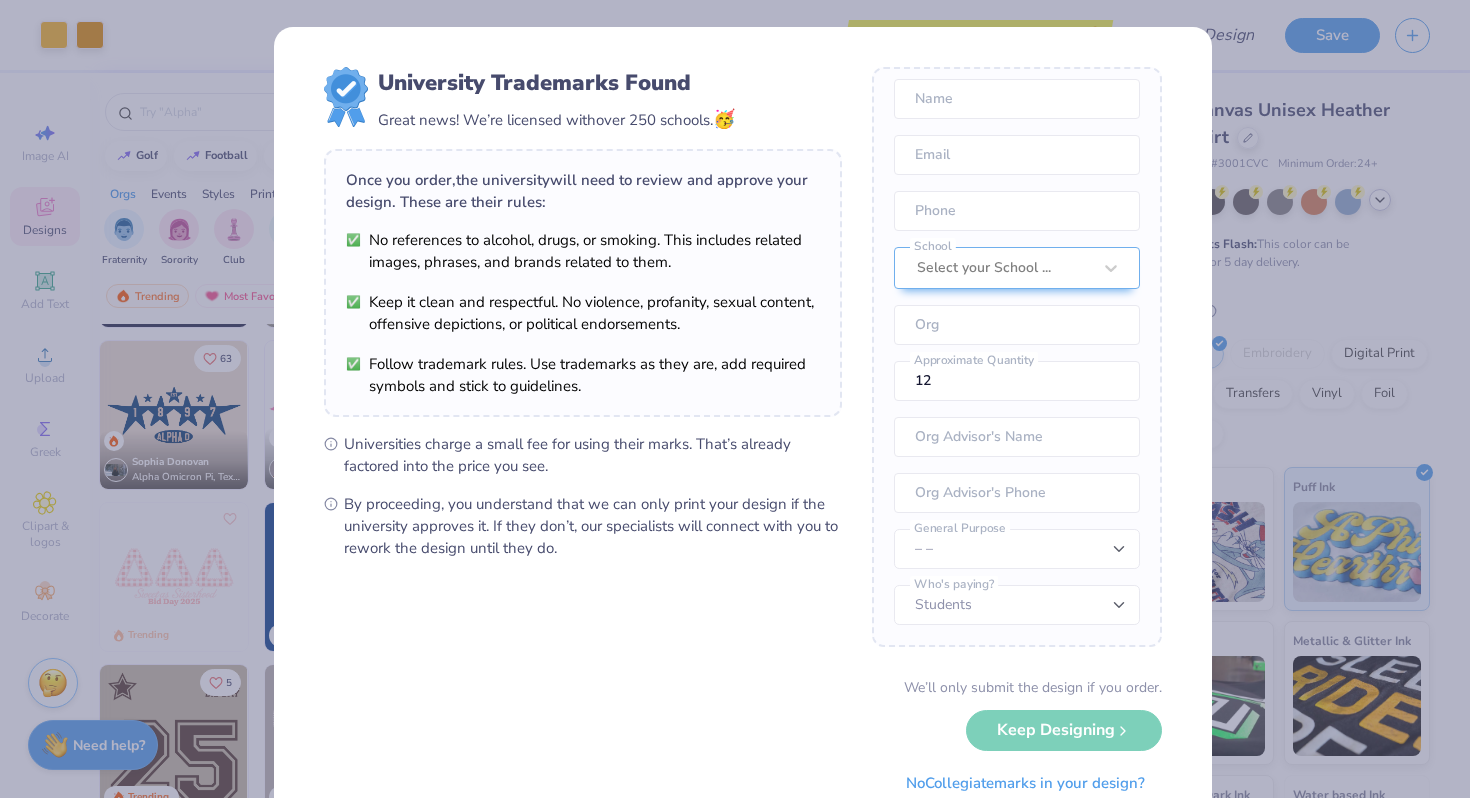 scroll, scrollTop: 72, scrollLeft: 0, axis: vertical 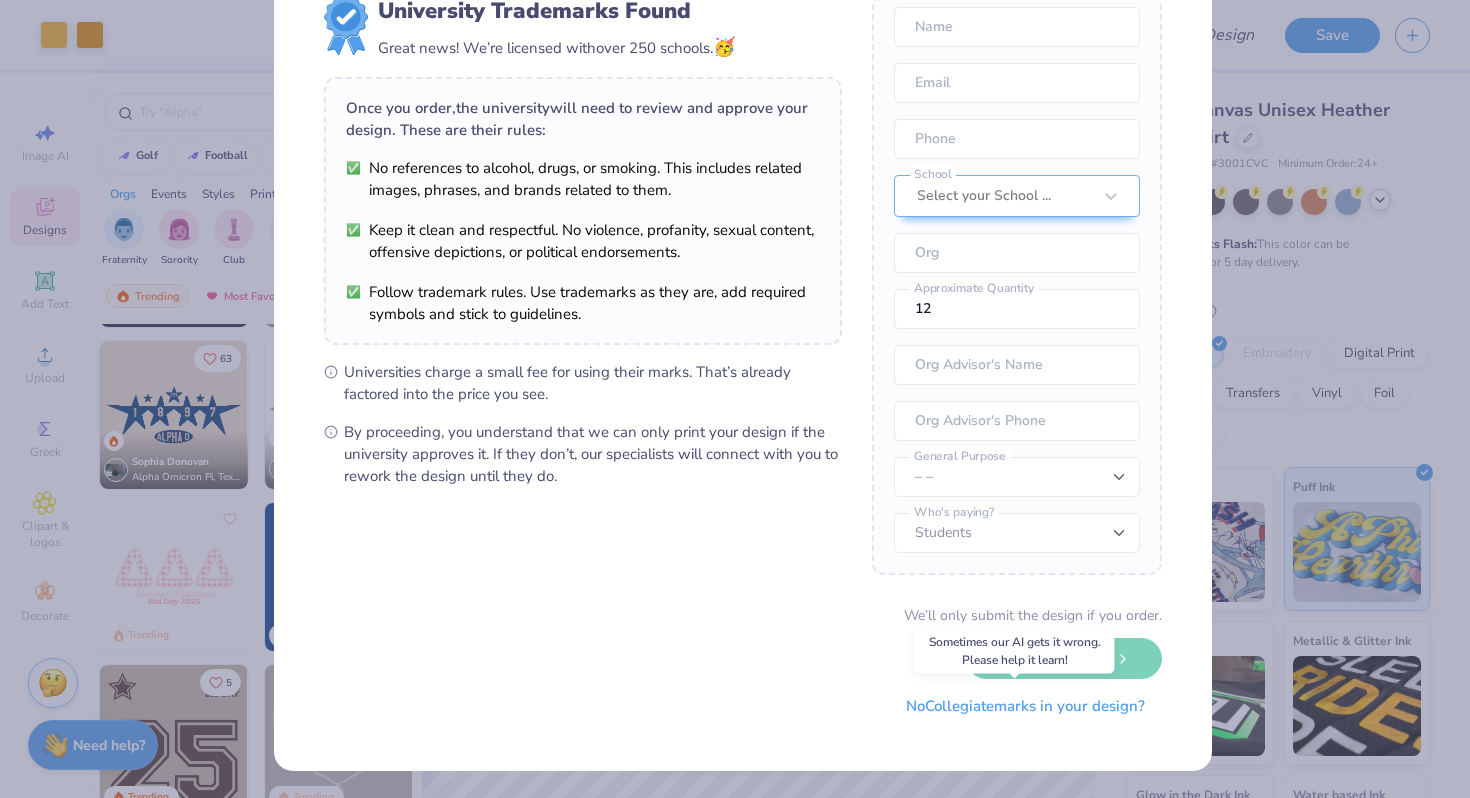 click on "No  Collegiate  marks in your design?" at bounding box center [1025, 706] 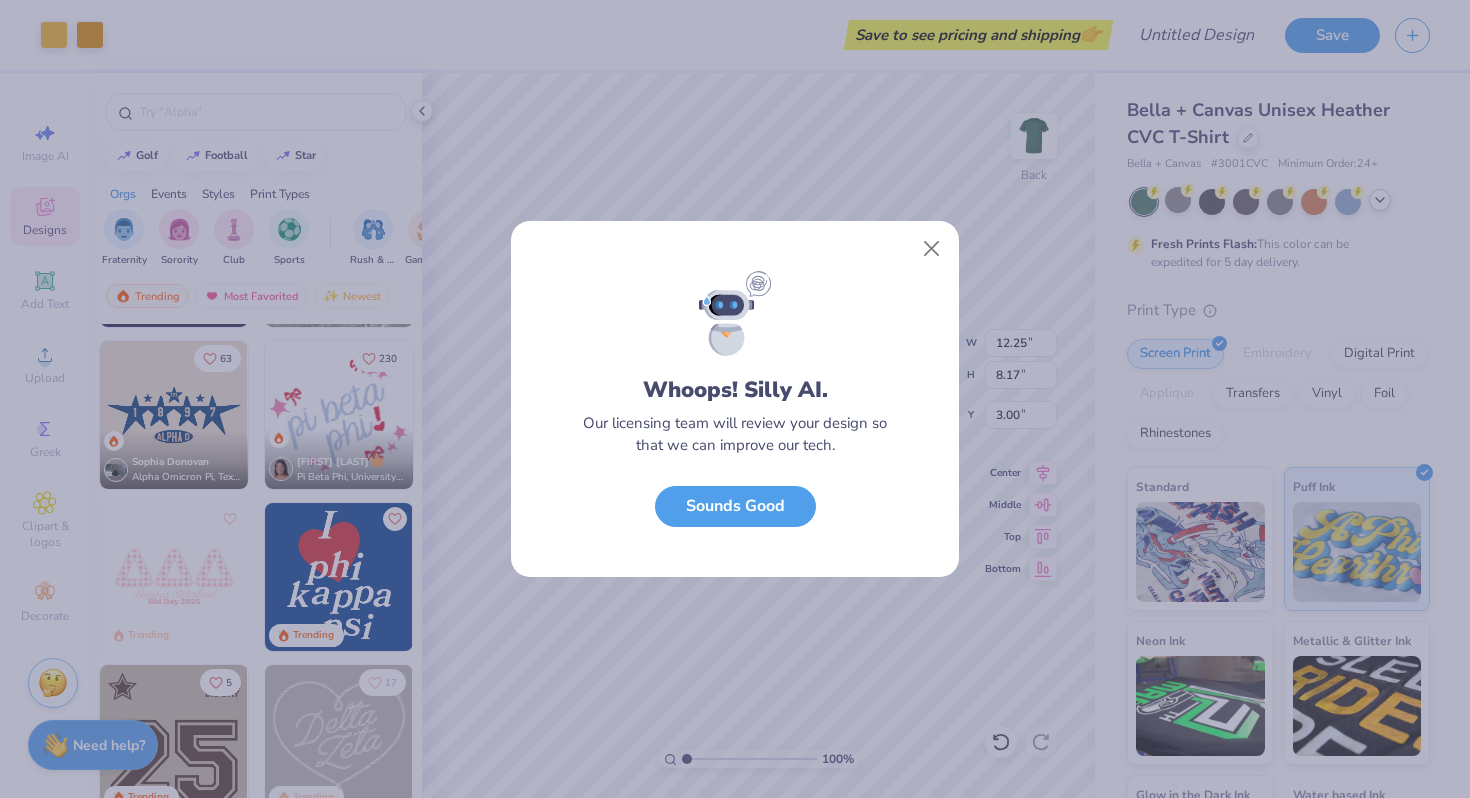 scroll, scrollTop: 0, scrollLeft: 0, axis: both 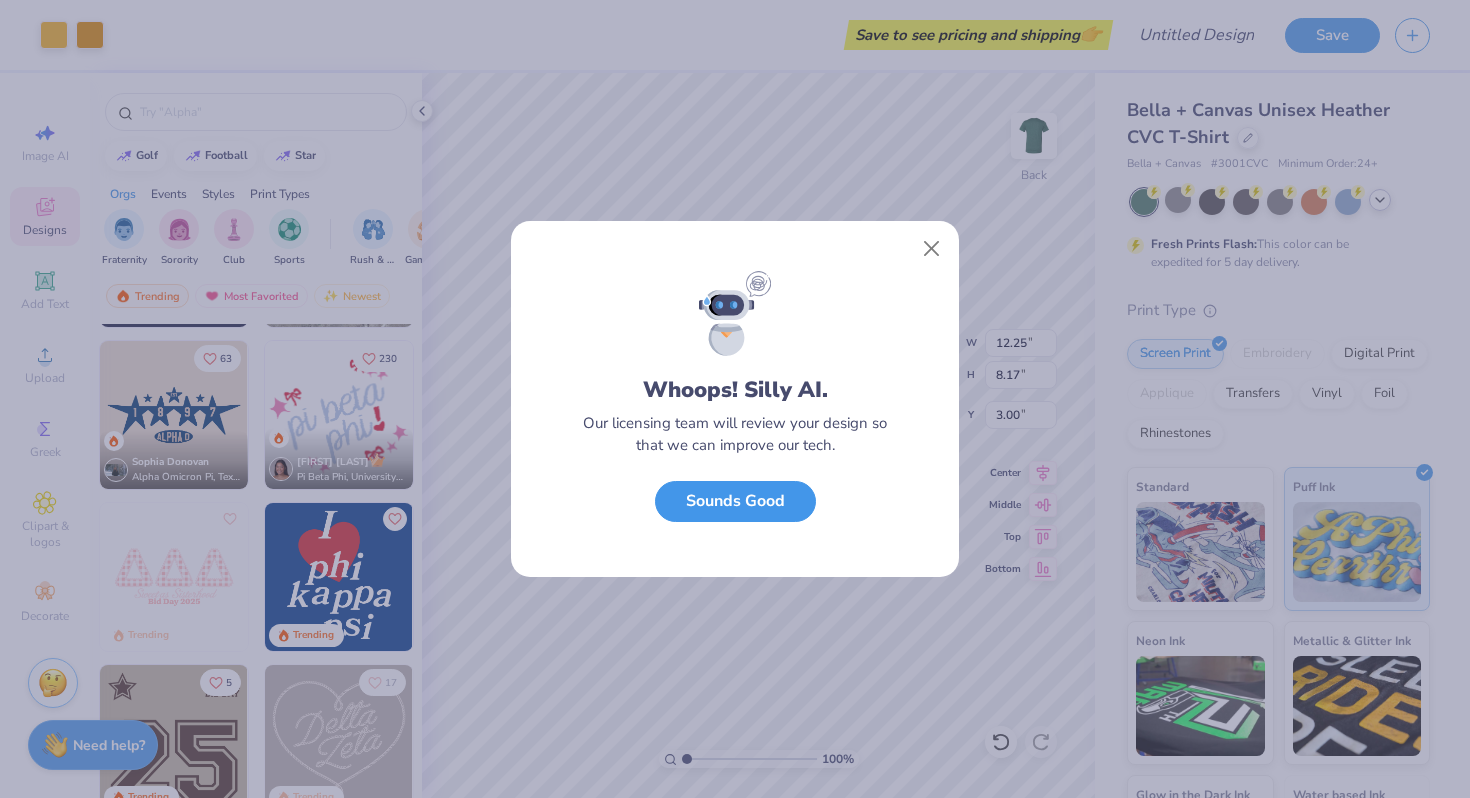 click on "Sounds Good" at bounding box center [735, 501] 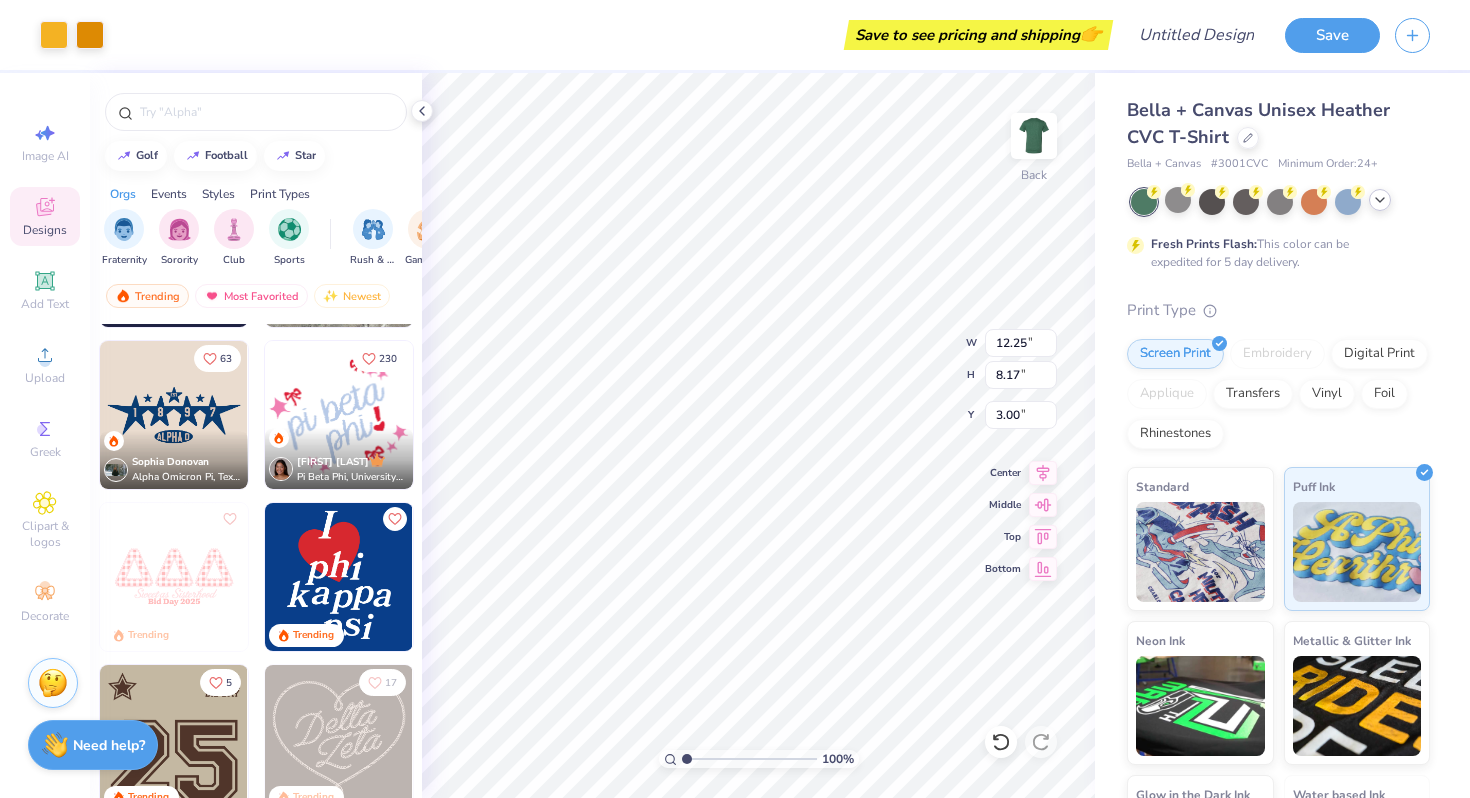 type on "11.46" 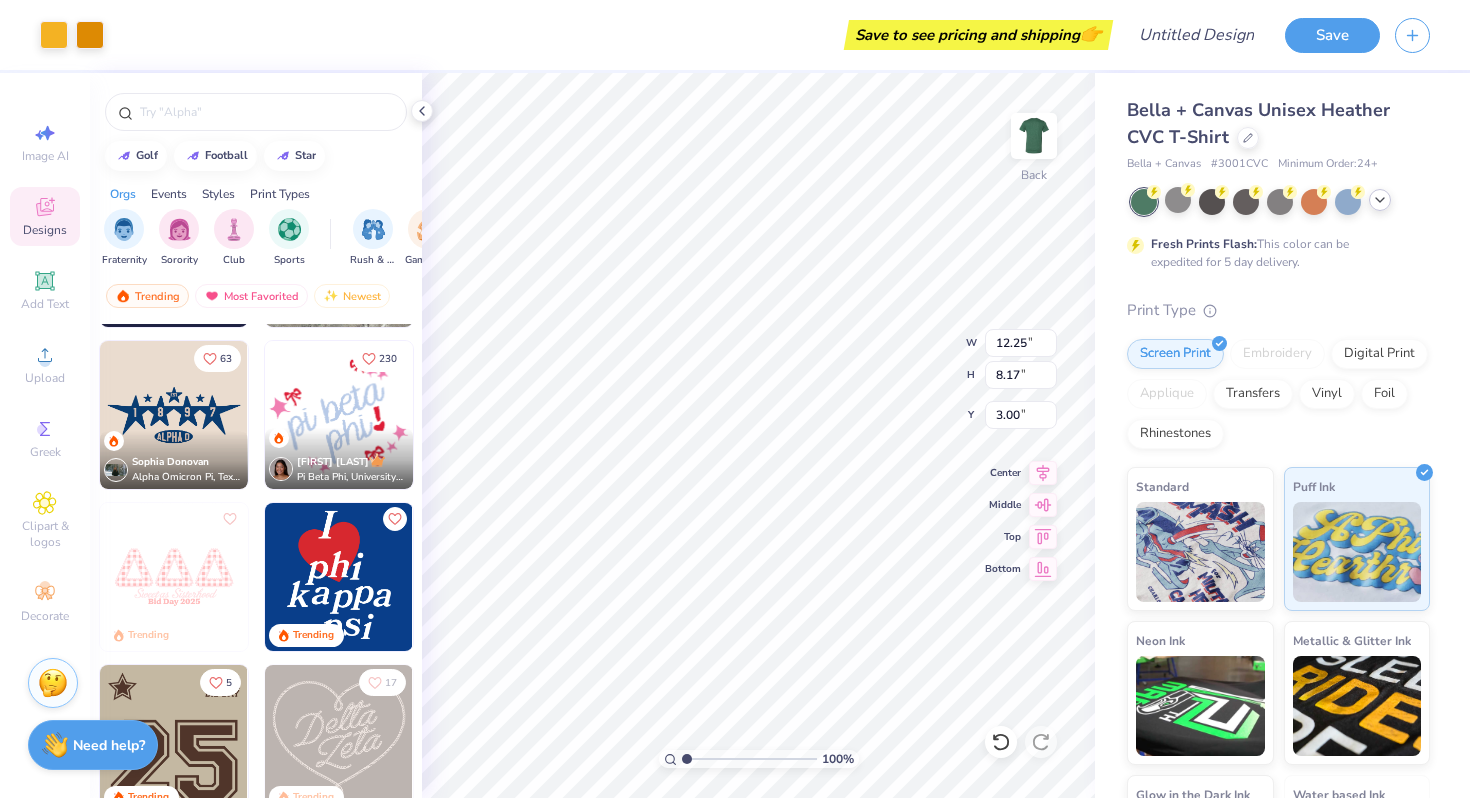 type on "7.64" 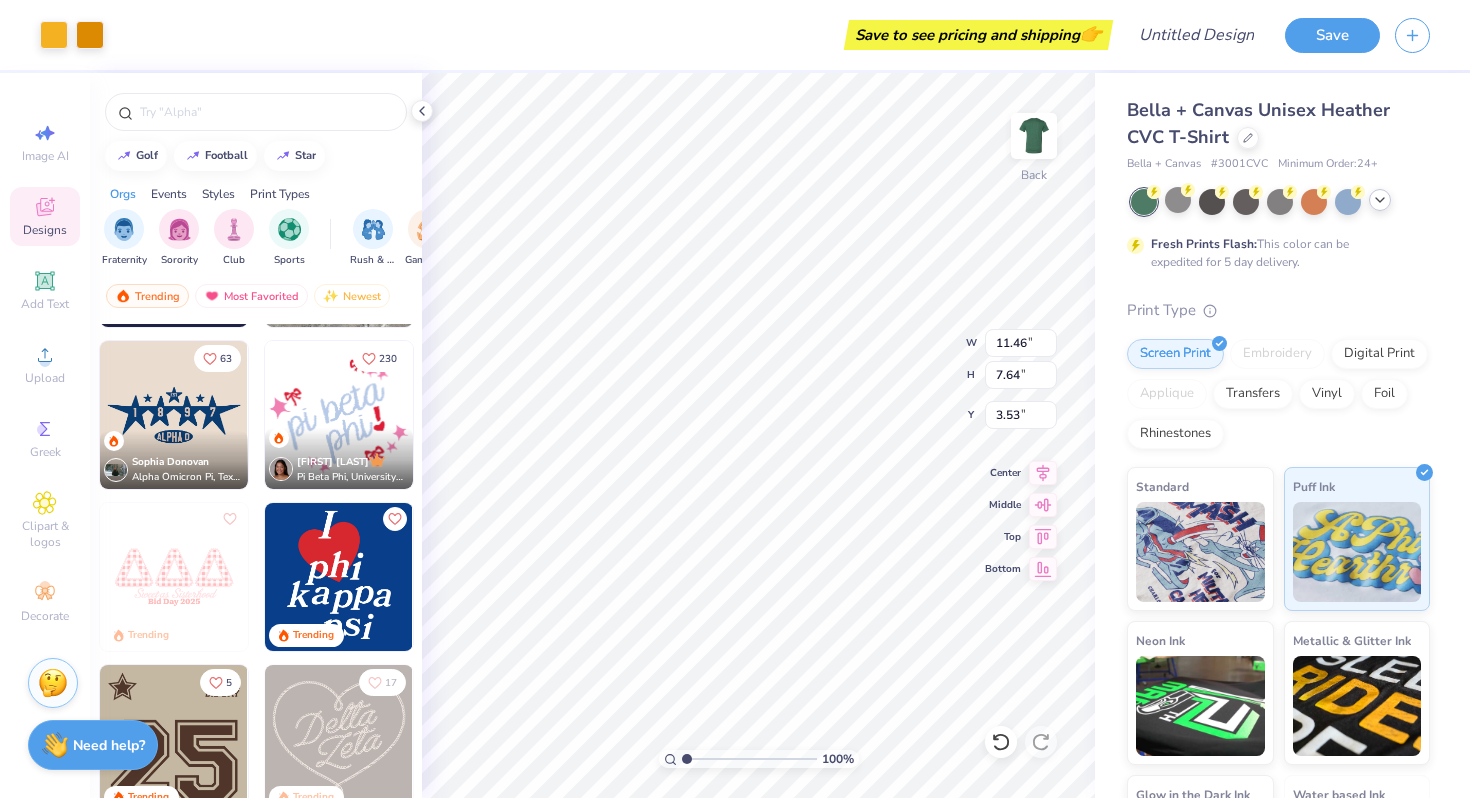 type on "3.00" 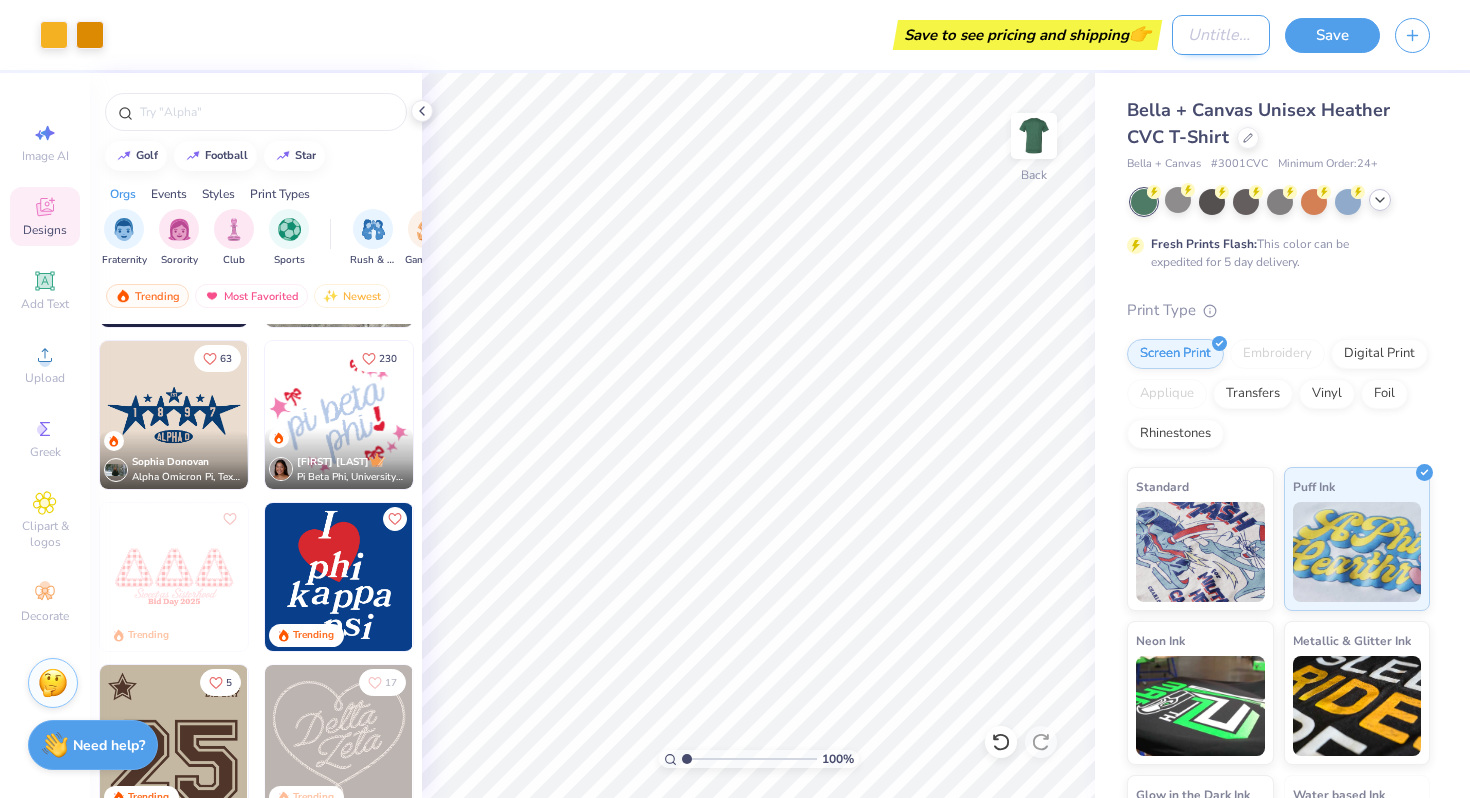 click on "Design Title" at bounding box center [1221, 35] 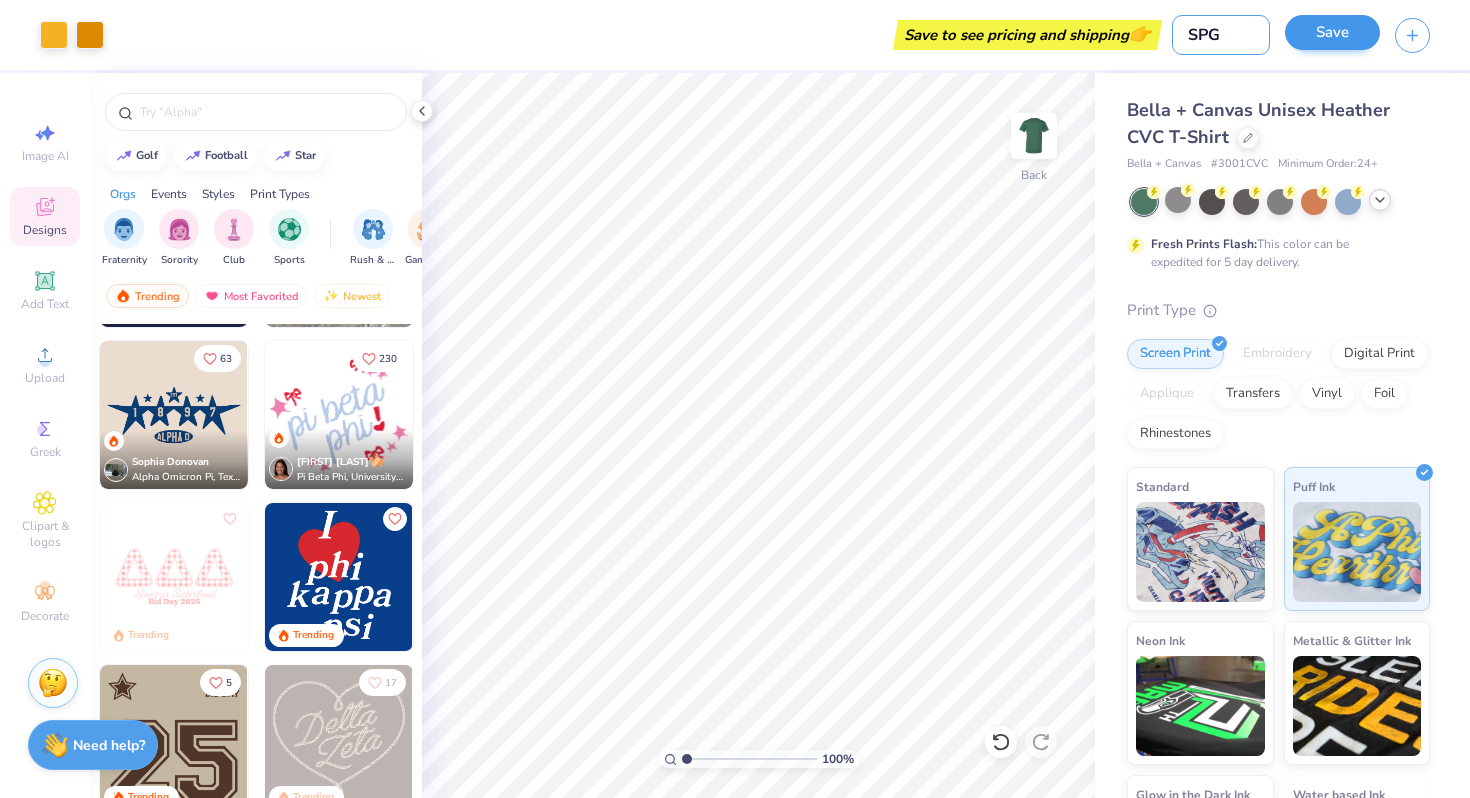 type on "SPG" 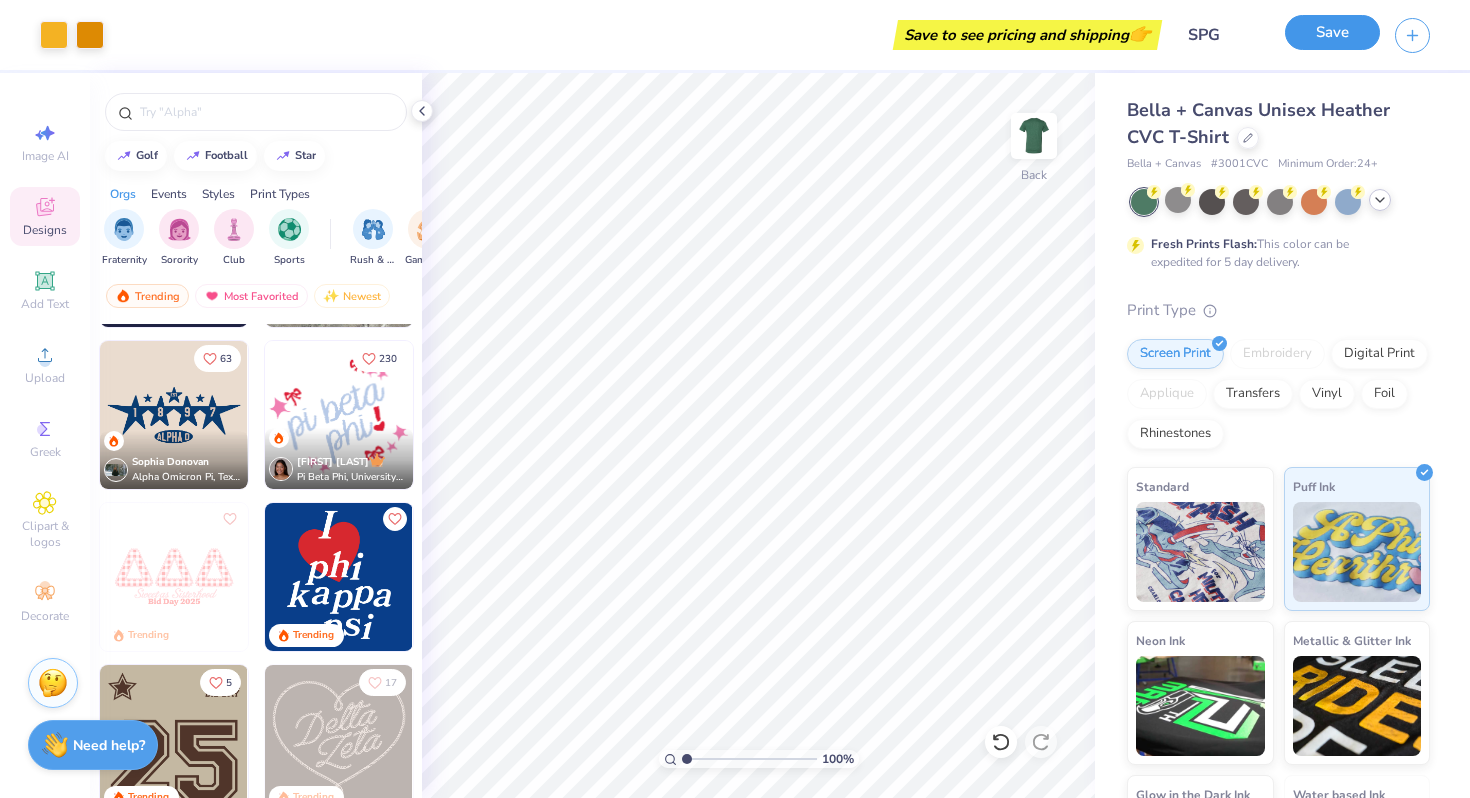 click on "Save" at bounding box center [1332, 32] 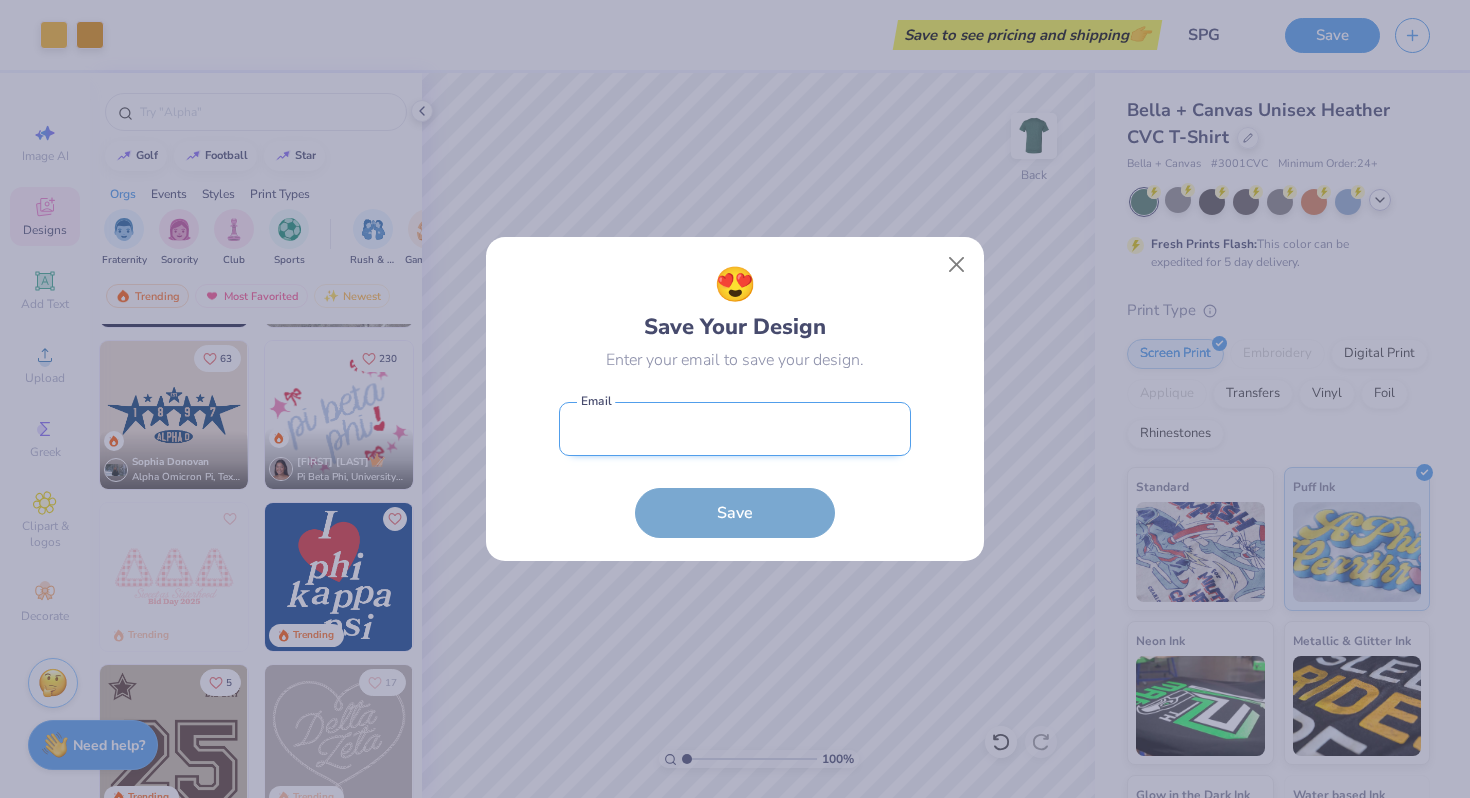 click at bounding box center [735, 429] 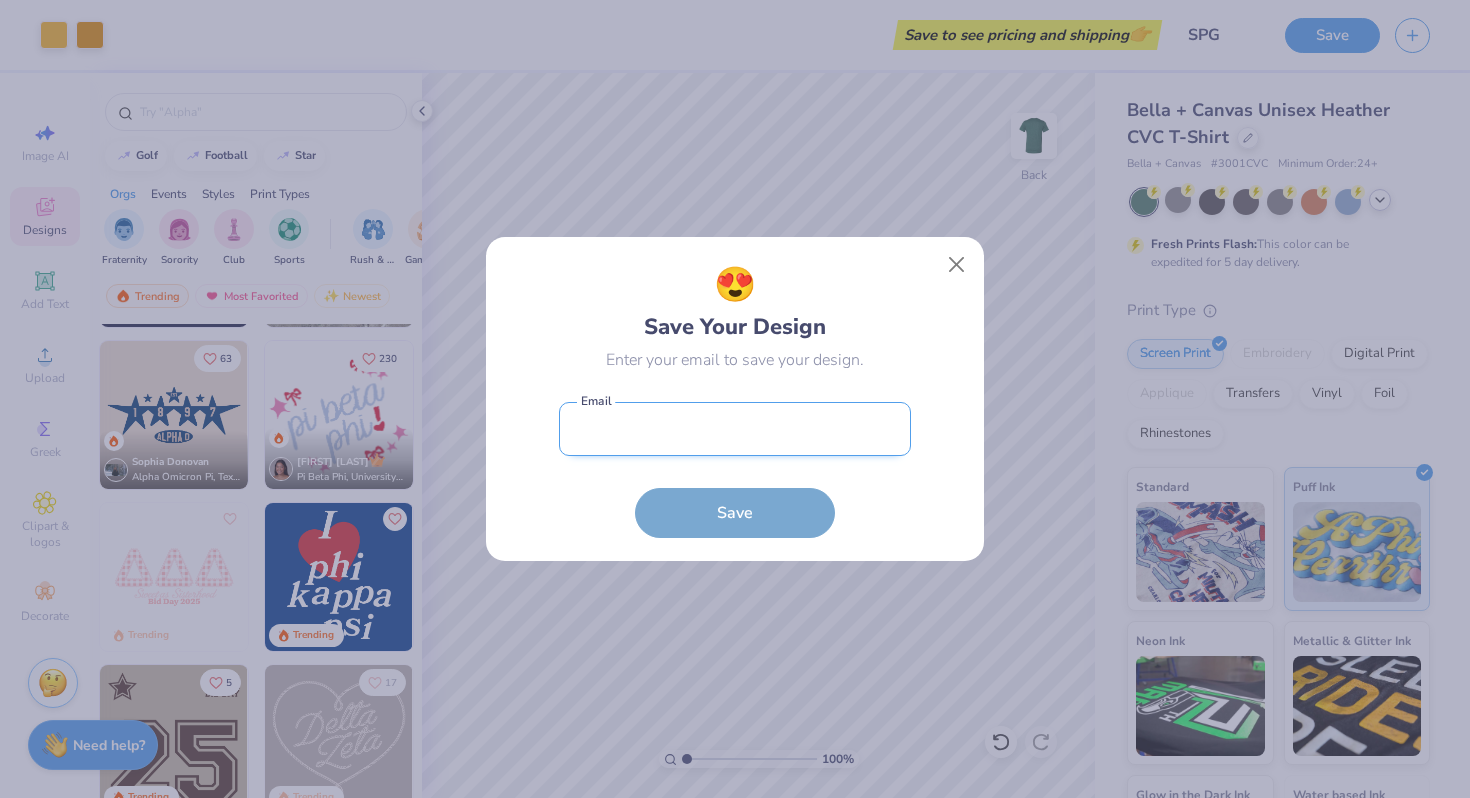 type on "[EMAIL]" 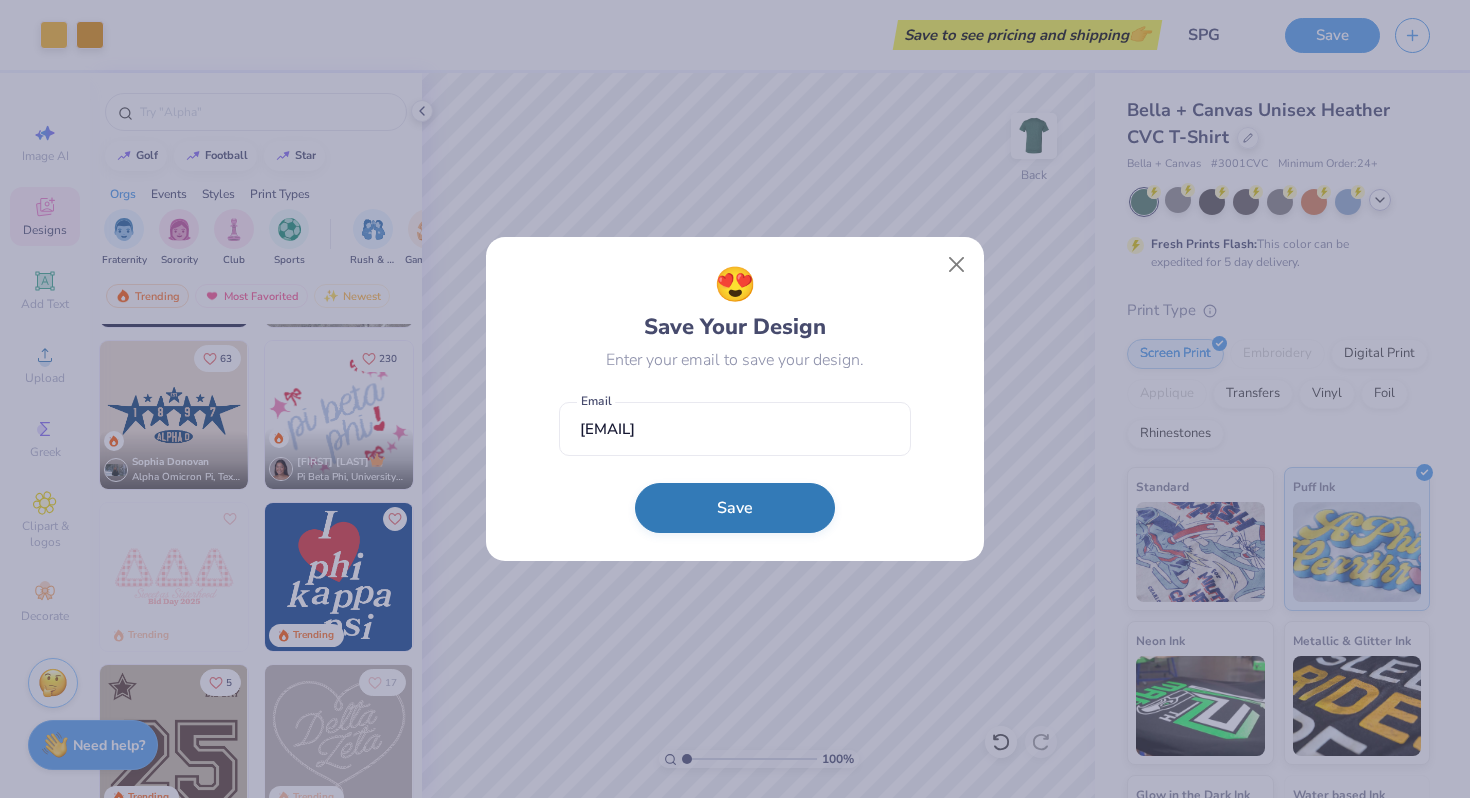 click on "Save" at bounding box center [735, 508] 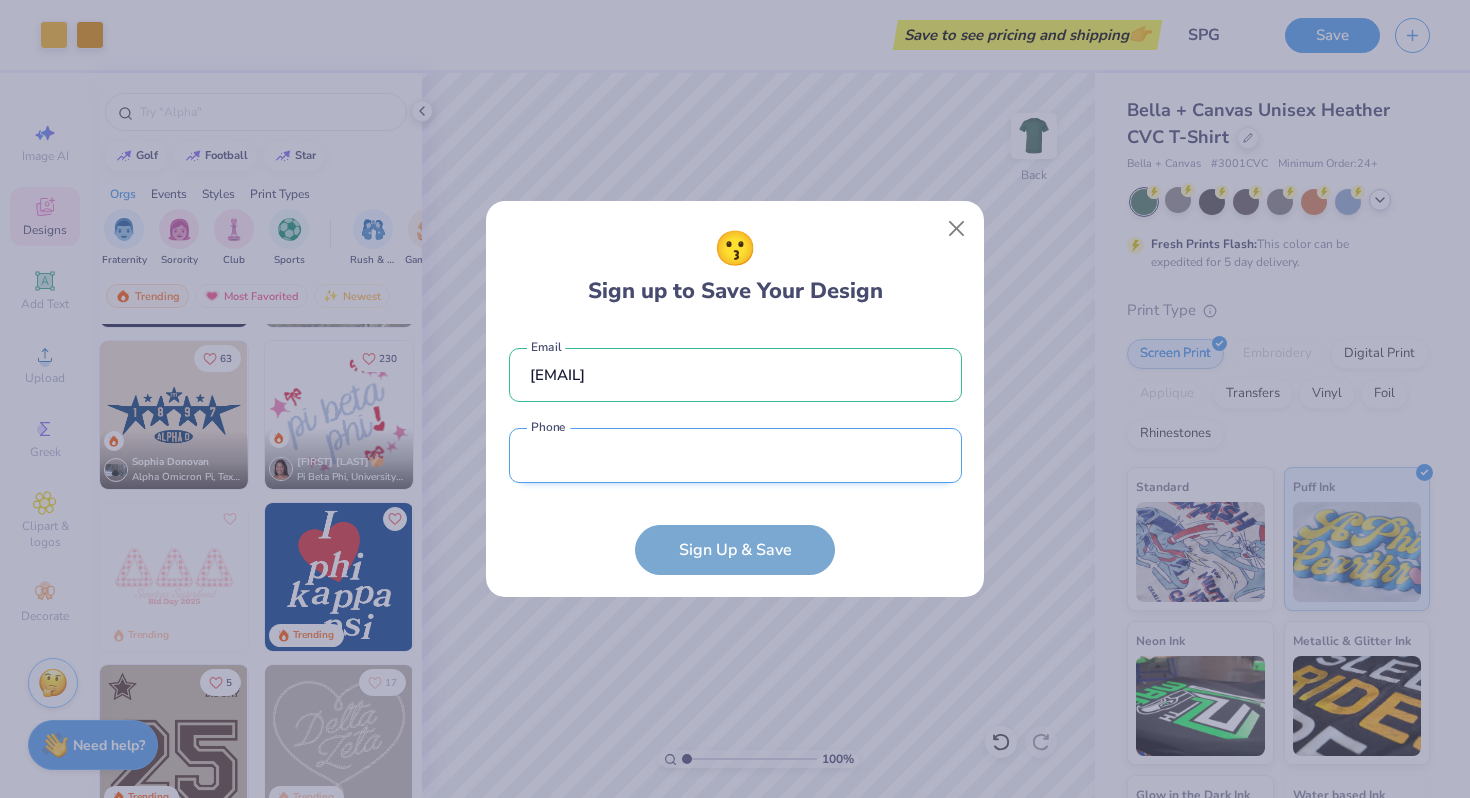 click at bounding box center (735, 455) 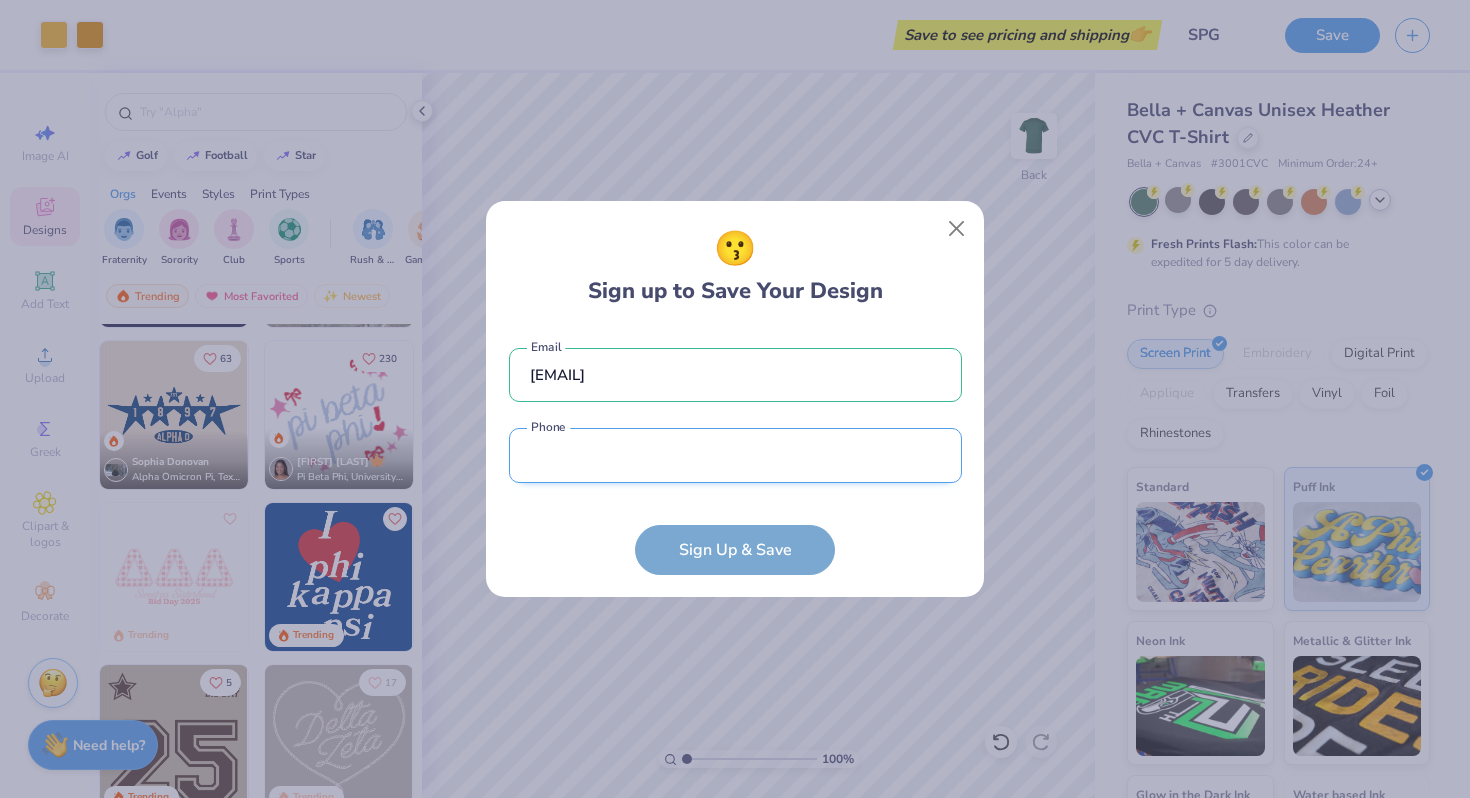 type on "([PHONE])" 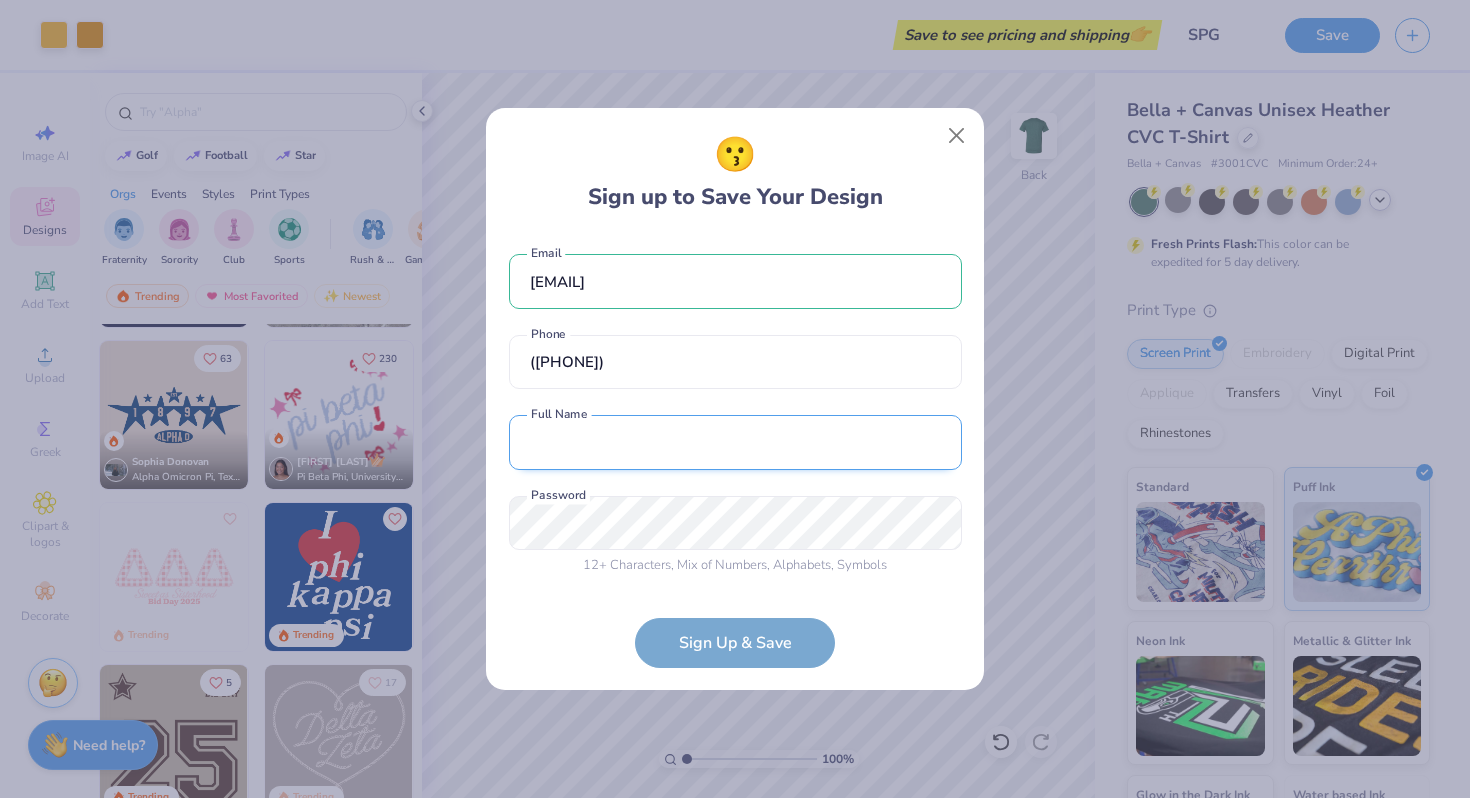 click at bounding box center (735, 442) 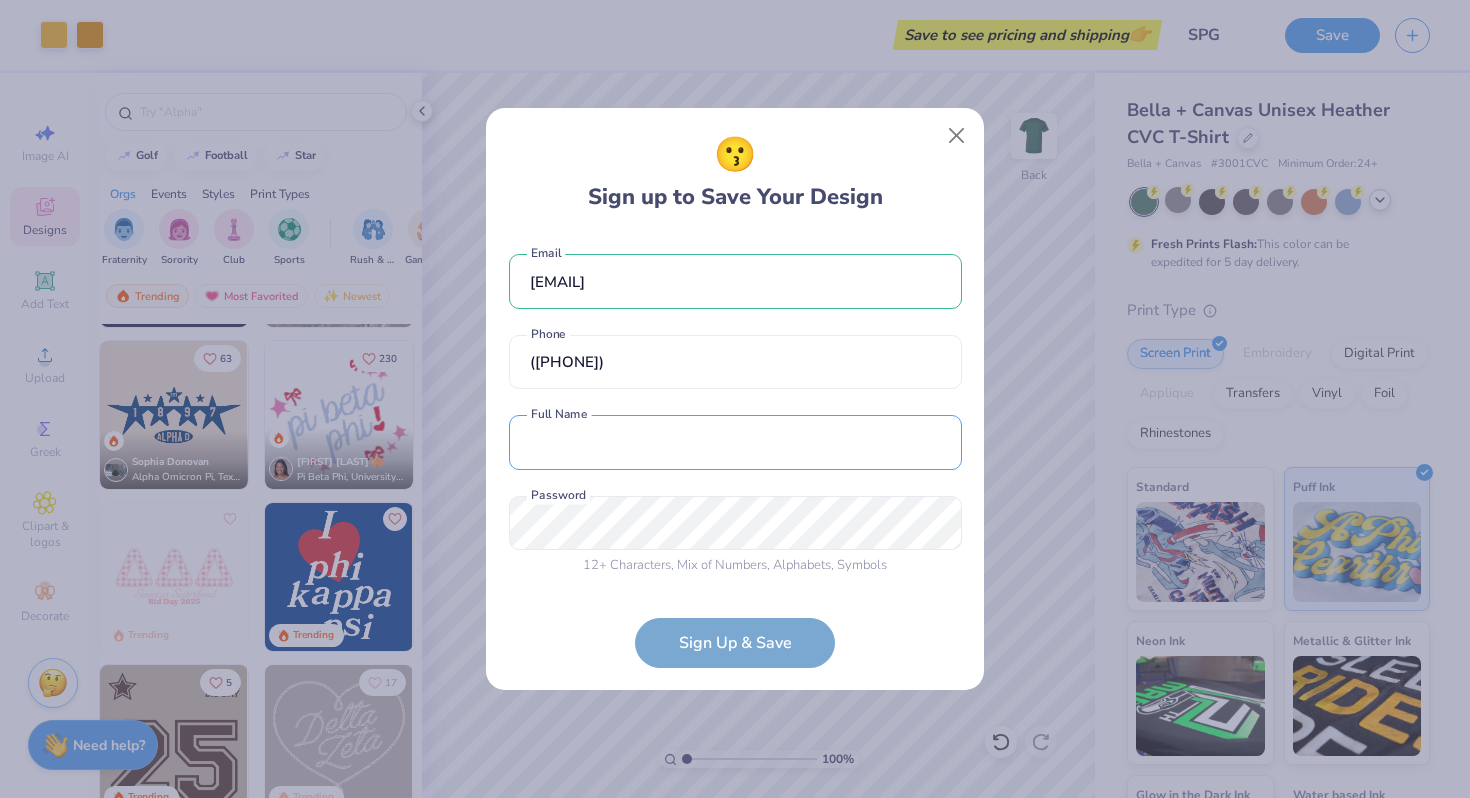 type on "[FIRST] [LAST]" 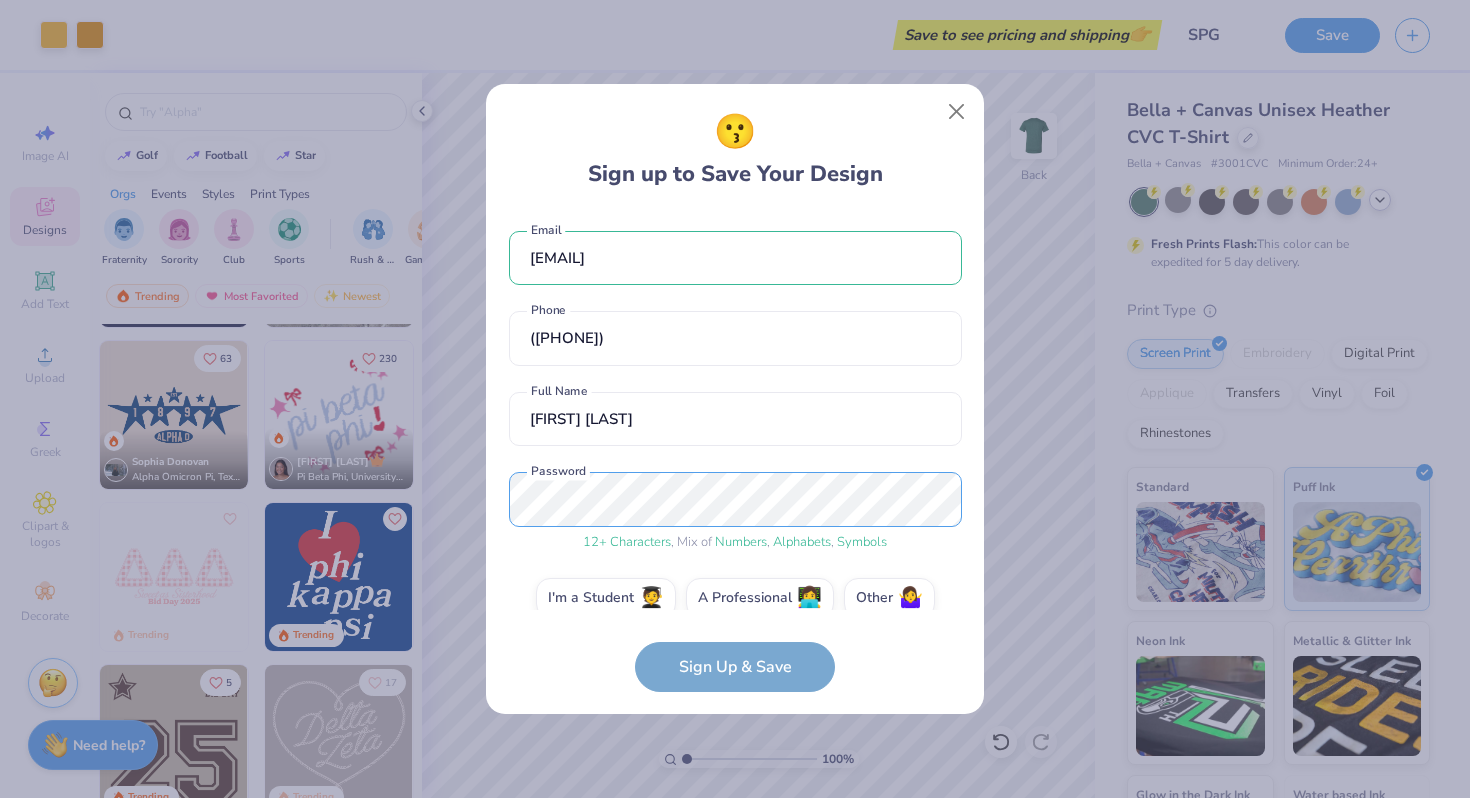 scroll, scrollTop: 28, scrollLeft: 0, axis: vertical 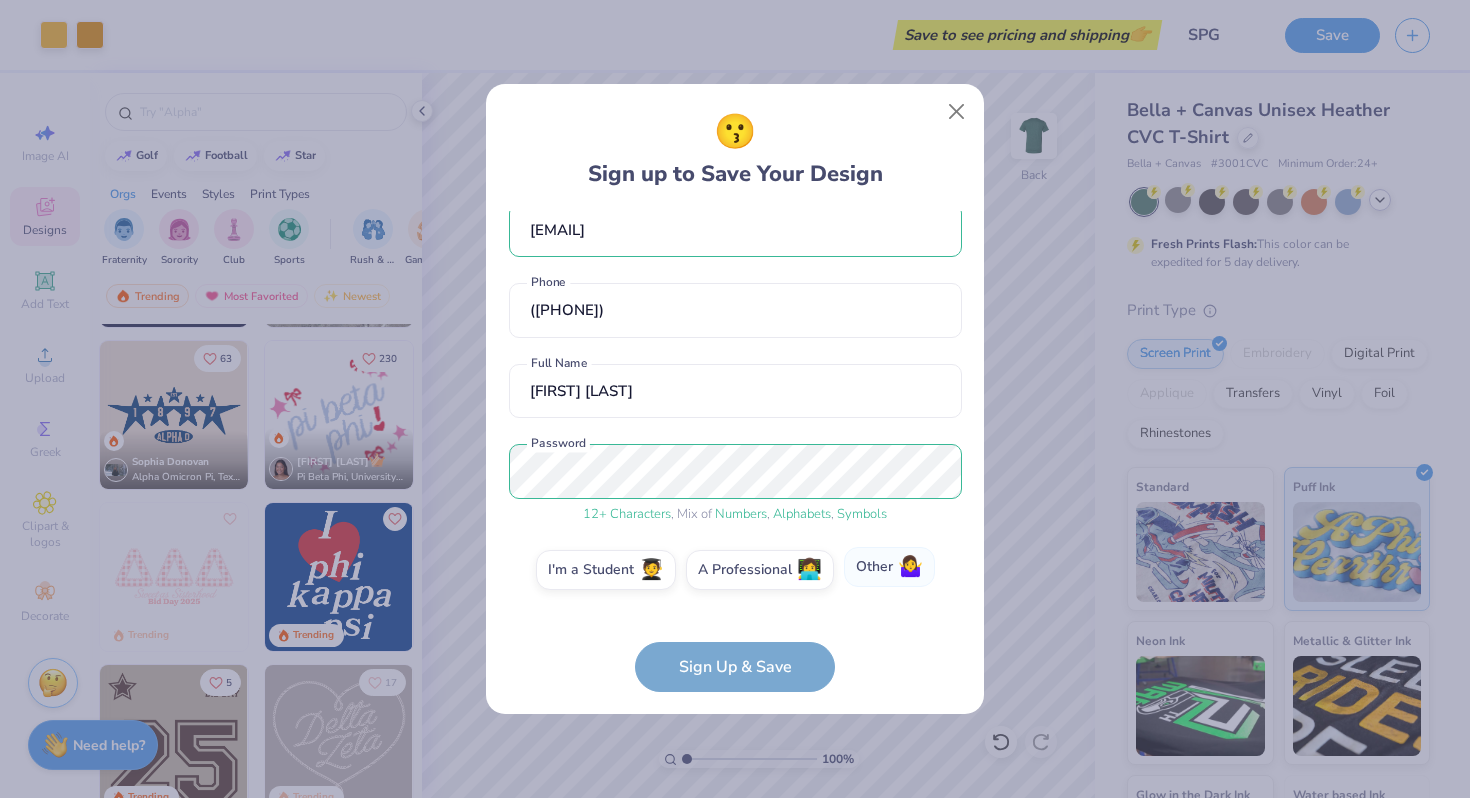 click on "Other 🤷‍♀️" at bounding box center [889, 567] 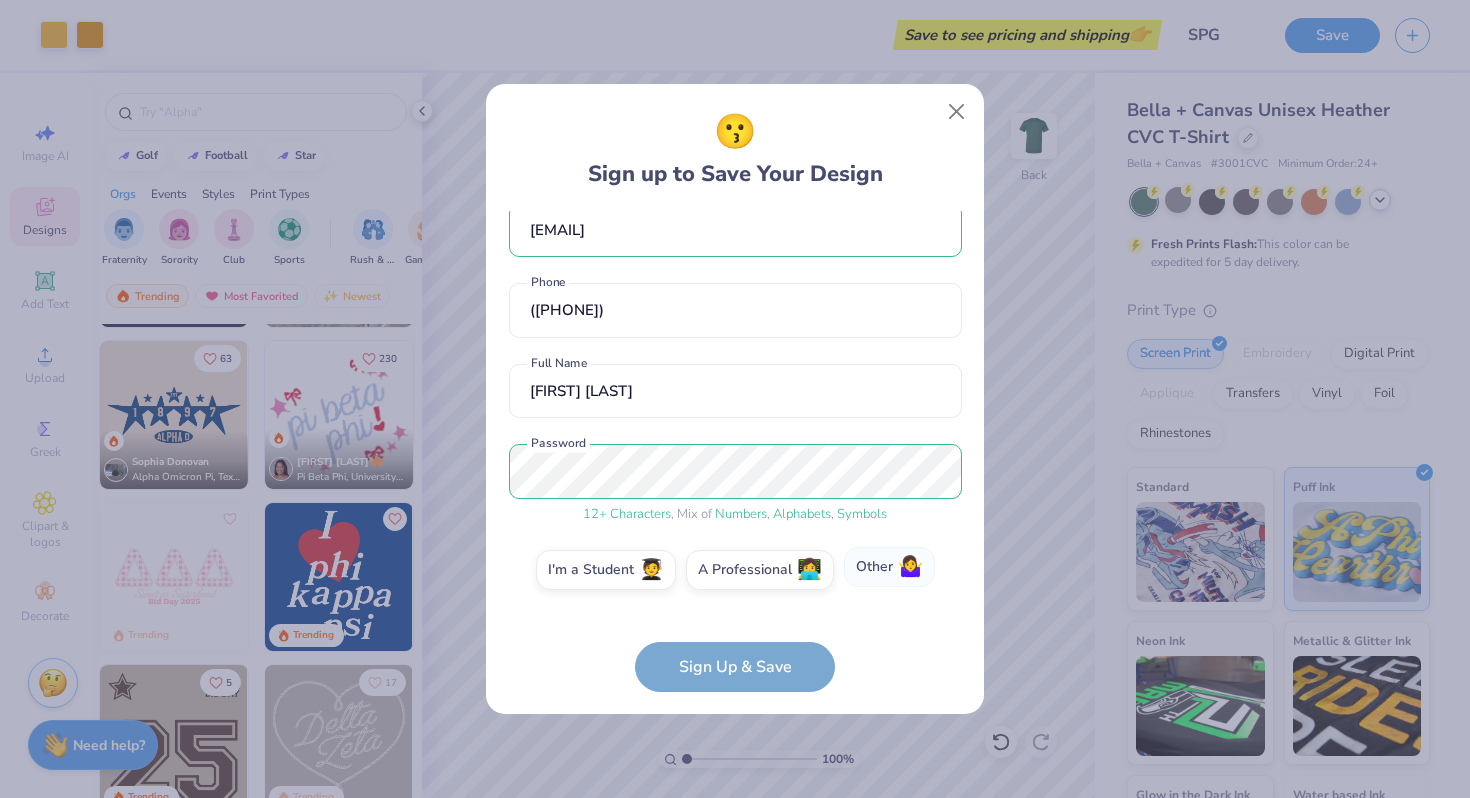 click on "Other 🤷‍♀️" at bounding box center [735, 603] 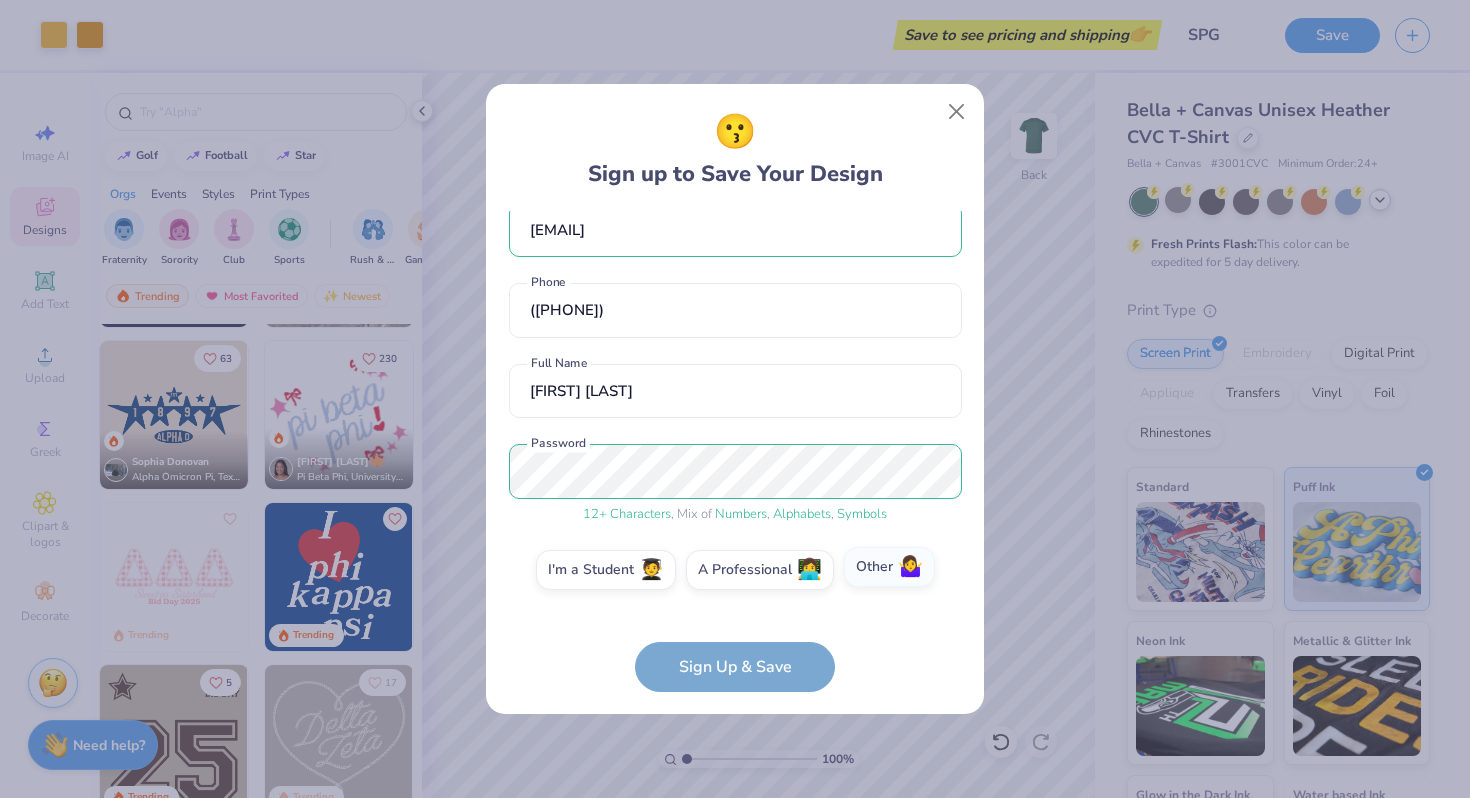 scroll, scrollTop: 109, scrollLeft: 0, axis: vertical 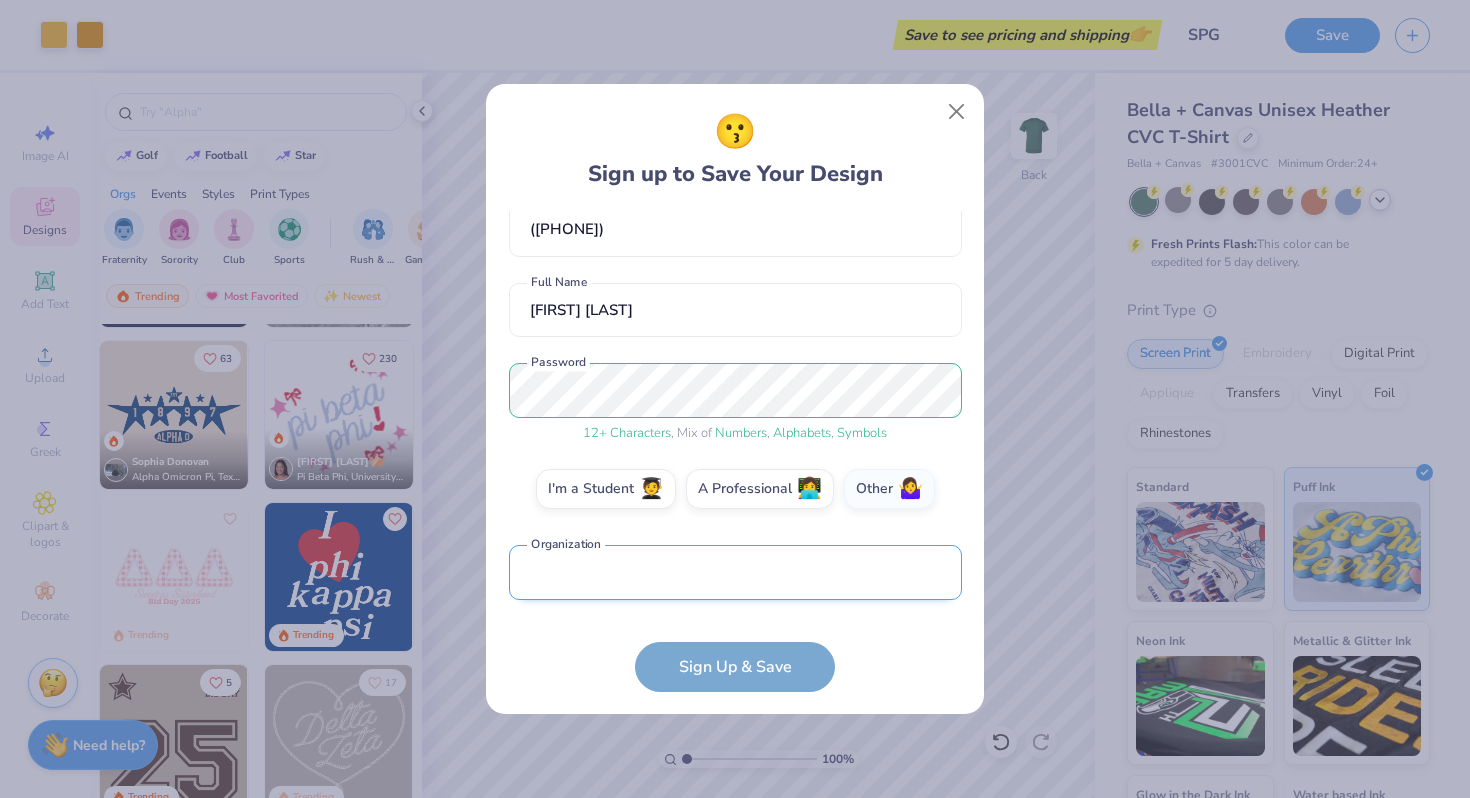 click at bounding box center (735, 572) 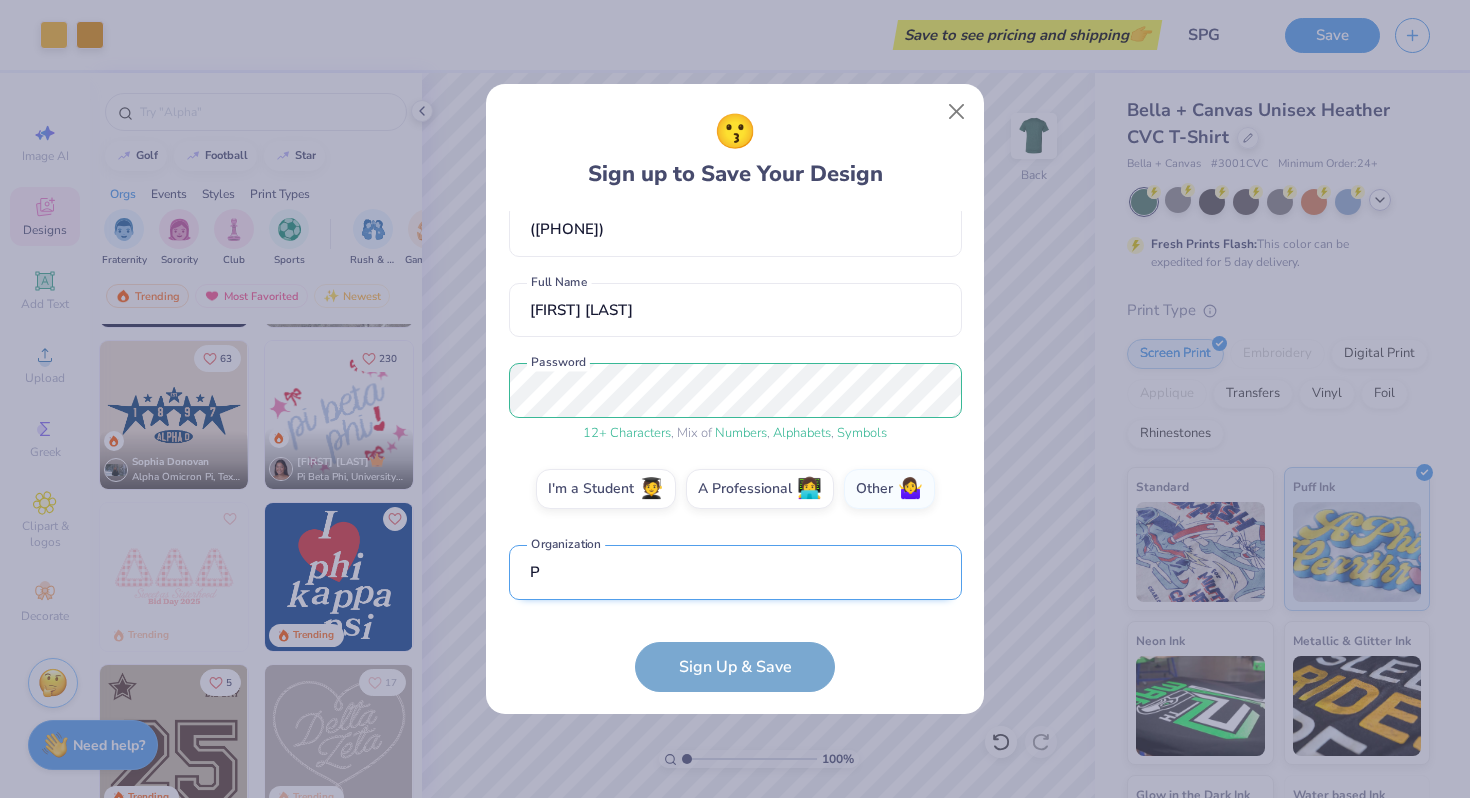 scroll, scrollTop: 228, scrollLeft: 0, axis: vertical 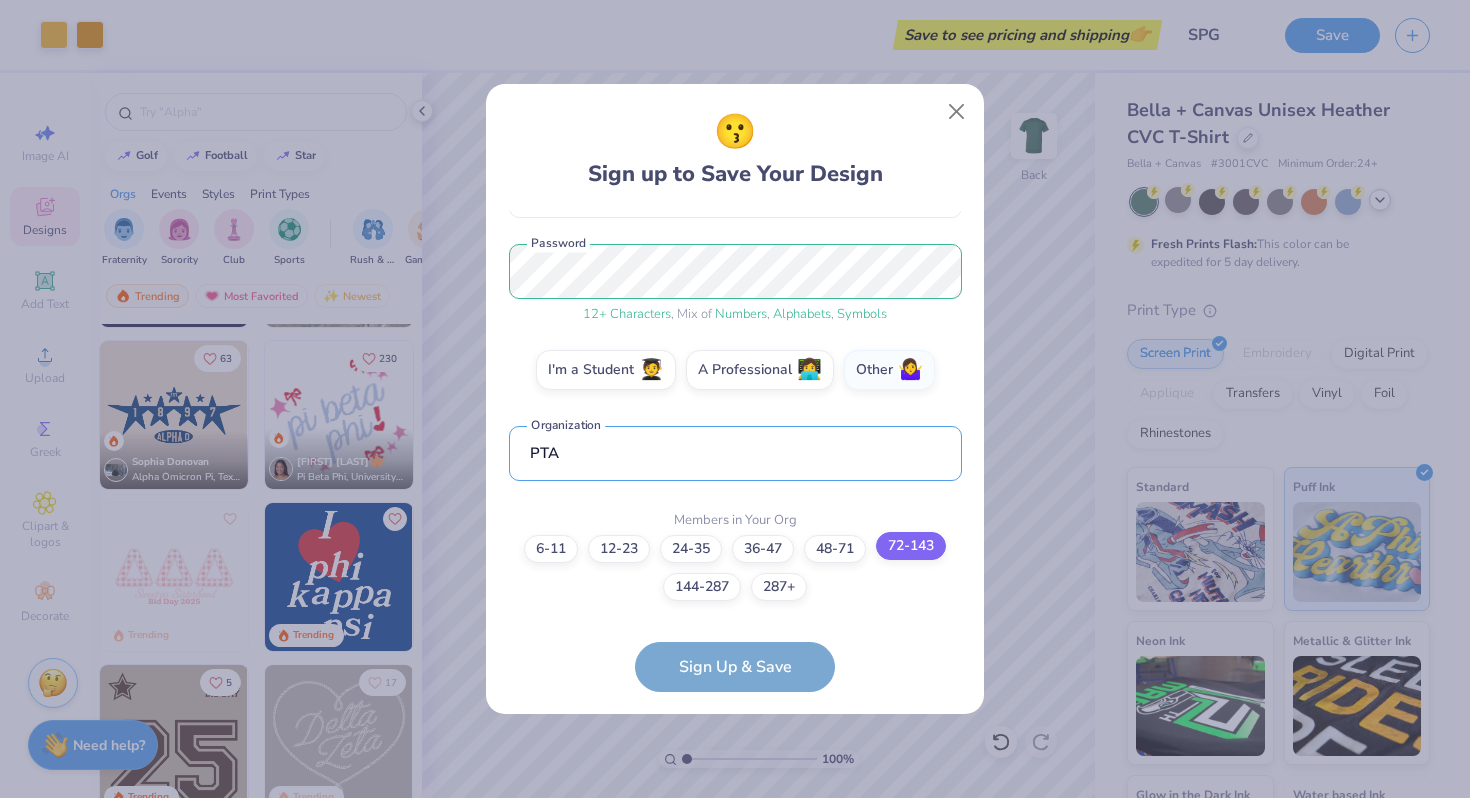 type on "PTA" 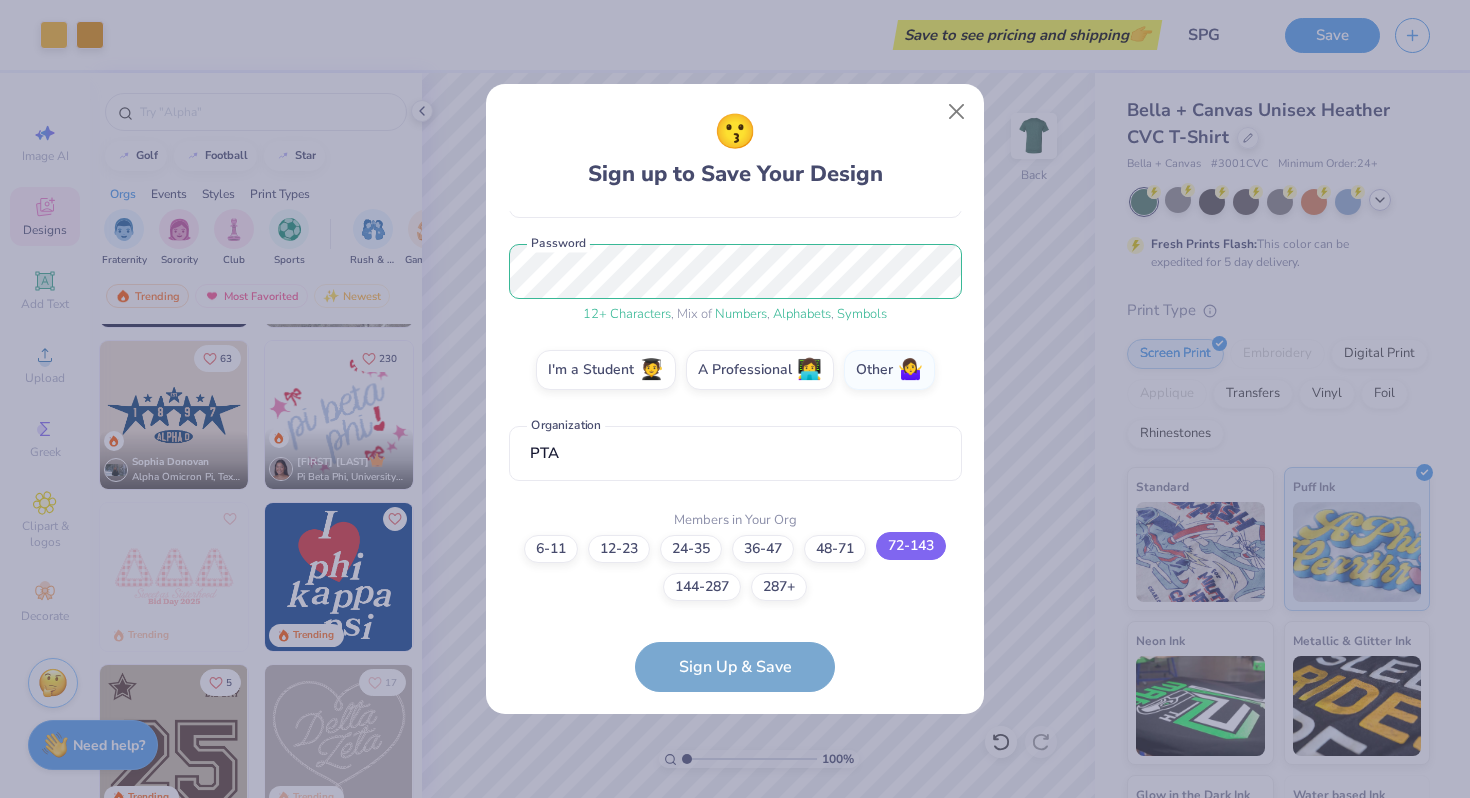 click on "72-143" at bounding box center [911, 546] 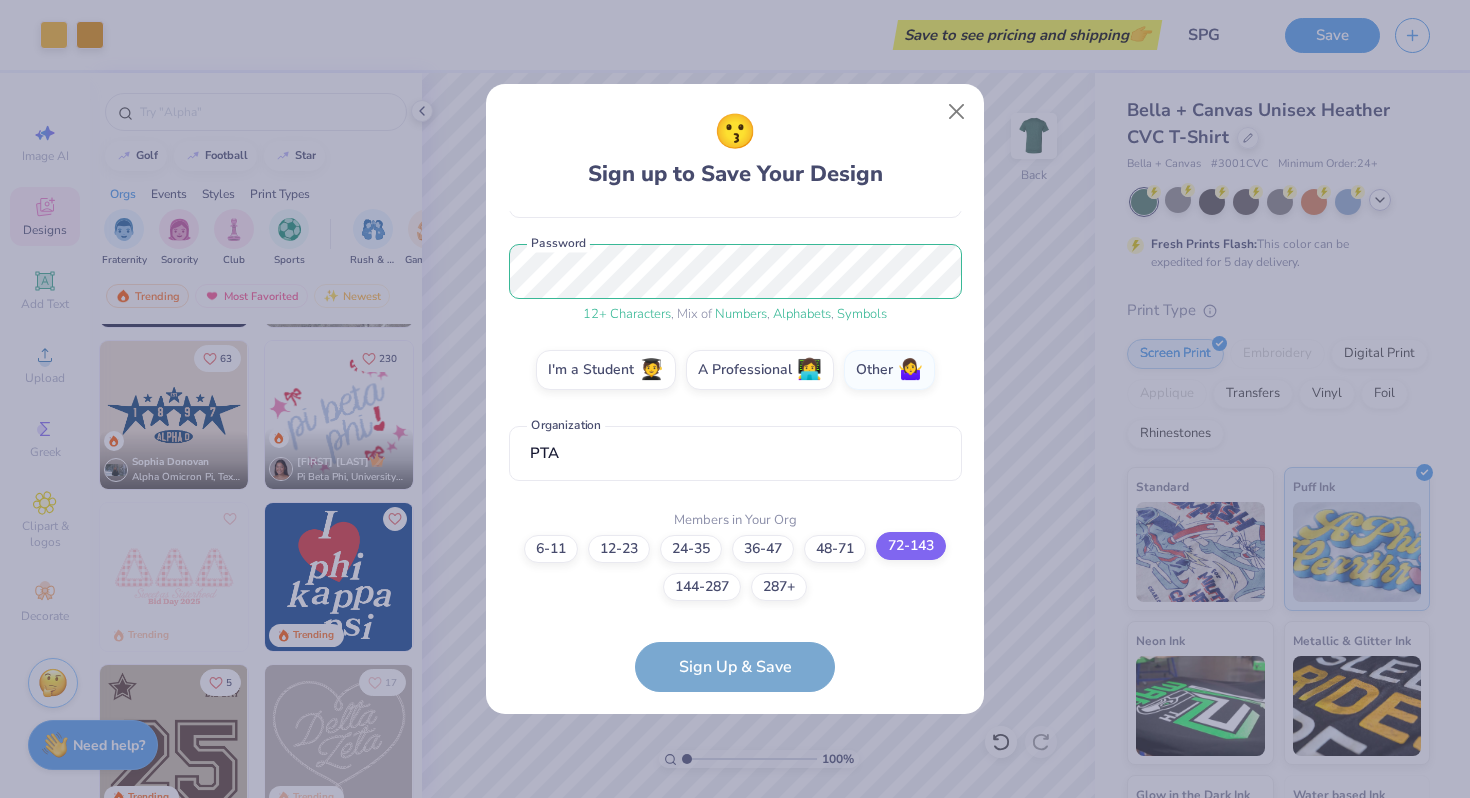 click on "72-143" at bounding box center (735, 796) 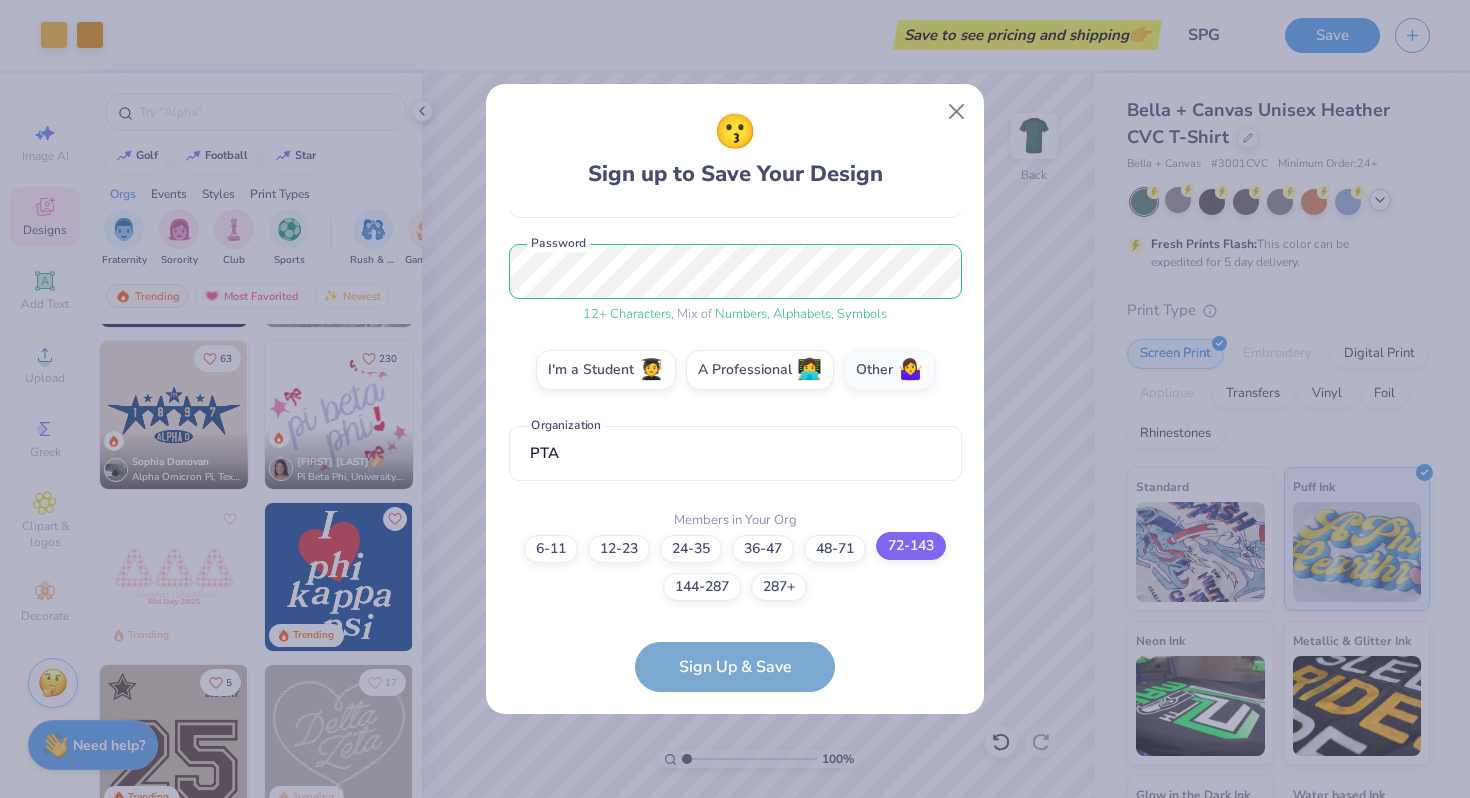 scroll, scrollTop: 0, scrollLeft: 0, axis: both 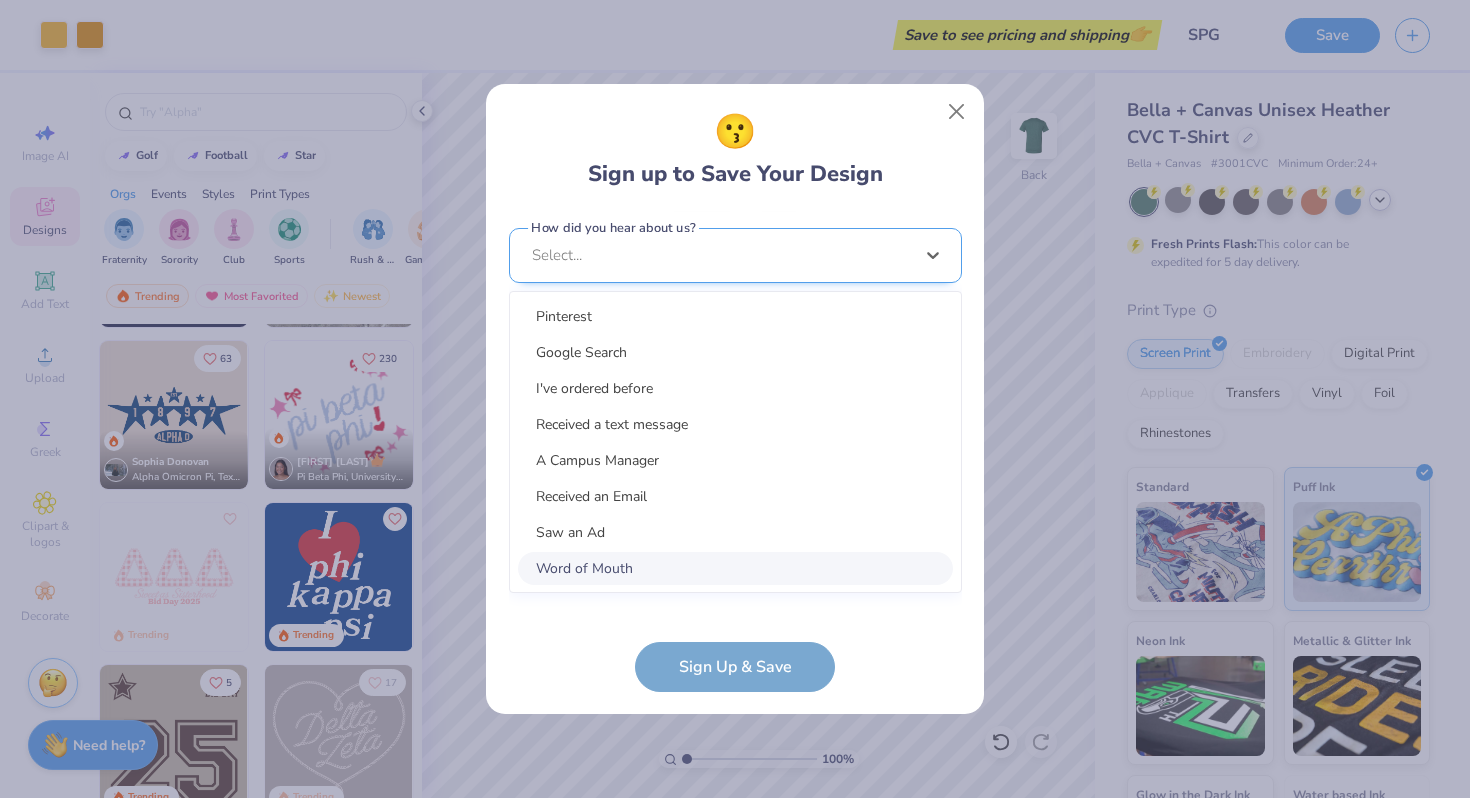 click on "option Word of Mouth focused, 8 of 15. 15 results available. Use Up and Down to choose options, press Enter to select the currently focused option, press Escape to exit the menu, press Tab to select the option and exit the menu. Select... Pinterest Google Search I've ordered before Received a text message A Campus Manager Received an Email Saw an Ad Word of Mouth LinkedIn Tik Tok Instagram Blog/Article Reddit An AI Chatbot Other" at bounding box center (735, 410) 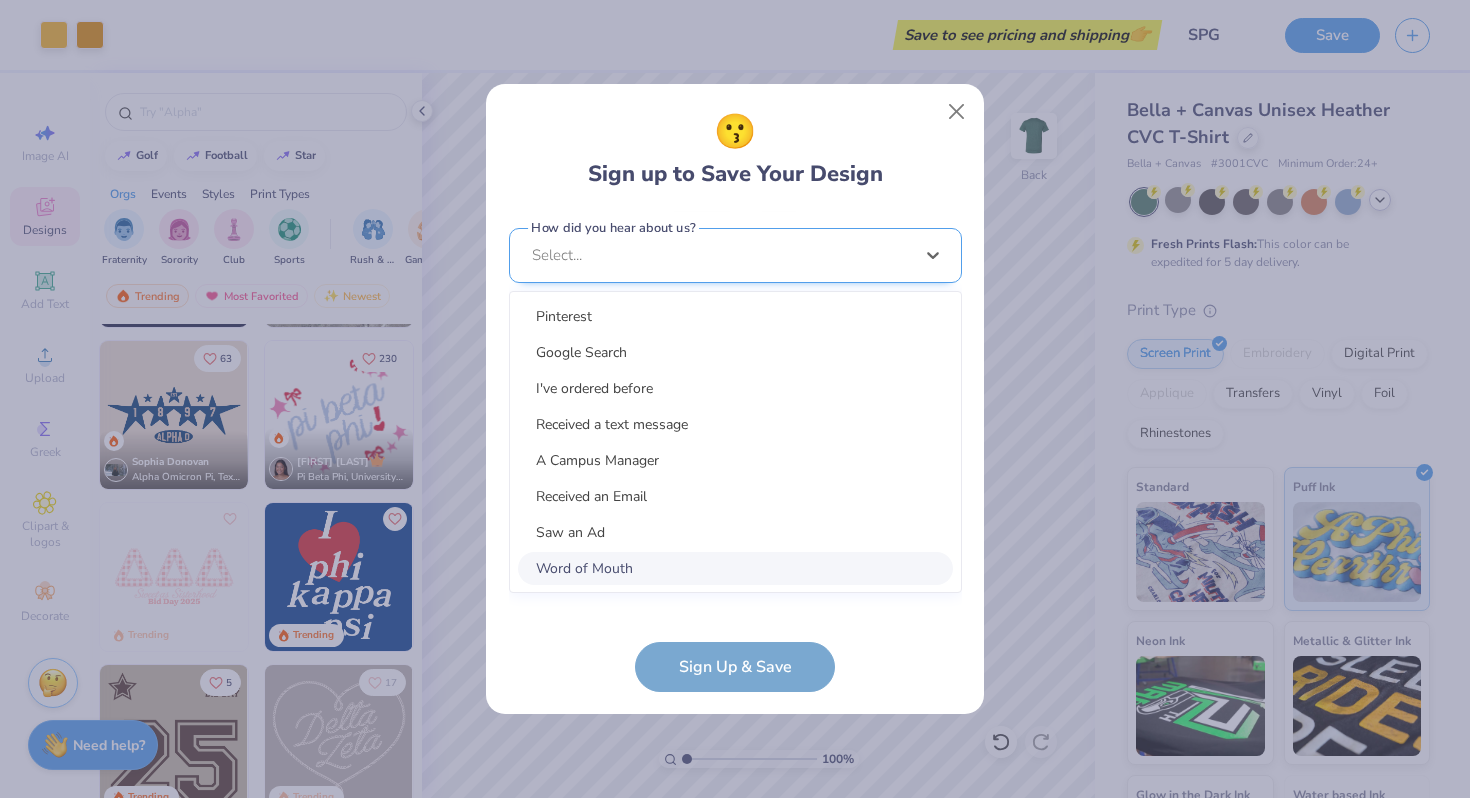scroll, scrollTop: 609, scrollLeft: 0, axis: vertical 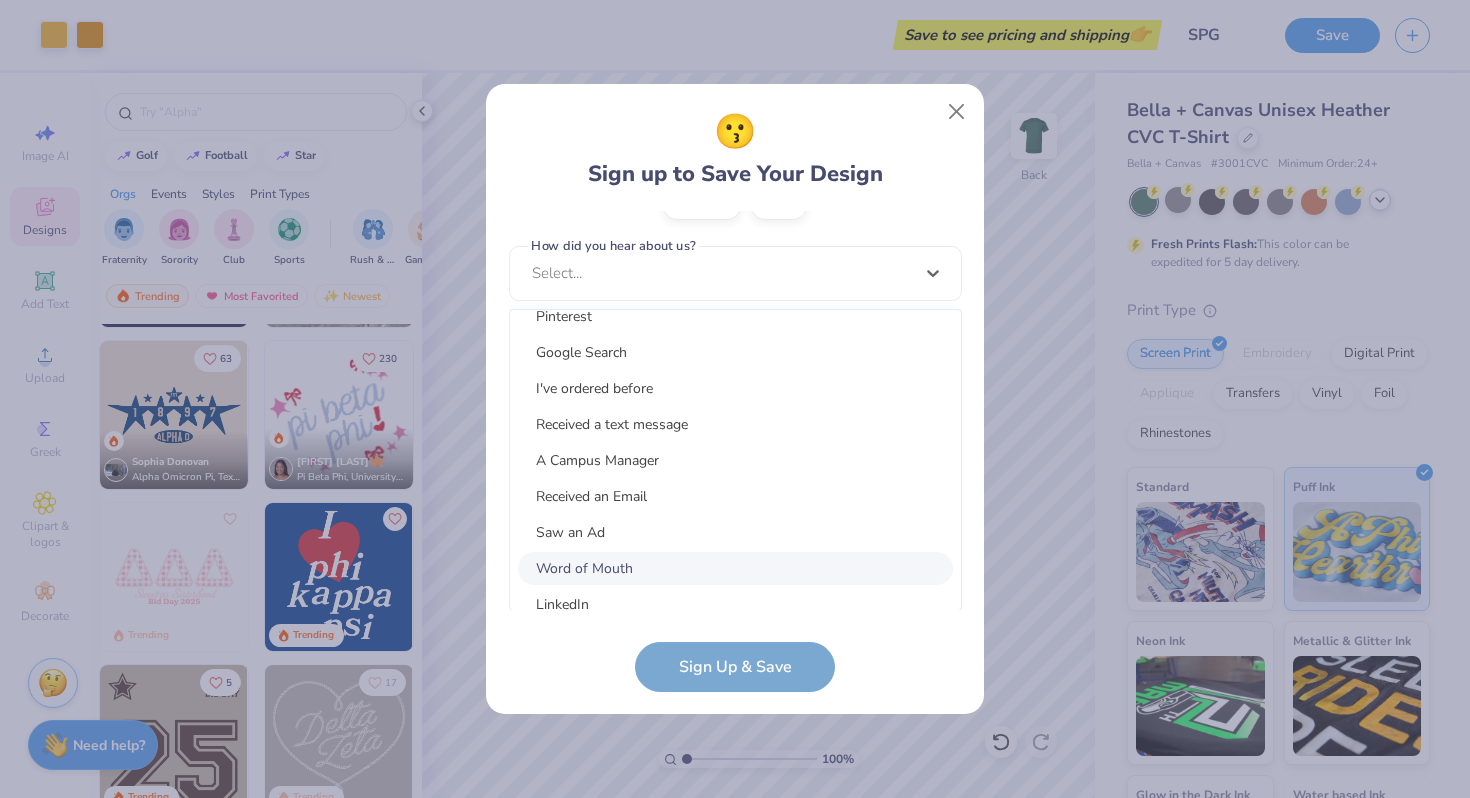 click on "Word of Mouth" at bounding box center [735, 568] 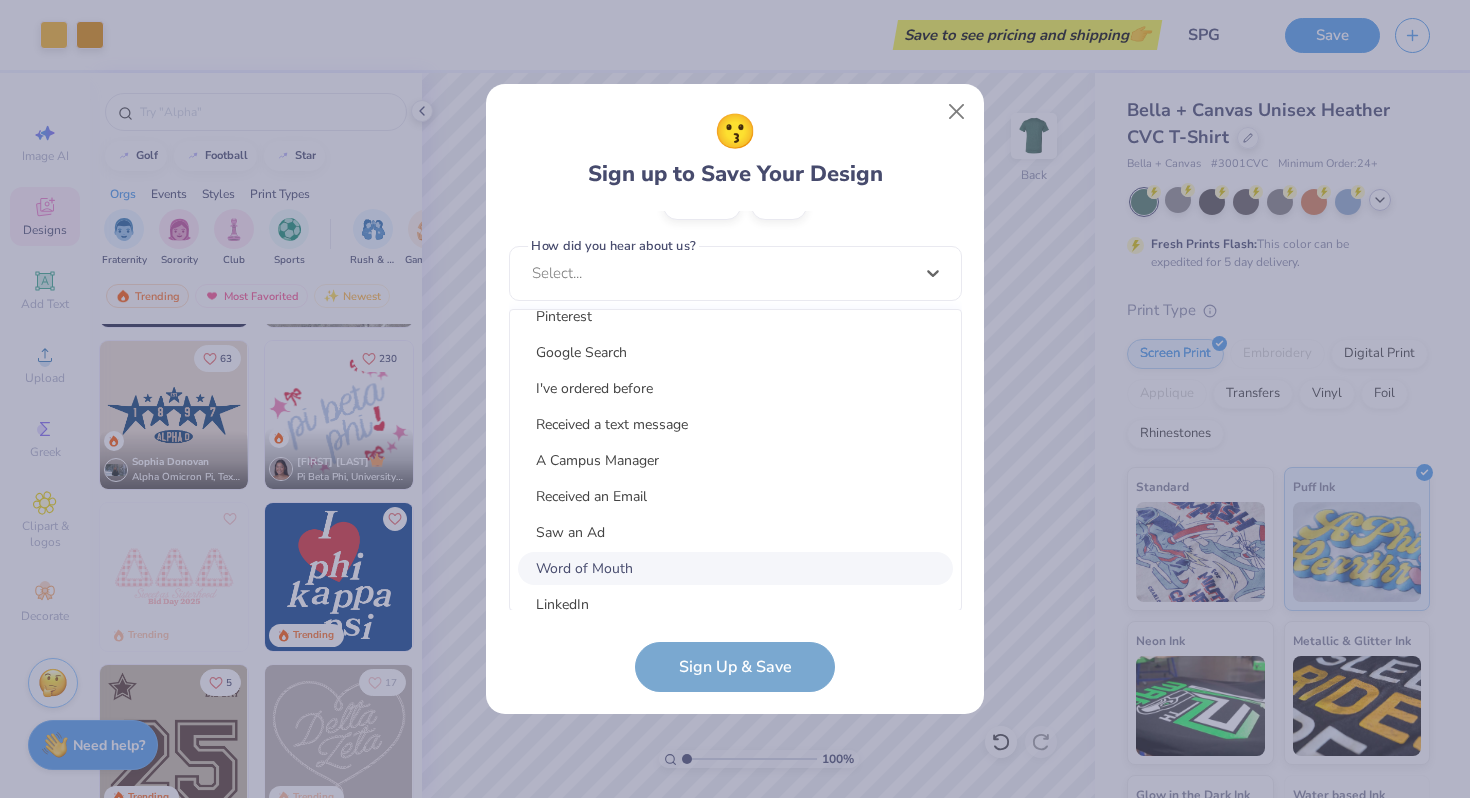 scroll, scrollTop: 309, scrollLeft: 0, axis: vertical 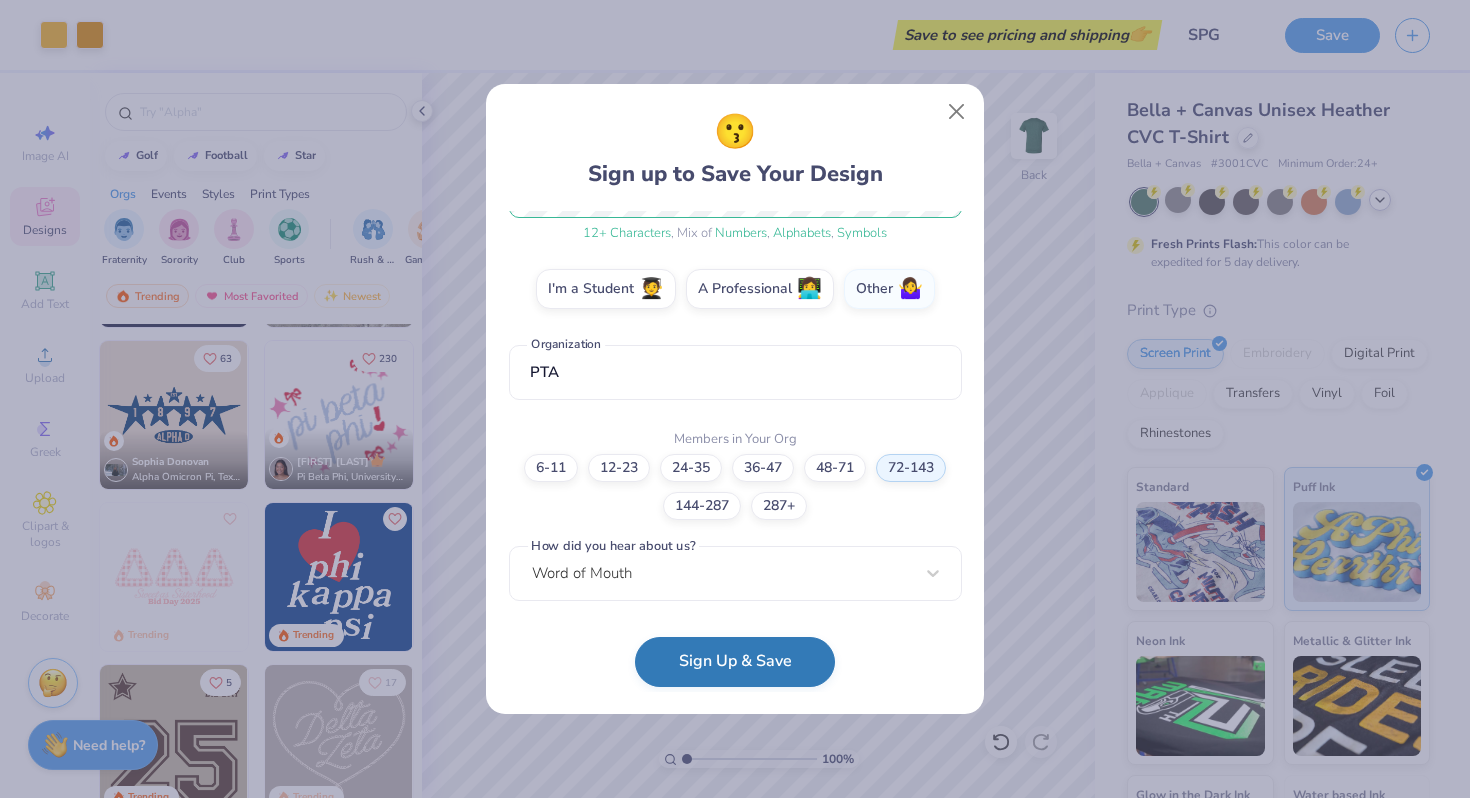 click on "Sign Up & Save" at bounding box center [735, 662] 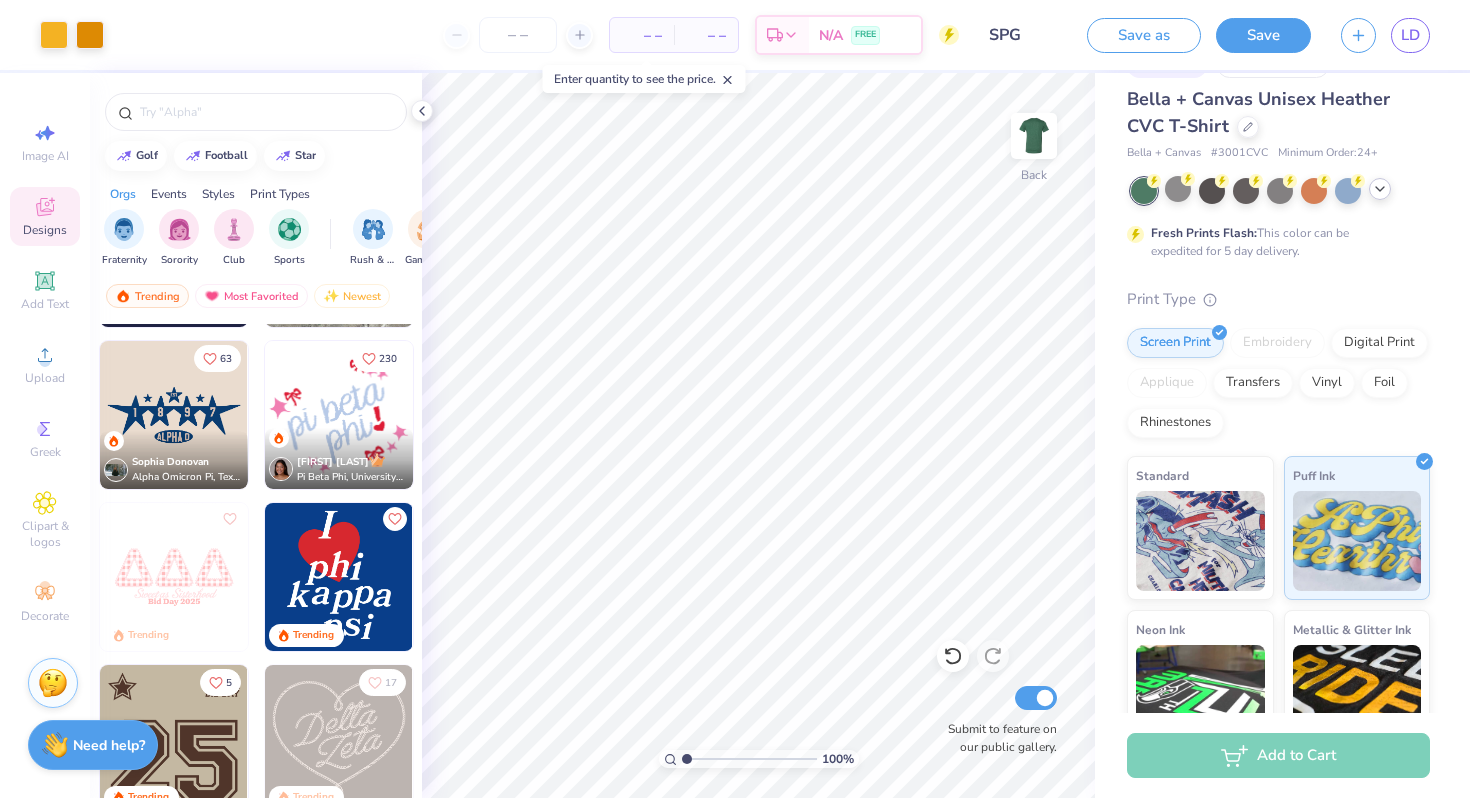 scroll, scrollTop: 0, scrollLeft: 0, axis: both 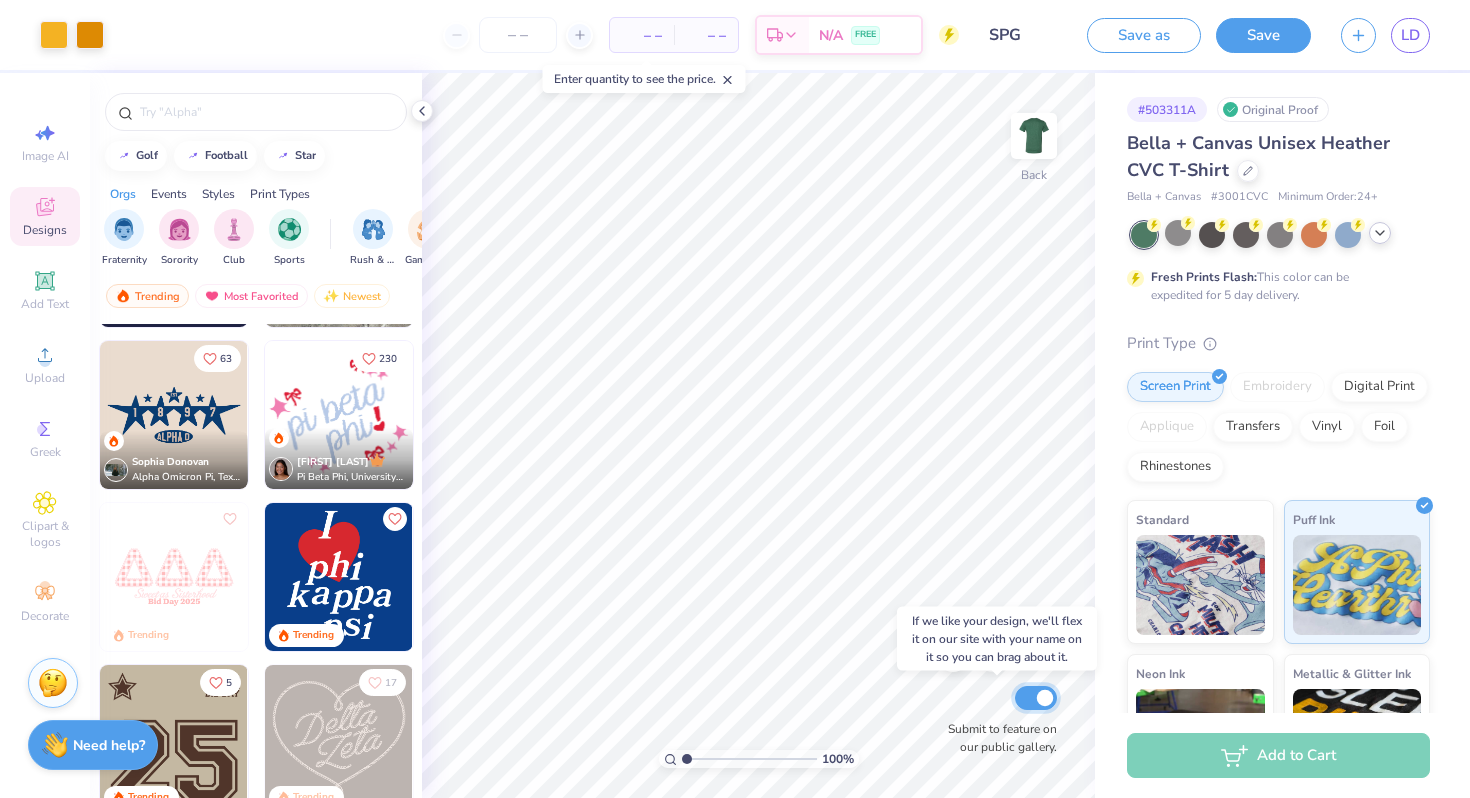 click on "Submit to feature on our public gallery." at bounding box center (1036, 698) 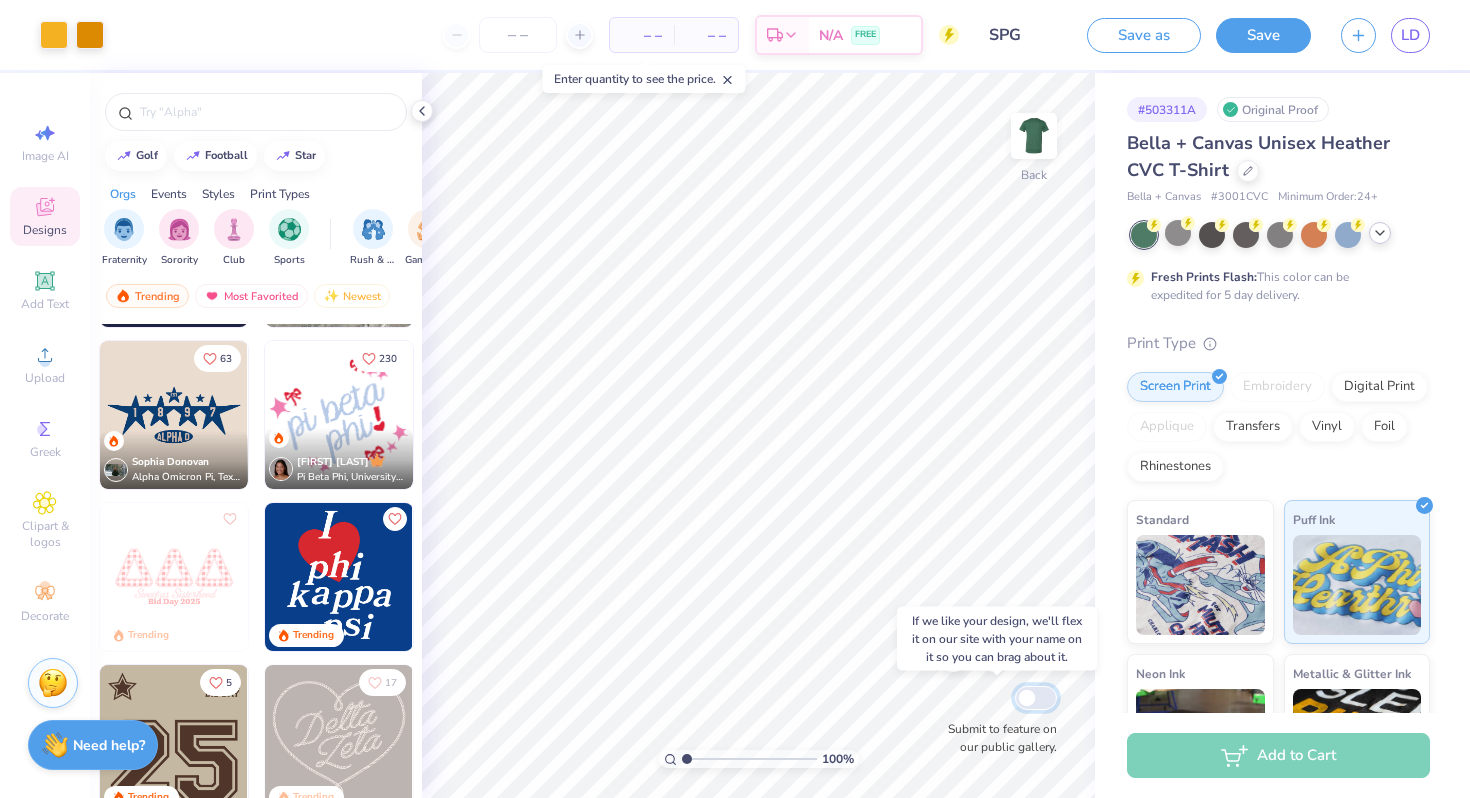 checkbox on "false" 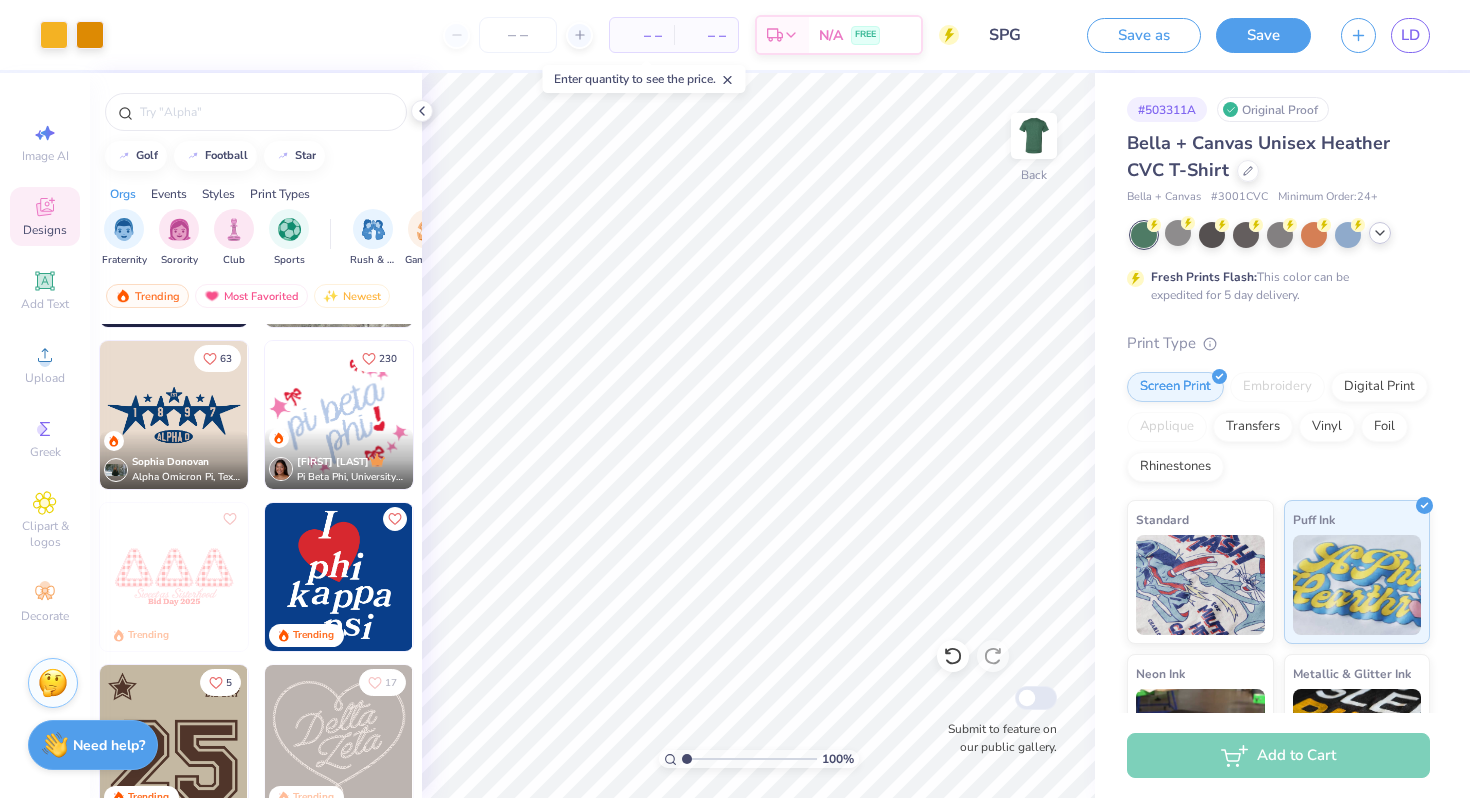 click on "# 503311A Original Proof Bella + Canvas Unisex Heather CVC T-Shirt Bella + Canvas # 3001CVC Minimum Order:  24 +   Fresh Prints Flash:  This color can be expedited for 5 day delivery. Print Type Screen Print Embroidery Digital Print Applique Transfers Vinyl Foil Rhinestones Standard Puff Ink Neon Ink Metallic   Glitter Ink Glow in the Dark Ink Water based Ink" at bounding box center [1282, 512] 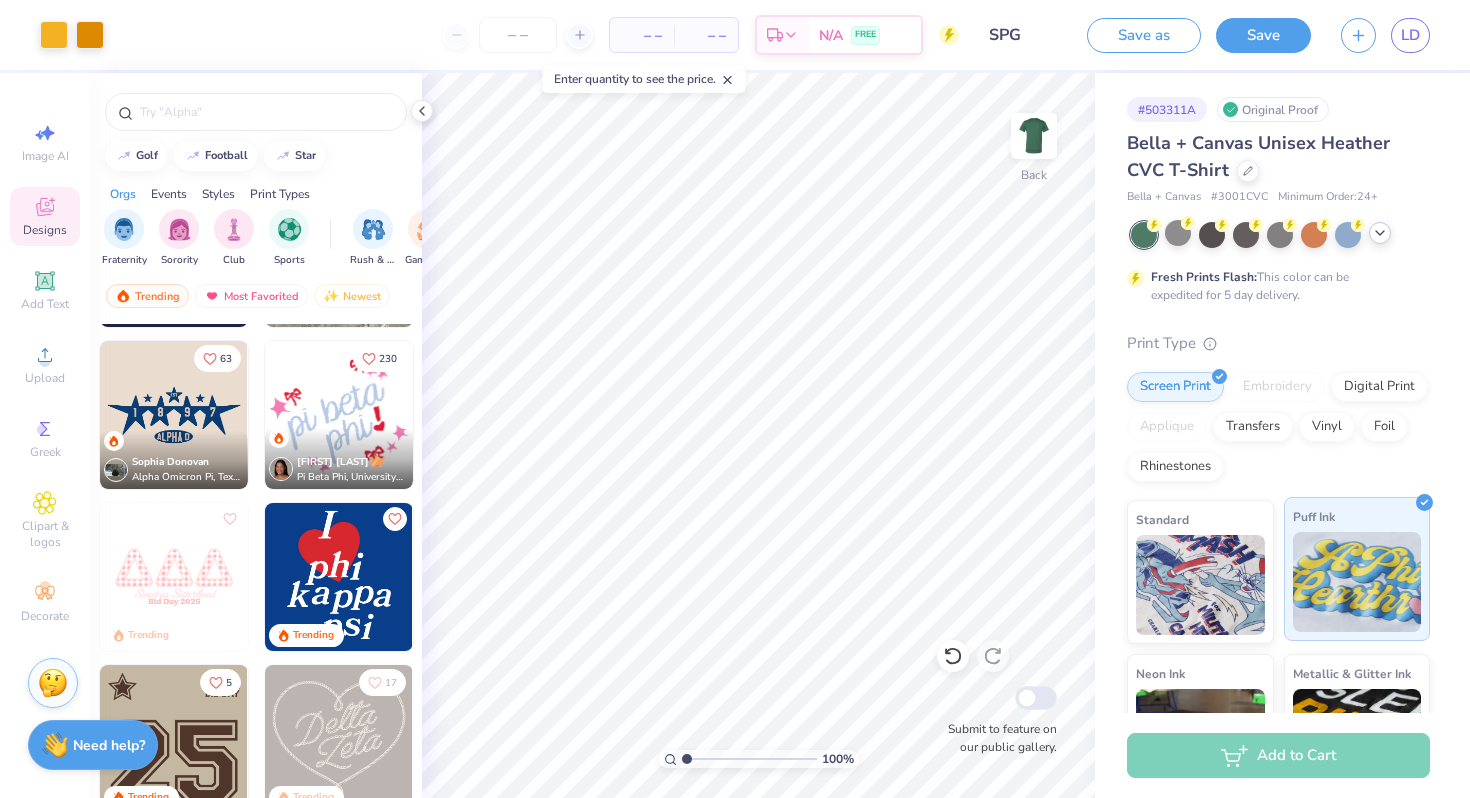 click 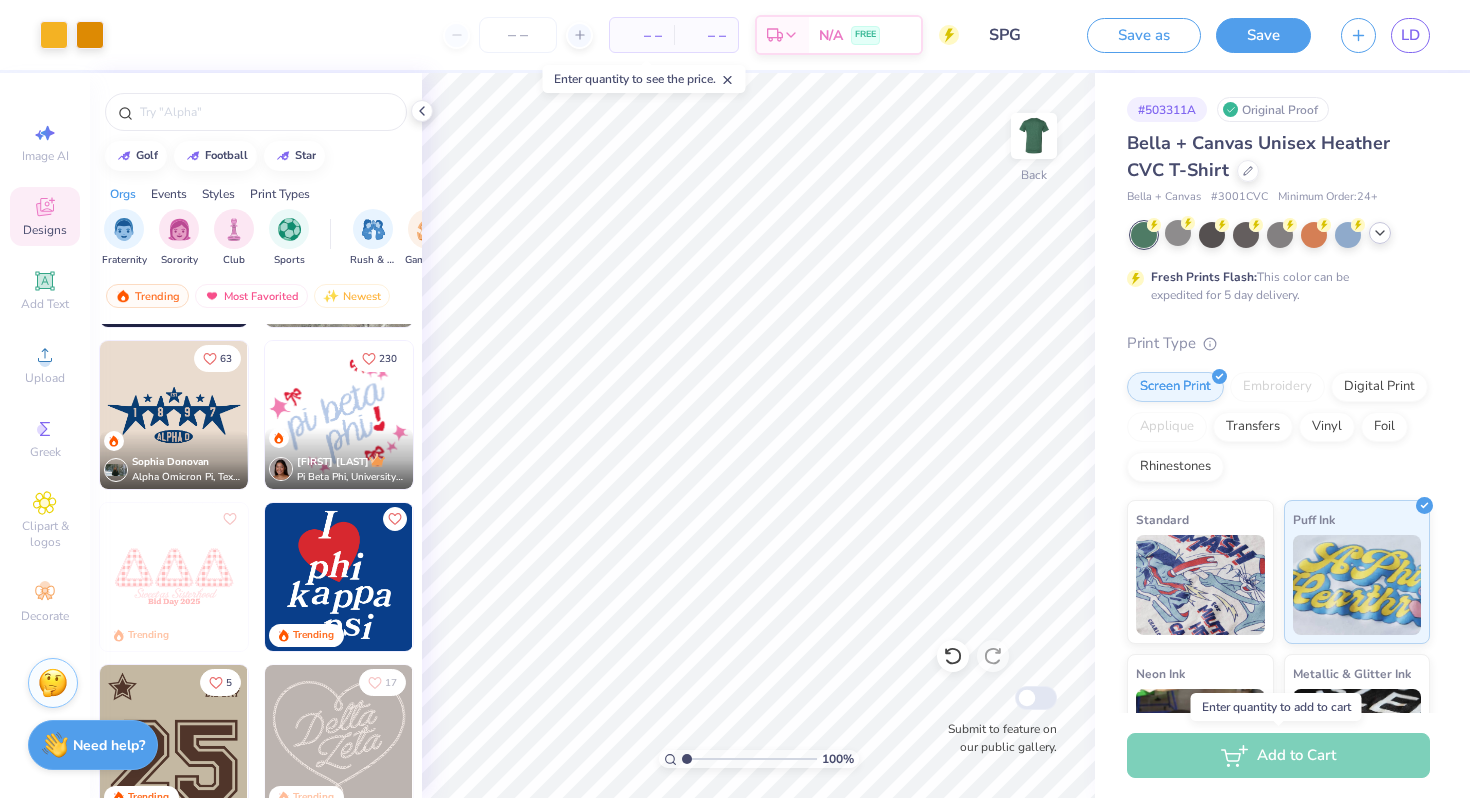 click on "Add to Cart" at bounding box center (1278, 755) 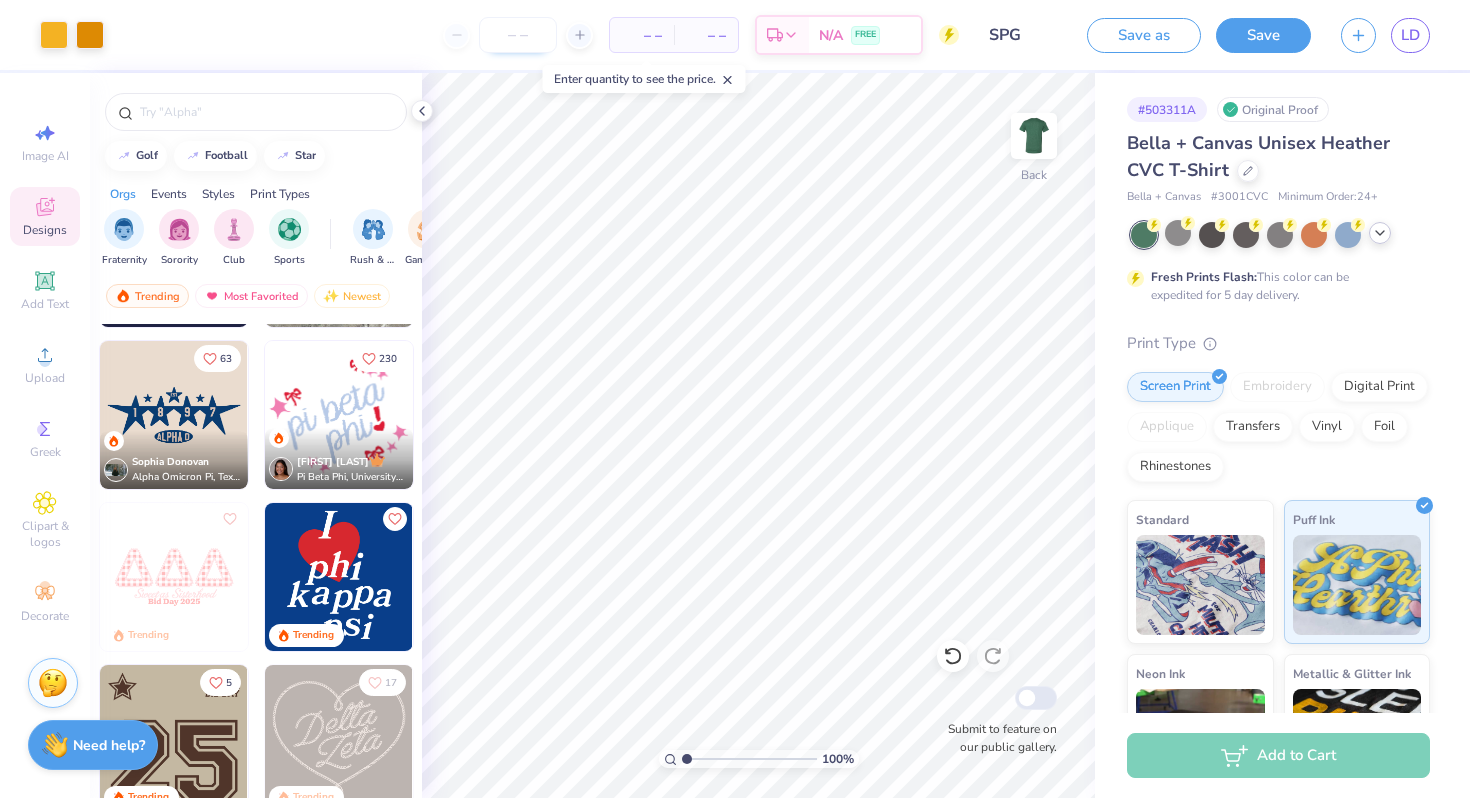 click at bounding box center (518, 35) 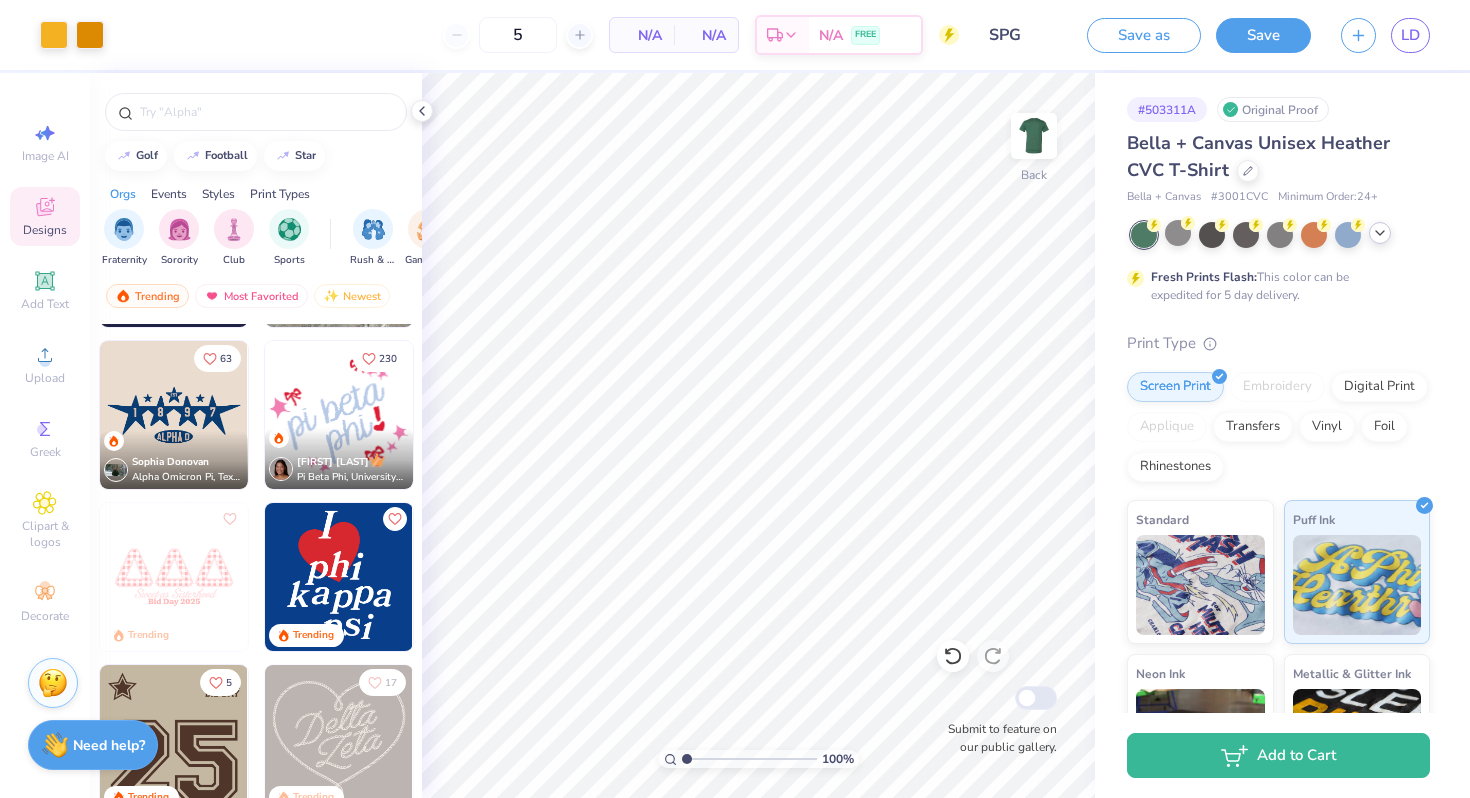 type on "12" 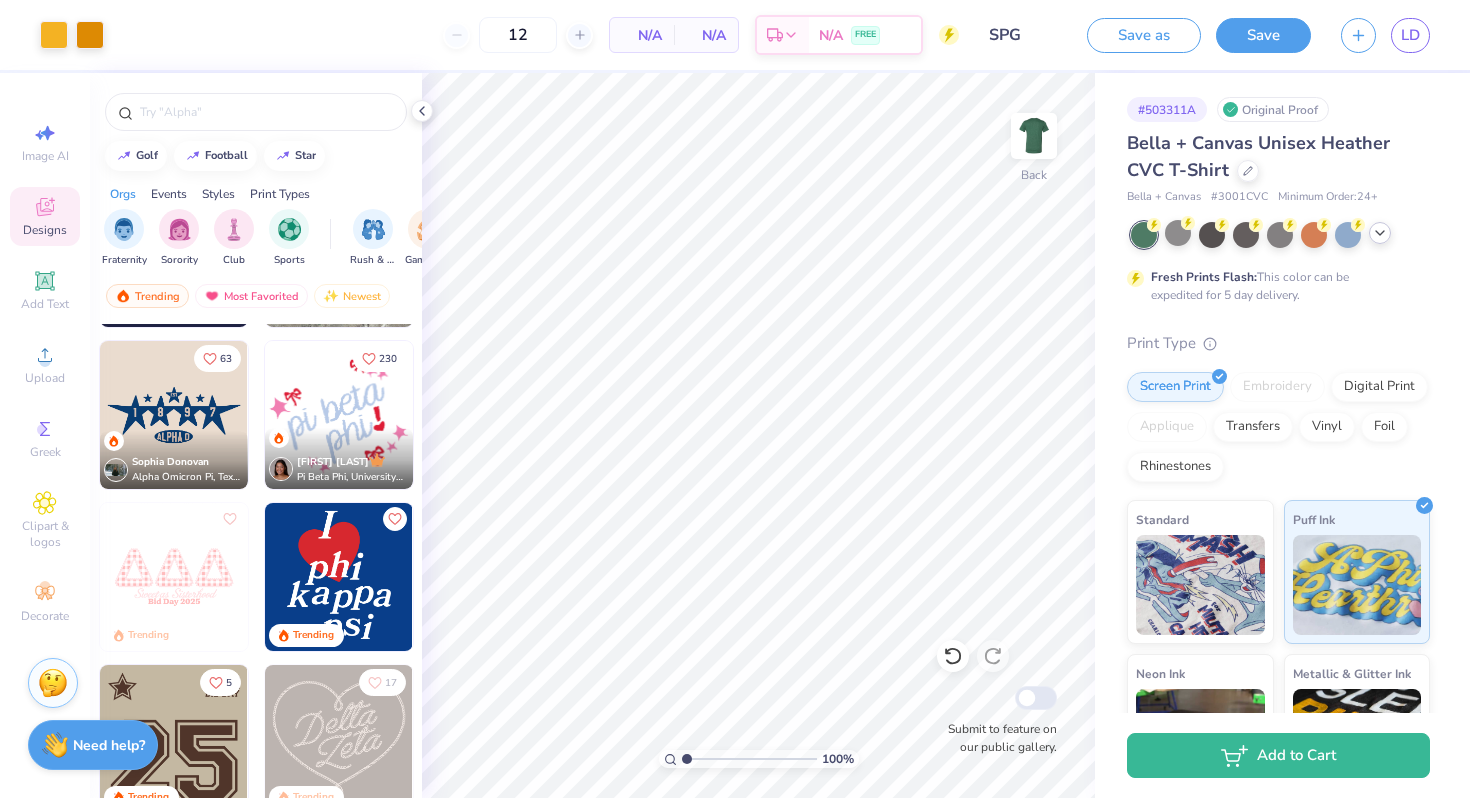 click on "N/A Per Item" at bounding box center [642, 35] 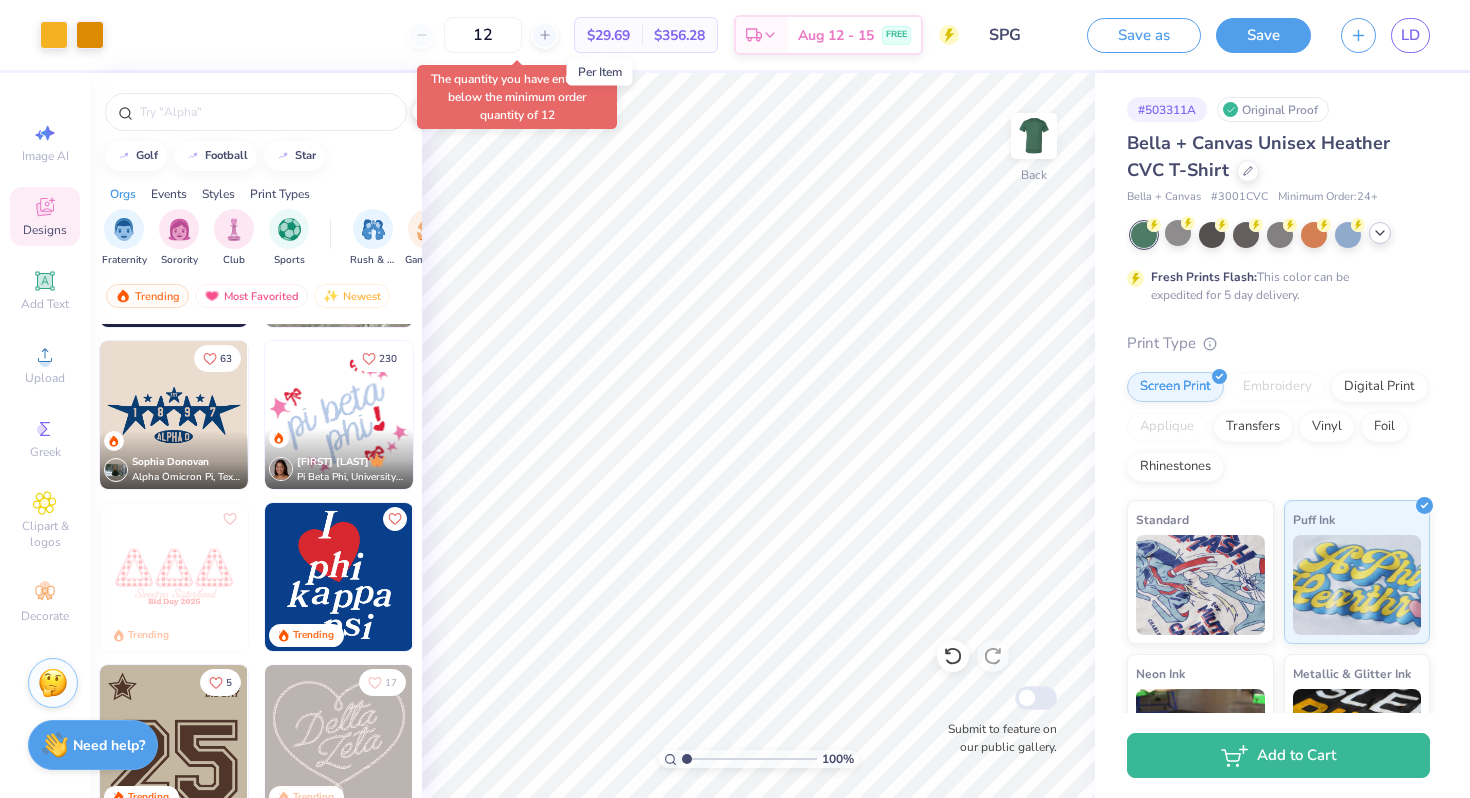 click on "$29.69" at bounding box center (608, 35) 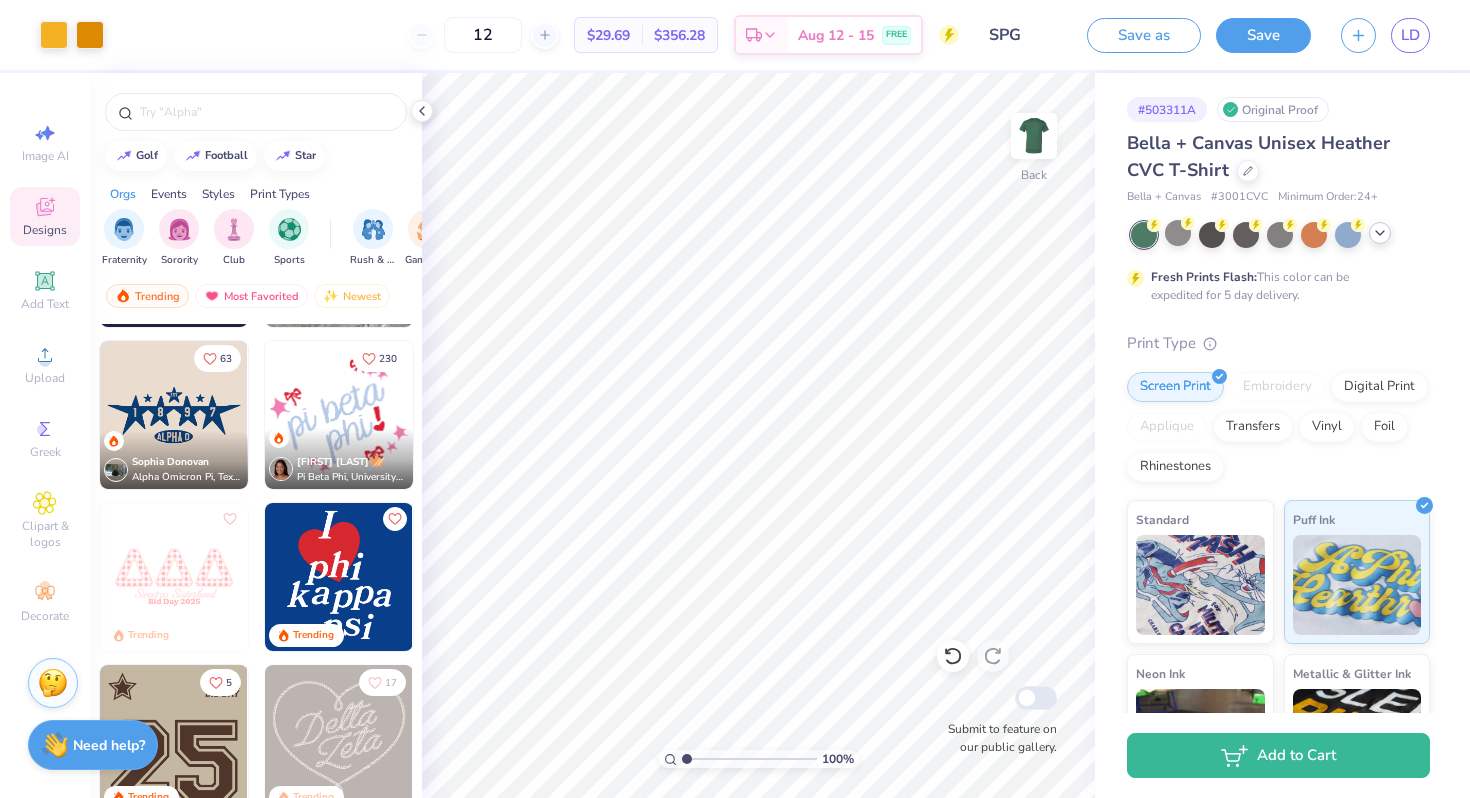 click on "$29.69 Per Item" at bounding box center (608, 35) 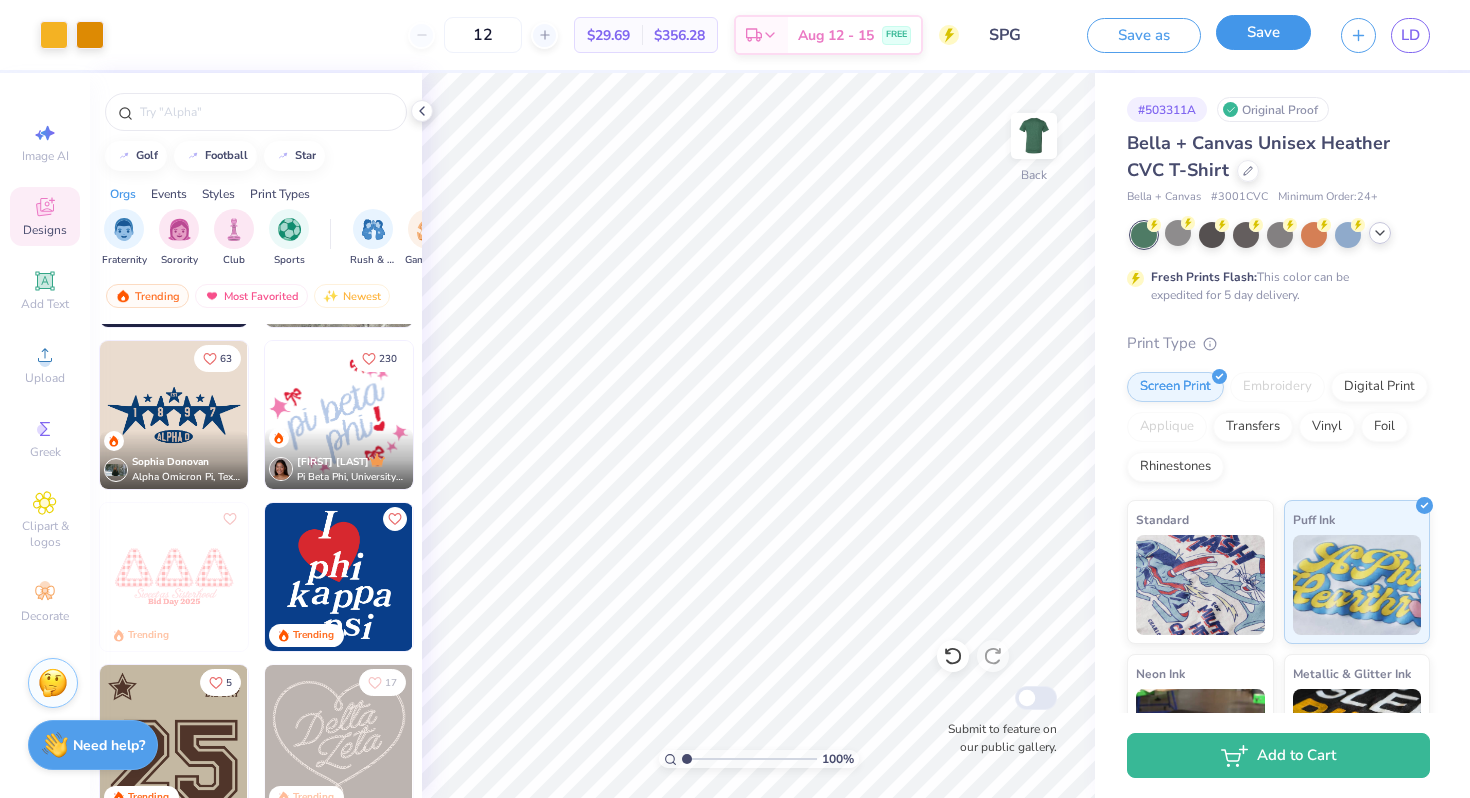 click on "Save" at bounding box center (1263, 32) 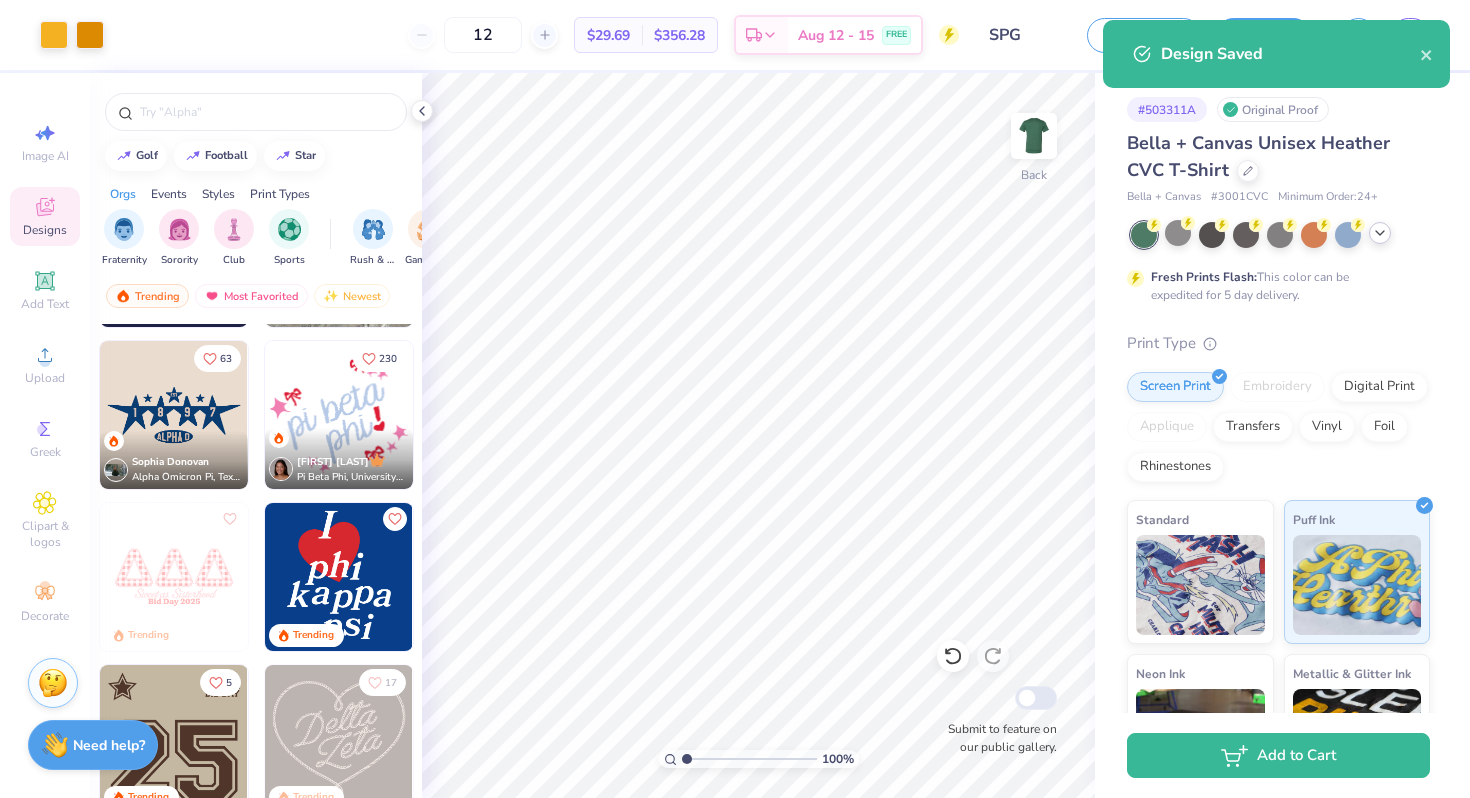 click on "Art colors 12 $29.69 Per Item $356.28 Total Est.  Delivery Aug 12 - 15 FREE Design Title SPG Save as Save LD Image AI Designs Add Text Upload Greek Clipart   logos Decorate golf football star Orgs Events Styles Print Types Fraternity Sorority Club Sports Rush   Bid Game Day Parent's Weekend PR   General Big Little Reveal Philanthropy Date Parties   Socials Holidays Greek Week Retreat Formal   Semi Spring Break Founder’s Day Graduation Classic Minimalist Y2K Varsity Typography Cartoons Handdrawn 80s   90s Grunge 60s   70s Embroidery Screen Print Digital Print Patches Transfers Vinyl Applique Trending Most Favorited Newest [PERSON] Sigma Phi Epsilon, Ball State University 31 Trending Trending 8 Trending 63 [PERSON] Alpha Omicron Pi, Texas A&M University 230 [PERSON] Pi Beta Phi, University of Oregon Trending Trending 5 Trending 17 Trending Trending 88 Trending Trending 218 Trending 100  % Back Submit to feature on our public gallery. # 503311A Original Proof Bella + Canvas #" at bounding box center (735, 399) 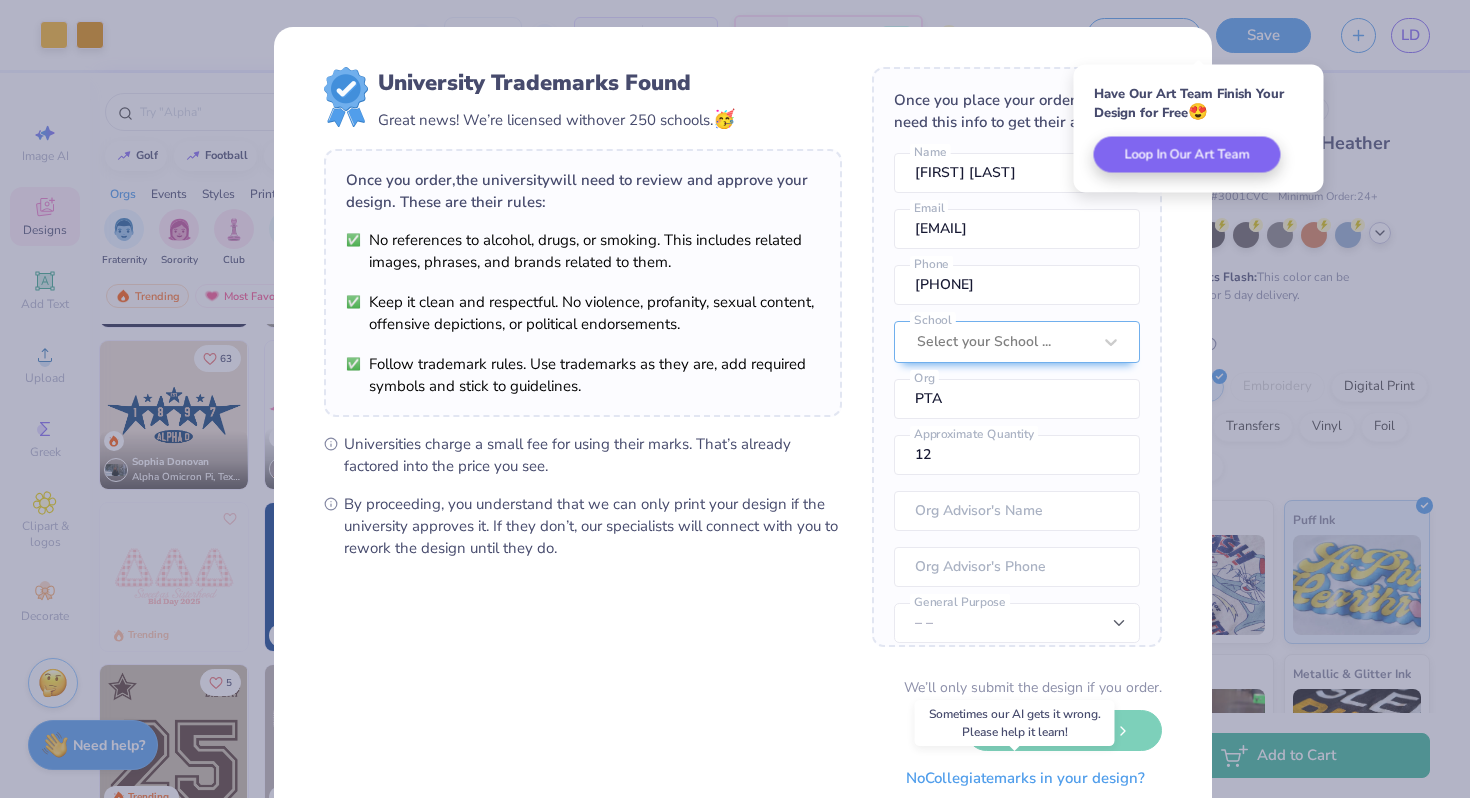 click on "No  Collegiate  marks in your design?" at bounding box center (1025, 778) 